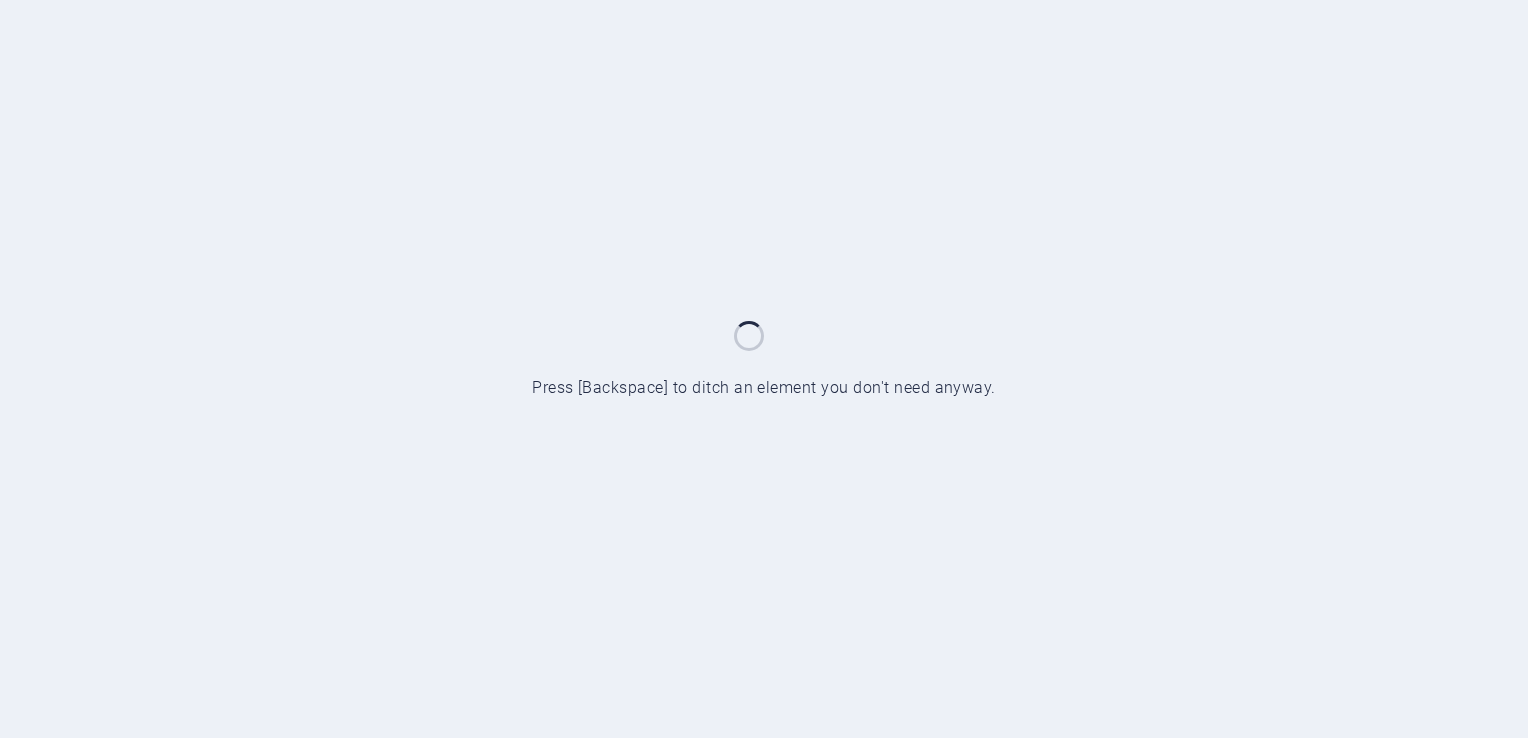 scroll, scrollTop: 0, scrollLeft: 0, axis: both 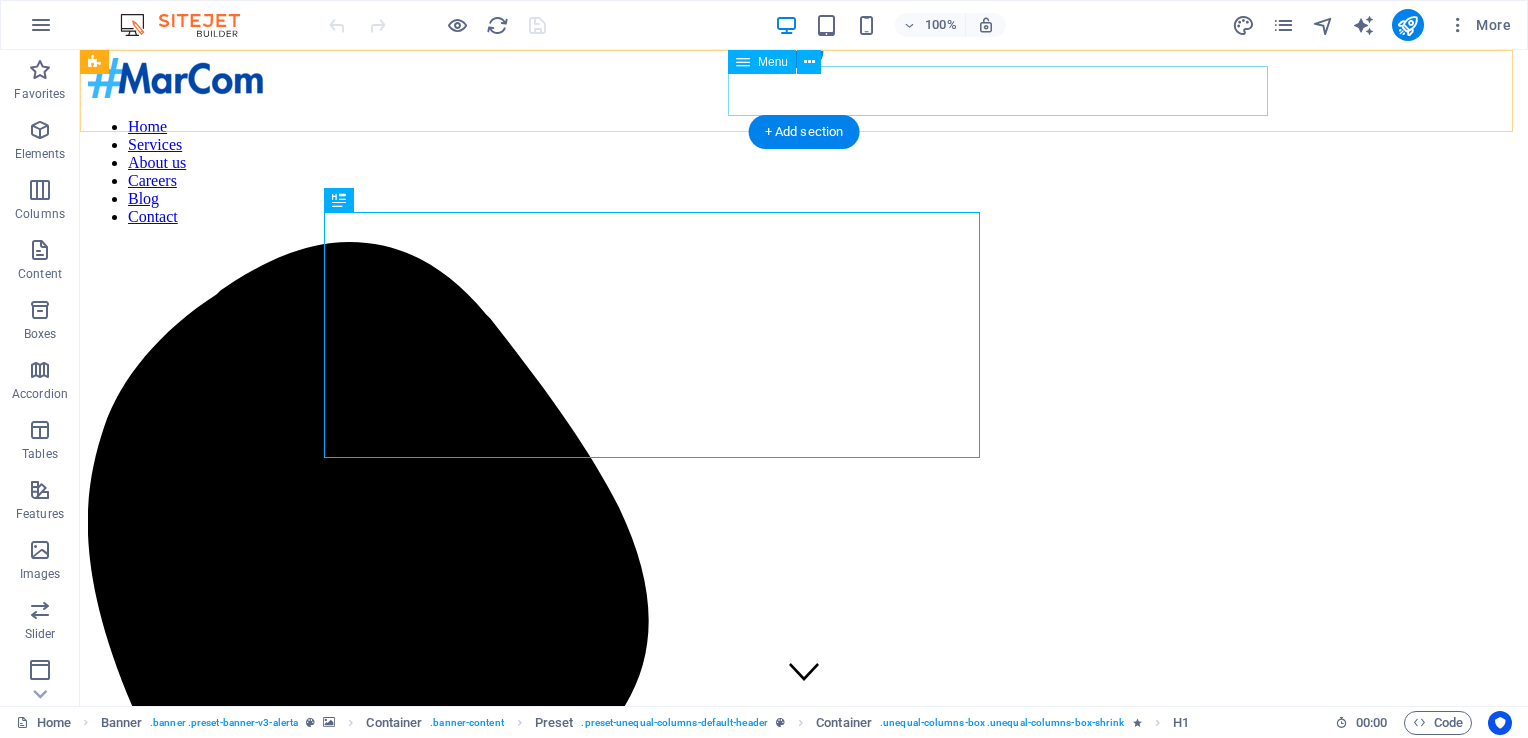 click on "Home Services About us Careers Blog Contact" at bounding box center [804, 172] 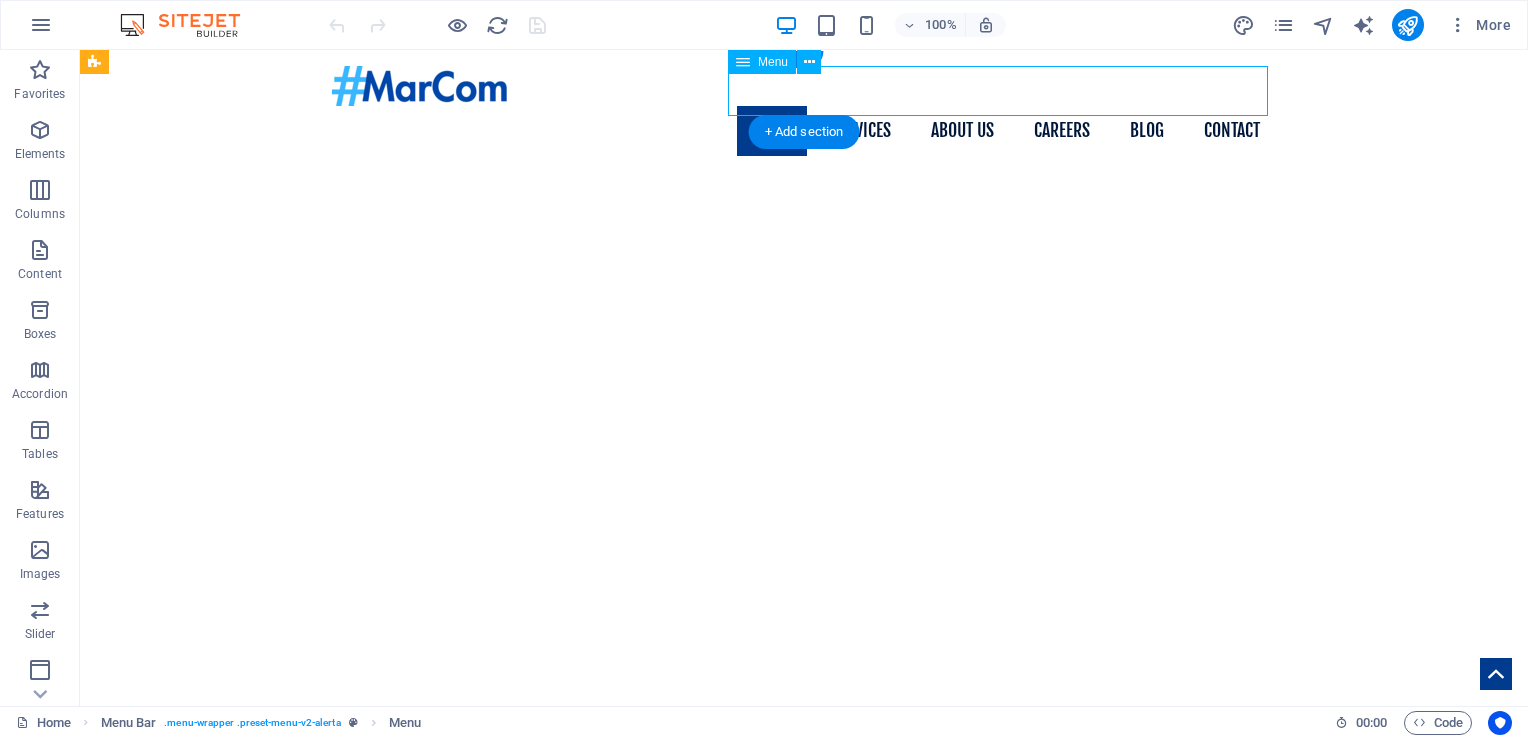 click on "Home Services About us Careers Blog Contact" at bounding box center [804, 131] 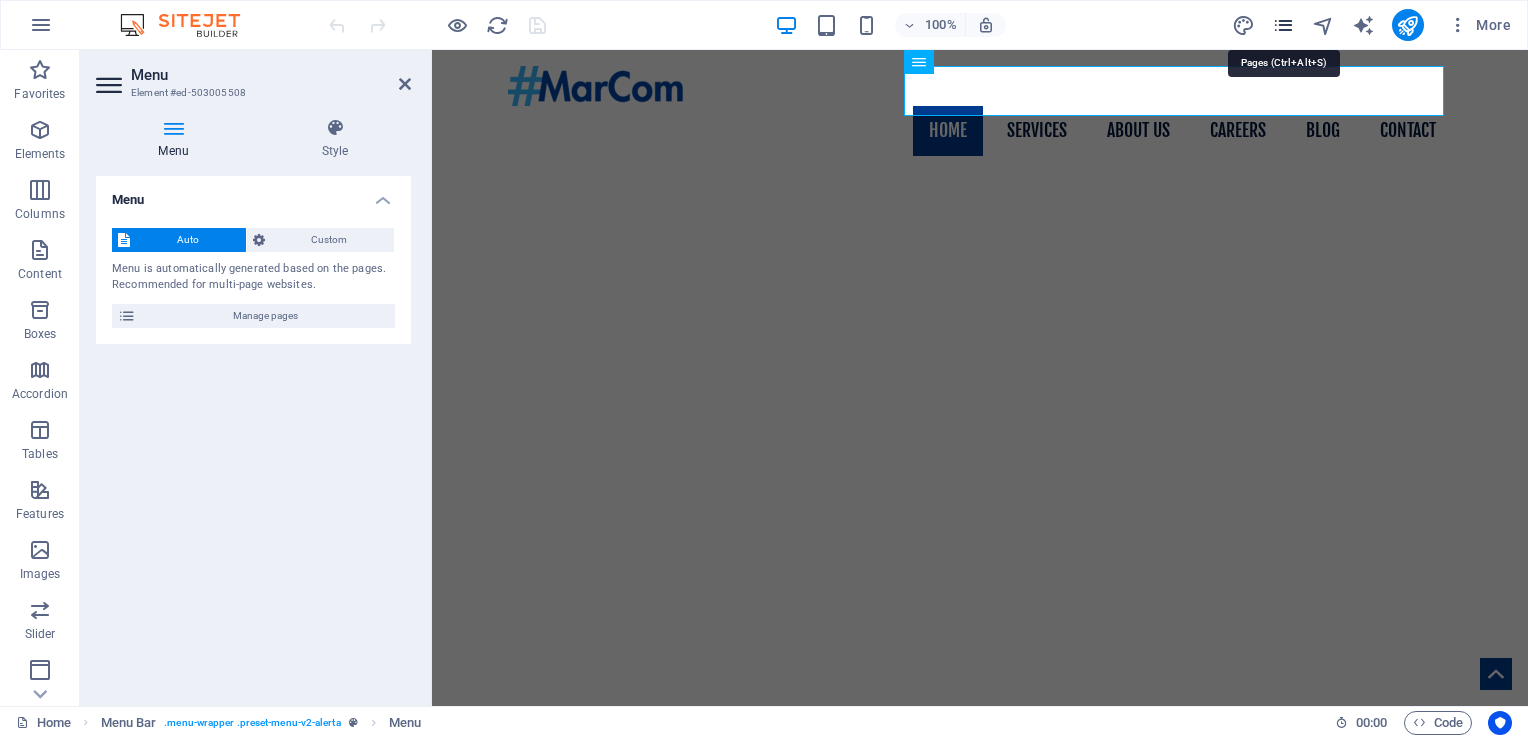 click at bounding box center [1283, 25] 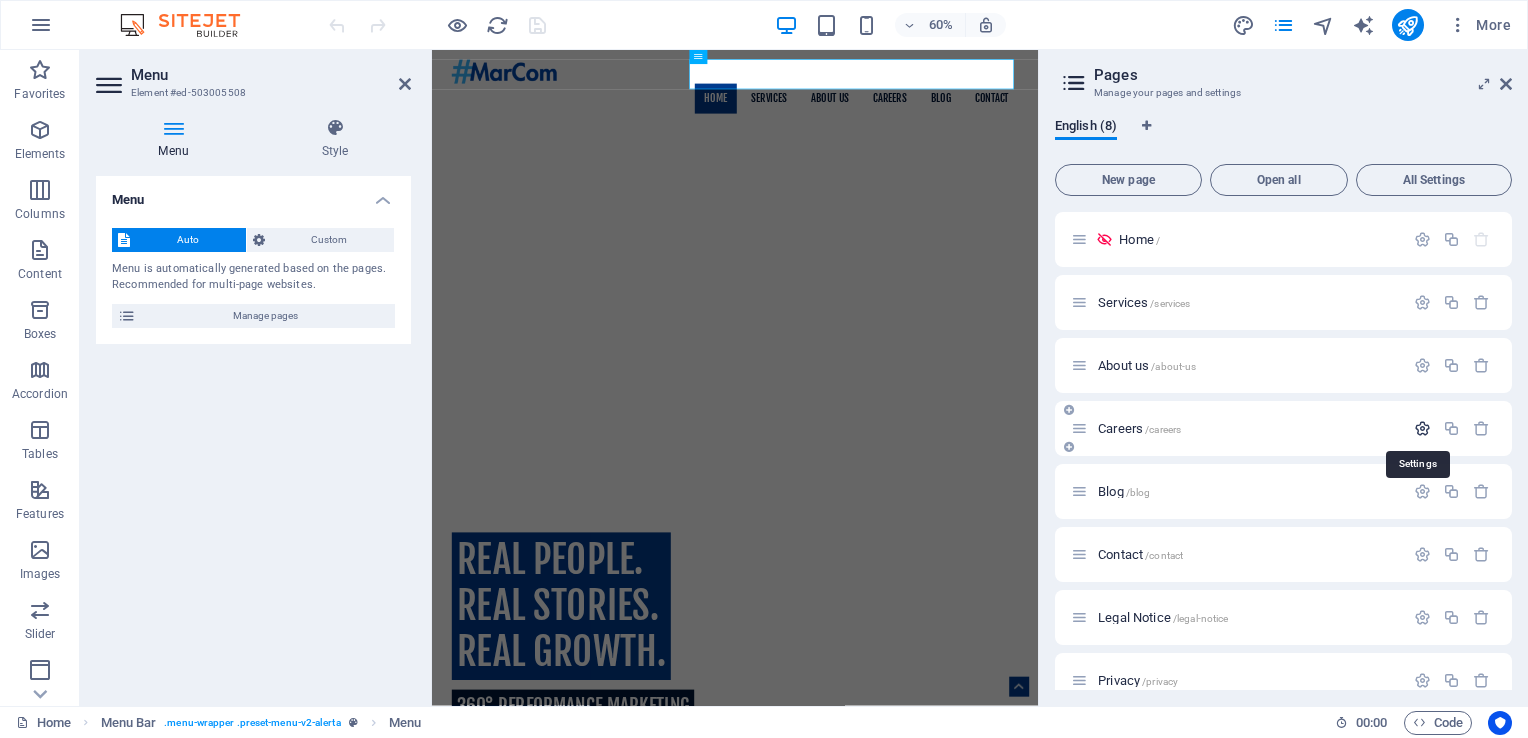 click at bounding box center [1422, 428] 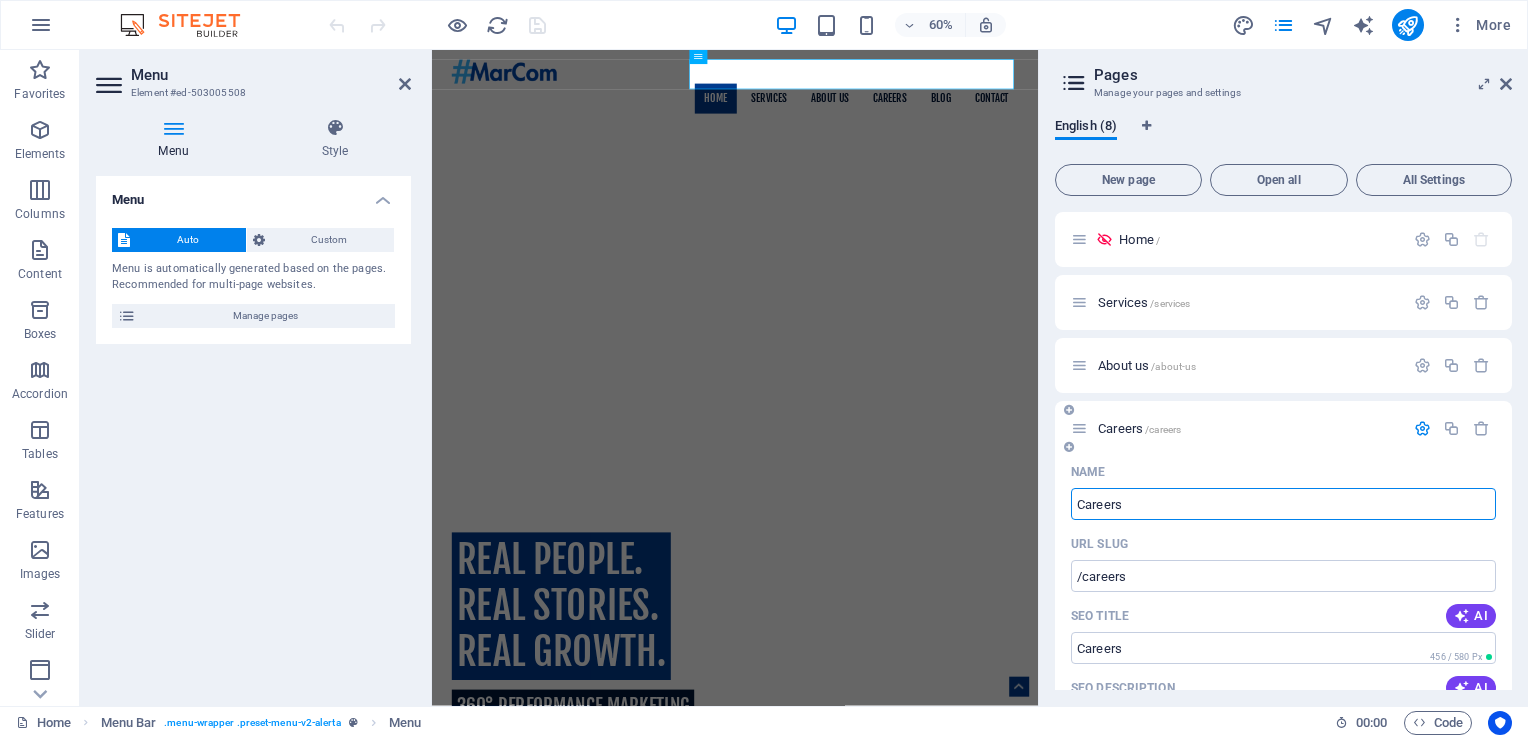 drag, startPoint x: 1128, startPoint y: 503, endPoint x: 1057, endPoint y: 505, distance: 71.02816 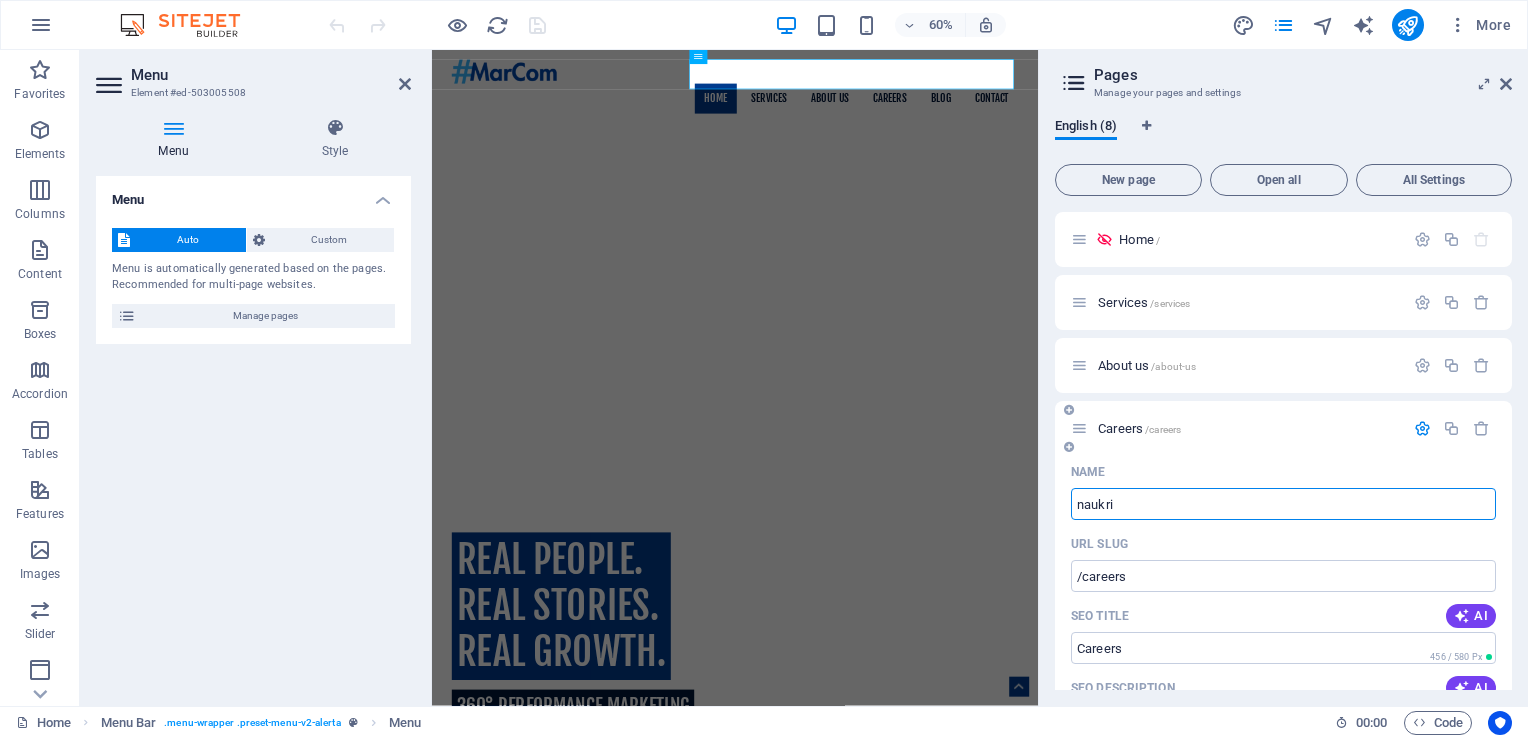type on "naukri" 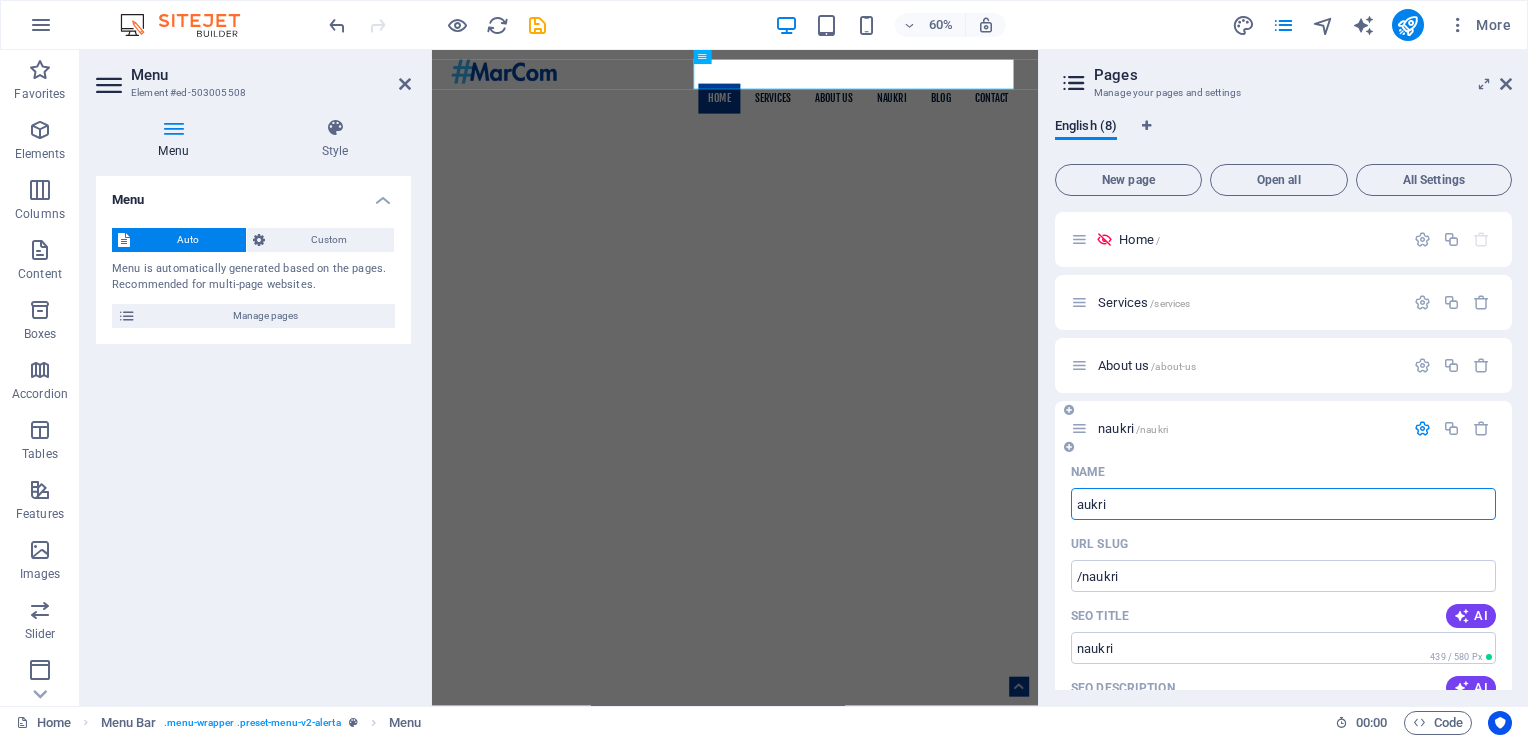 type on "aukri" 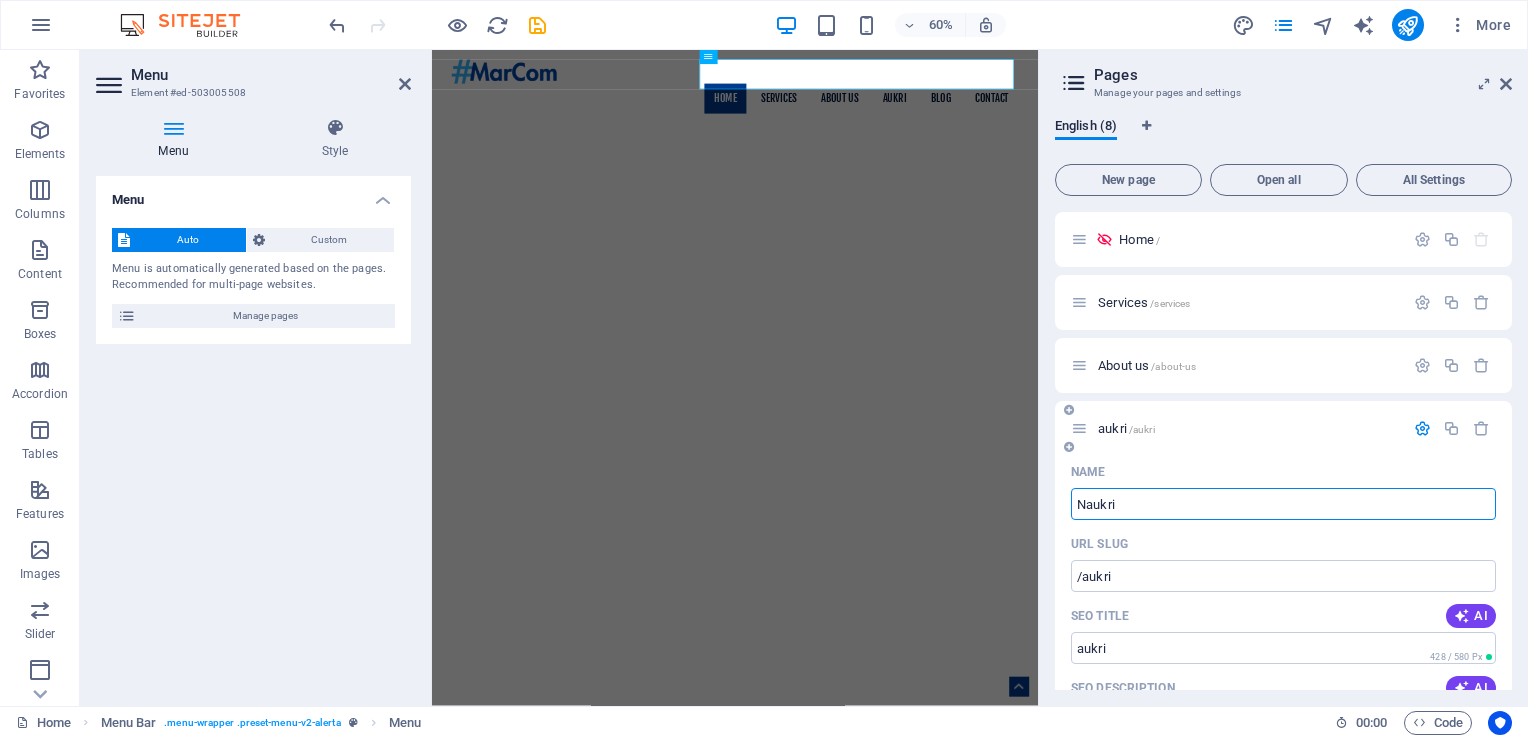 type on "Naukri" 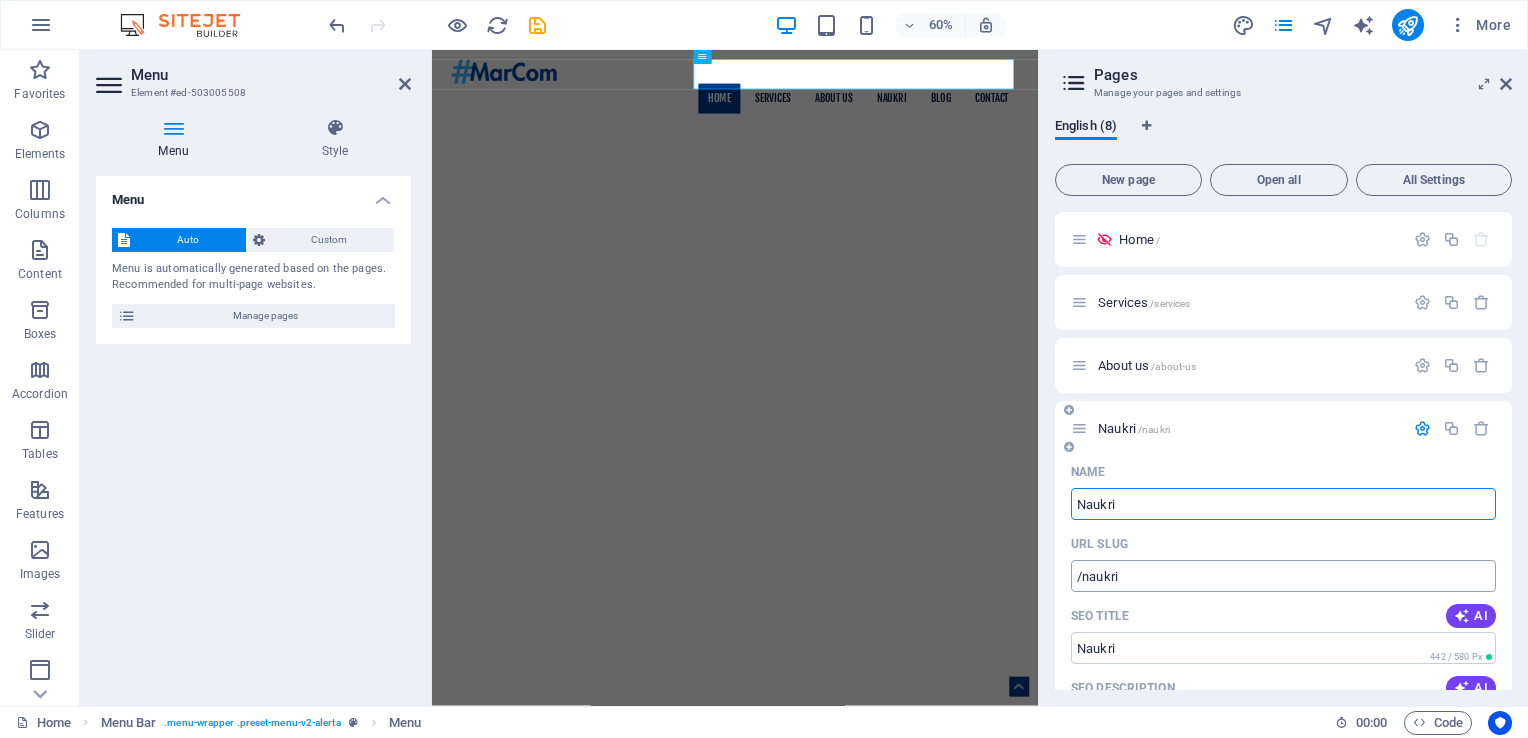type on "Naukri" 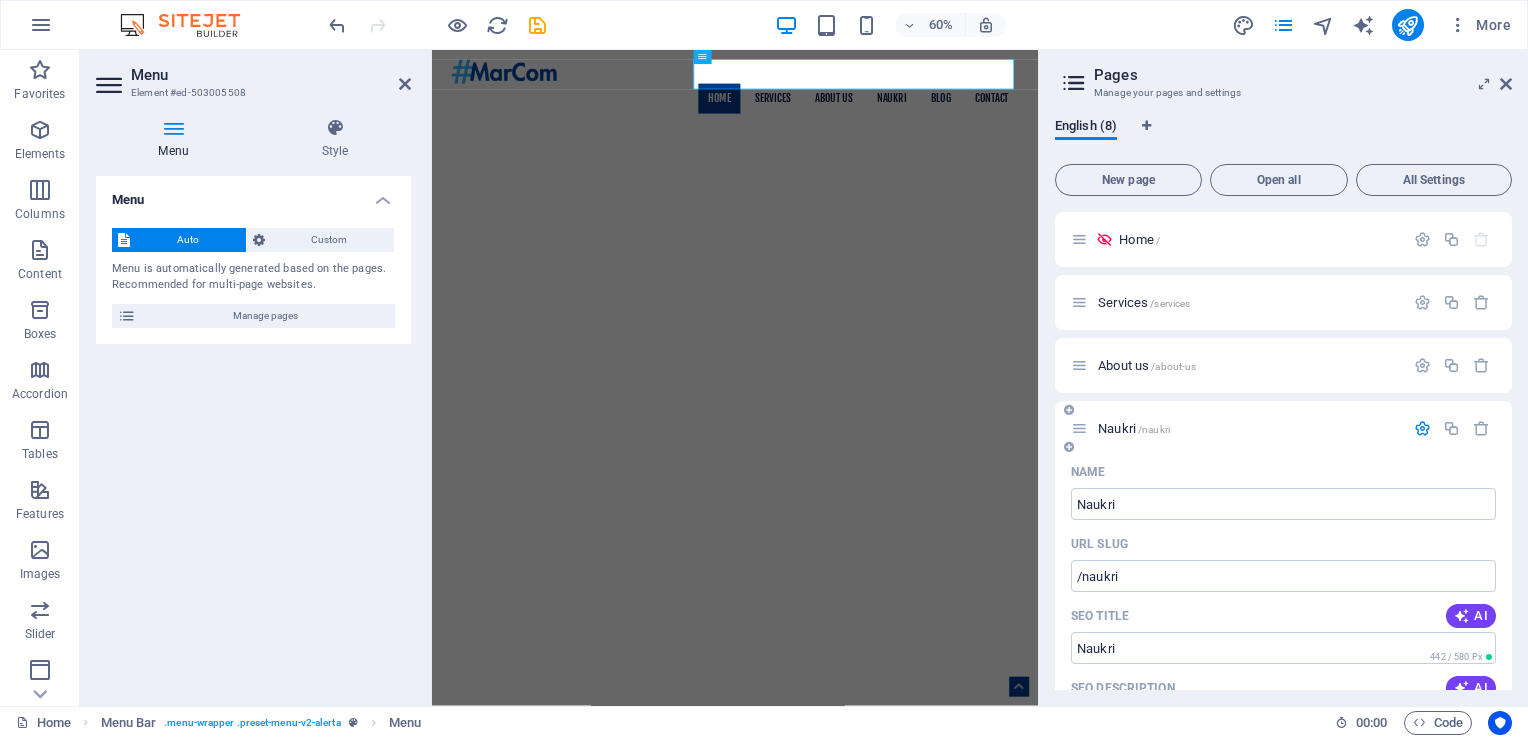 click on "SEO Title AI" at bounding box center [1283, 616] 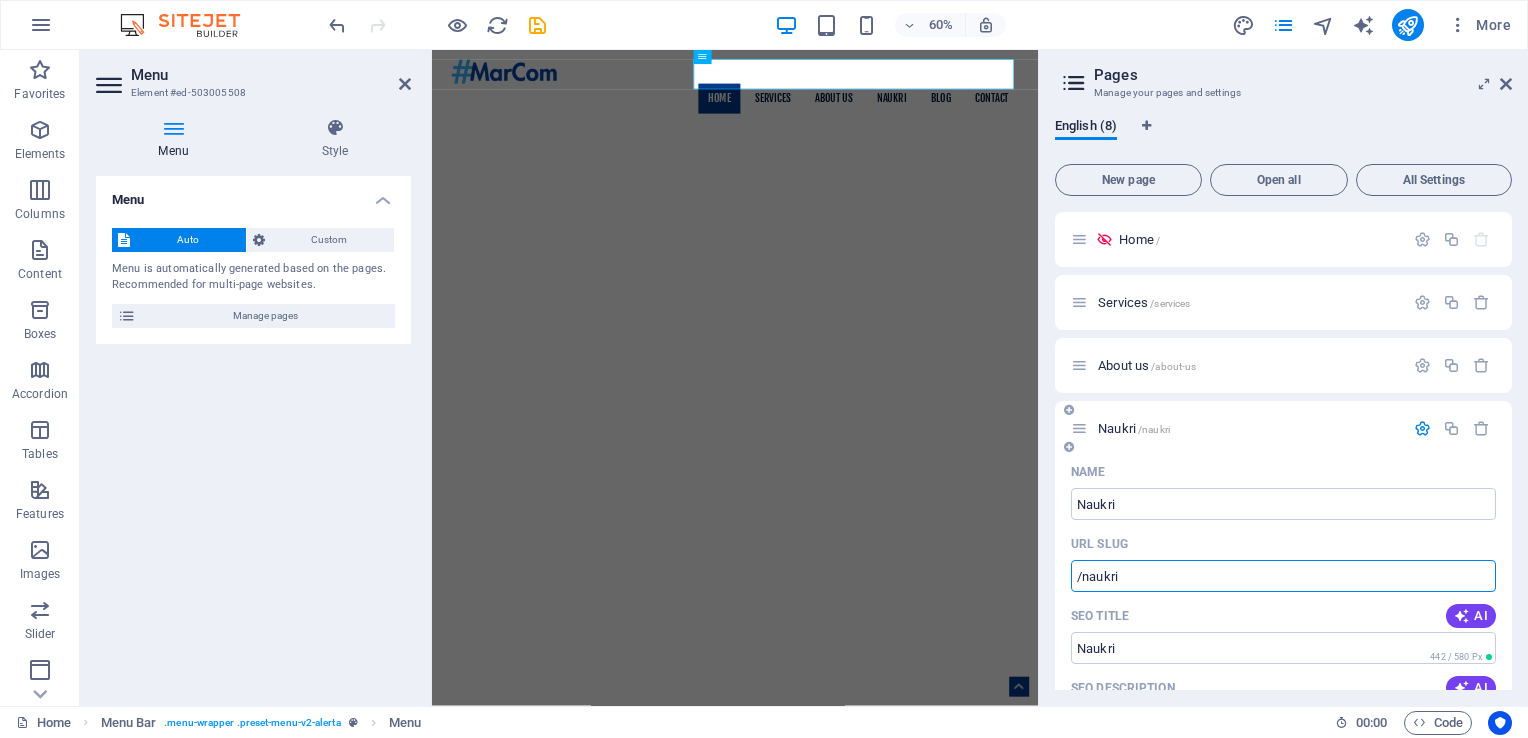 click on "/naukri" at bounding box center (1283, 576) 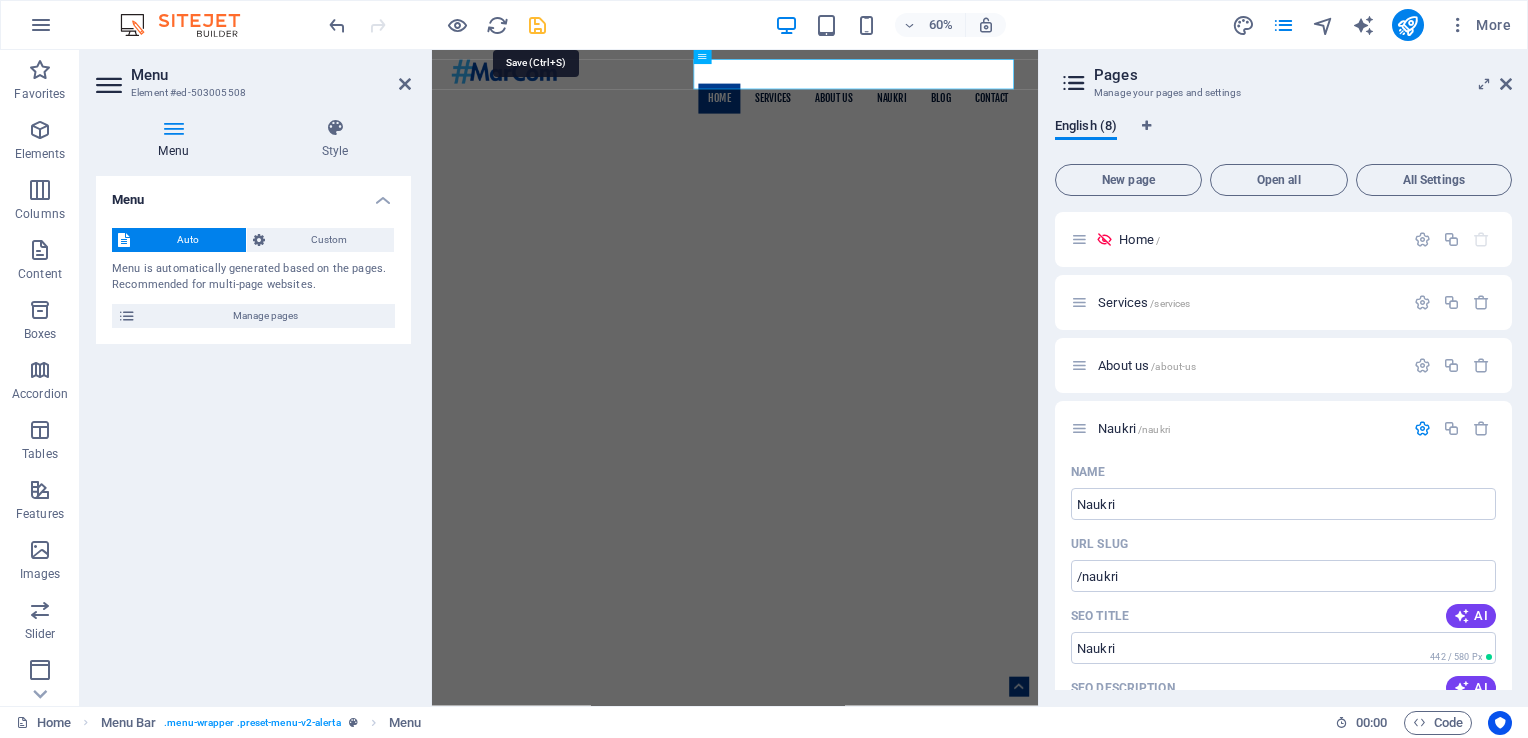 click at bounding box center [537, 25] 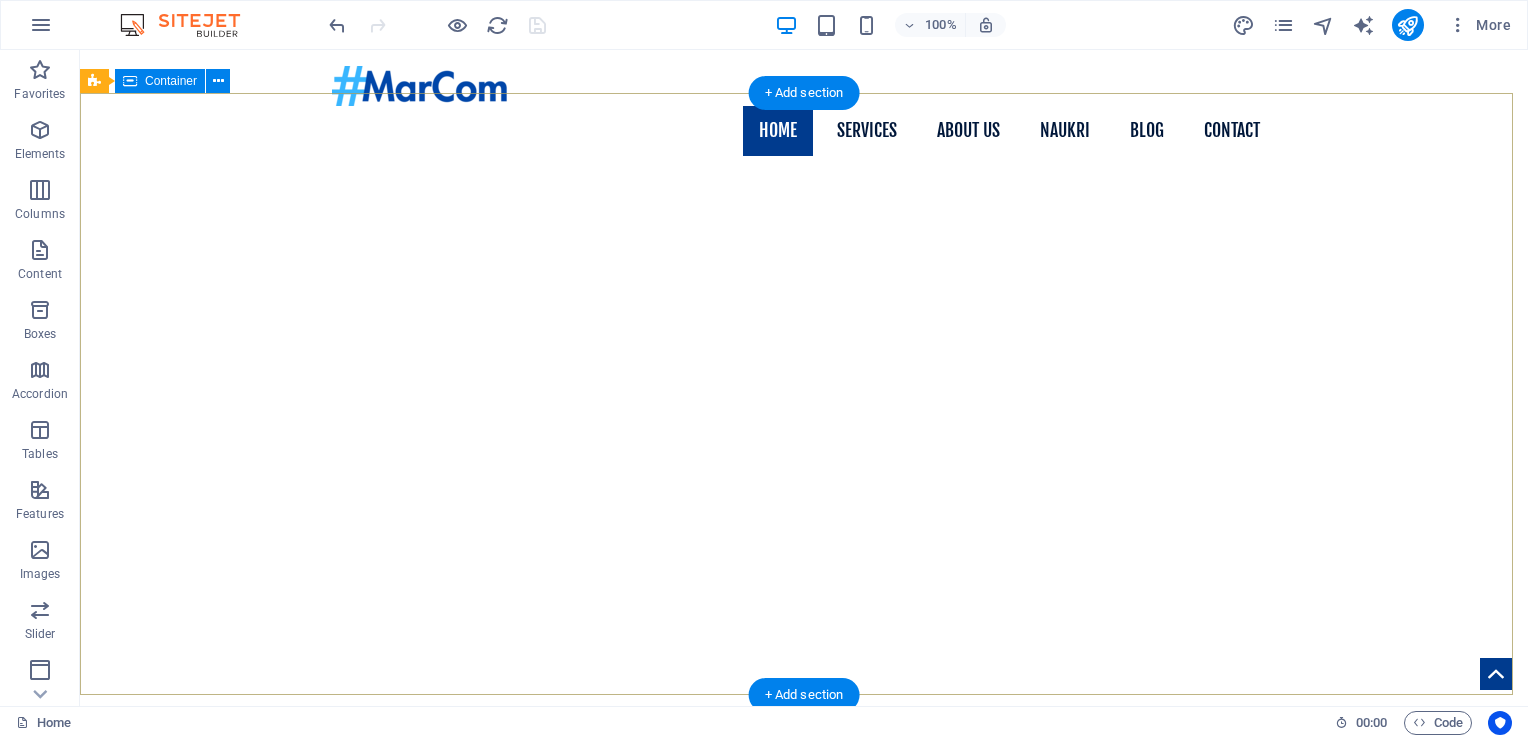 scroll, scrollTop: 0, scrollLeft: 0, axis: both 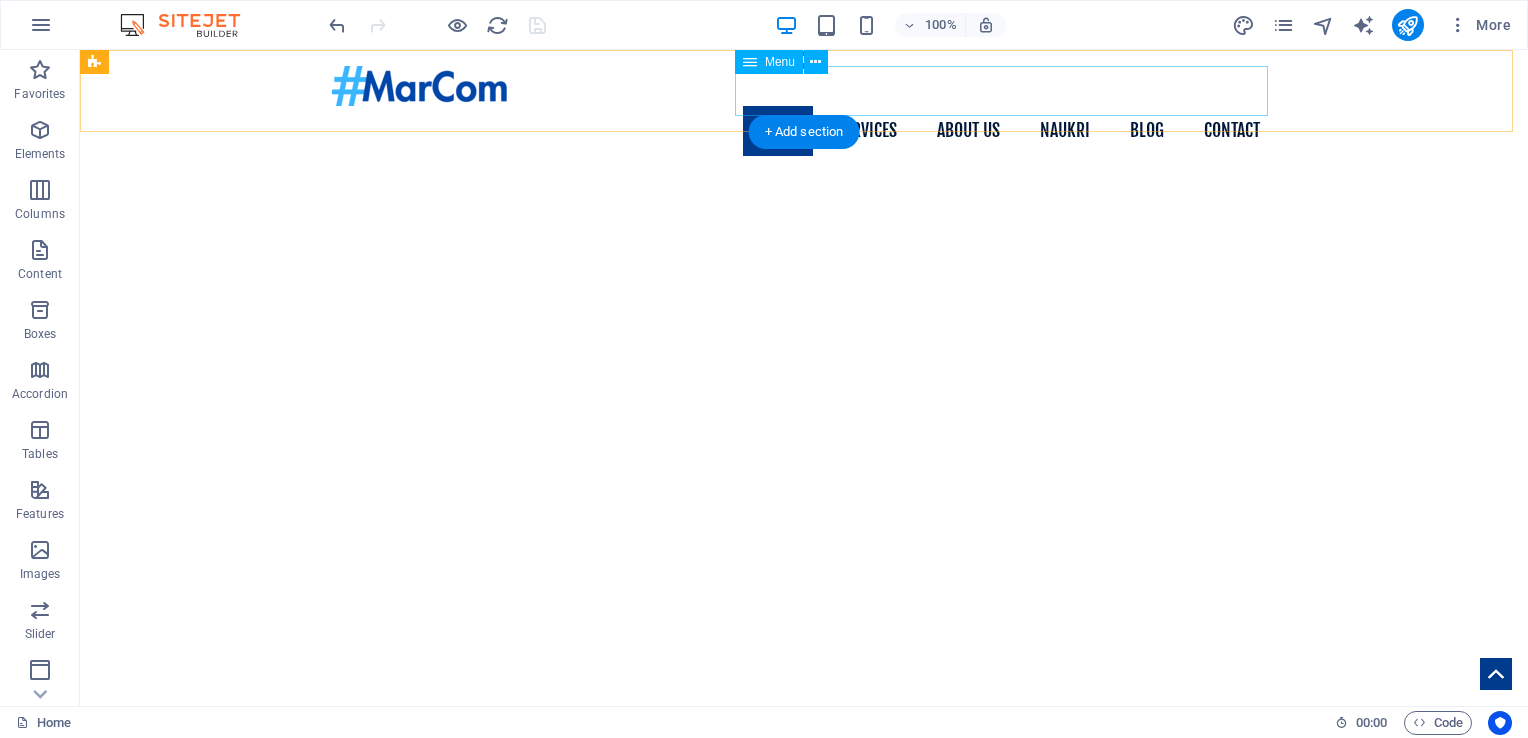 click on "Home Services About us Naukri Blog Contact" at bounding box center (804, 131) 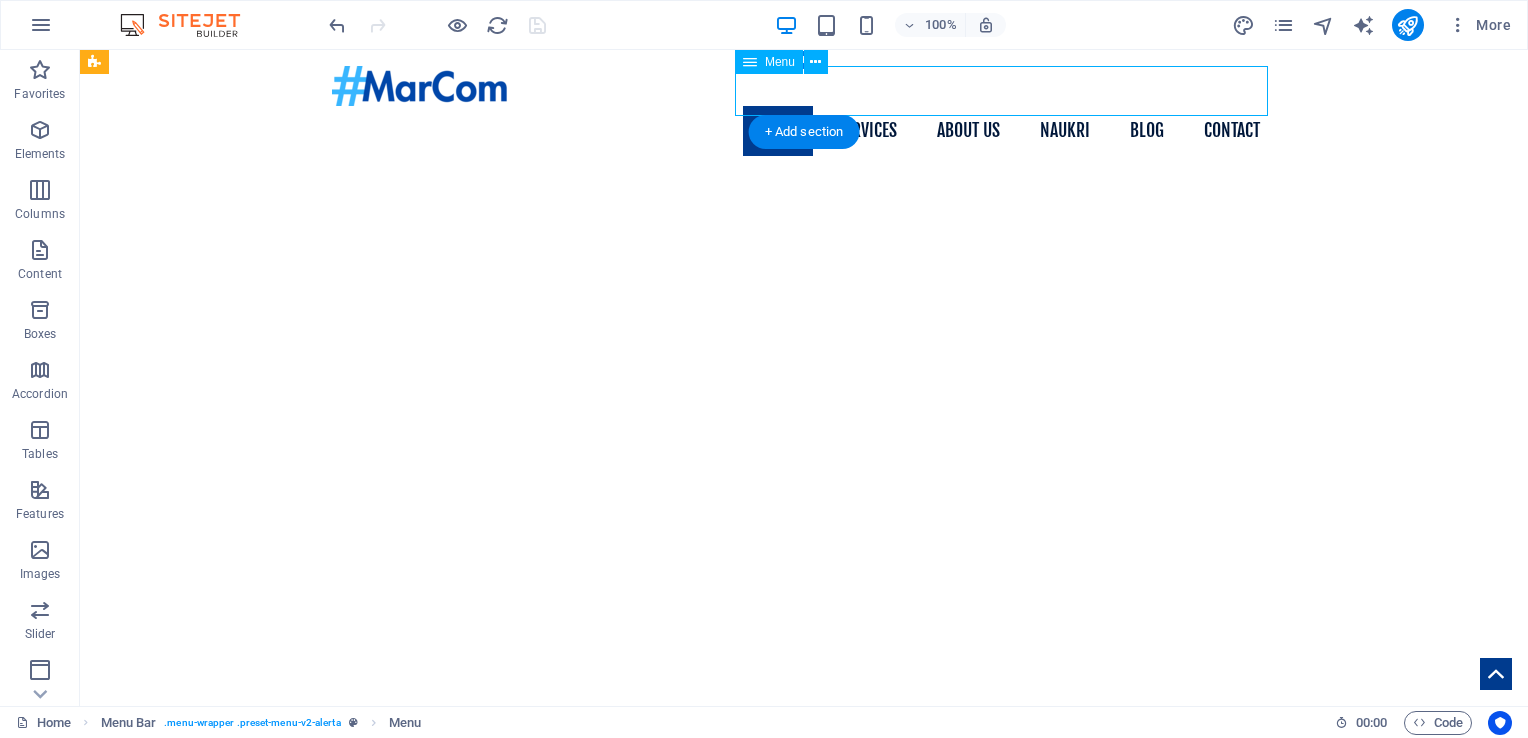 click on "Home Services About us Naukri Blog Contact" at bounding box center (804, 131) 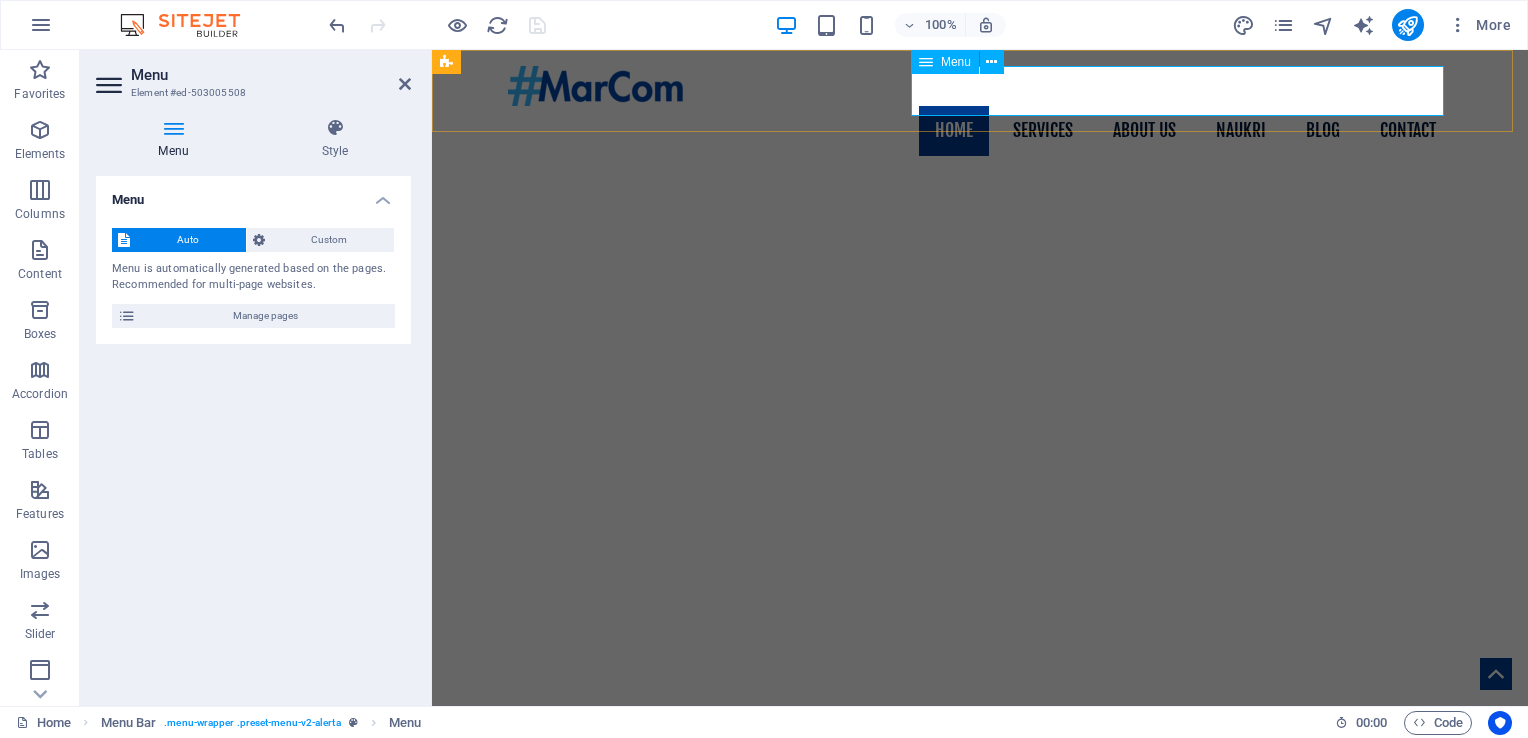 click on "Home Services About us Naukri Blog Contact" at bounding box center [980, 131] 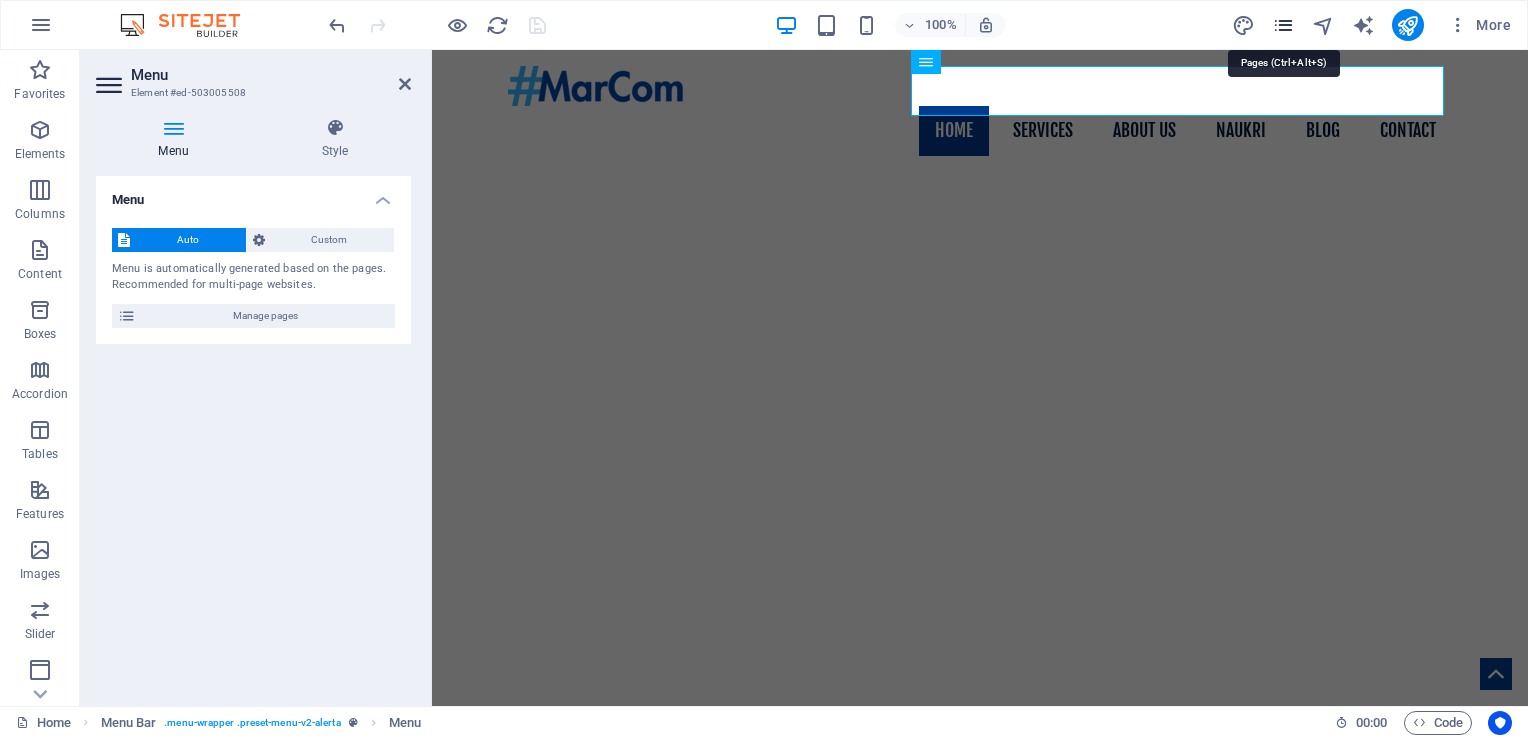 click at bounding box center [1283, 25] 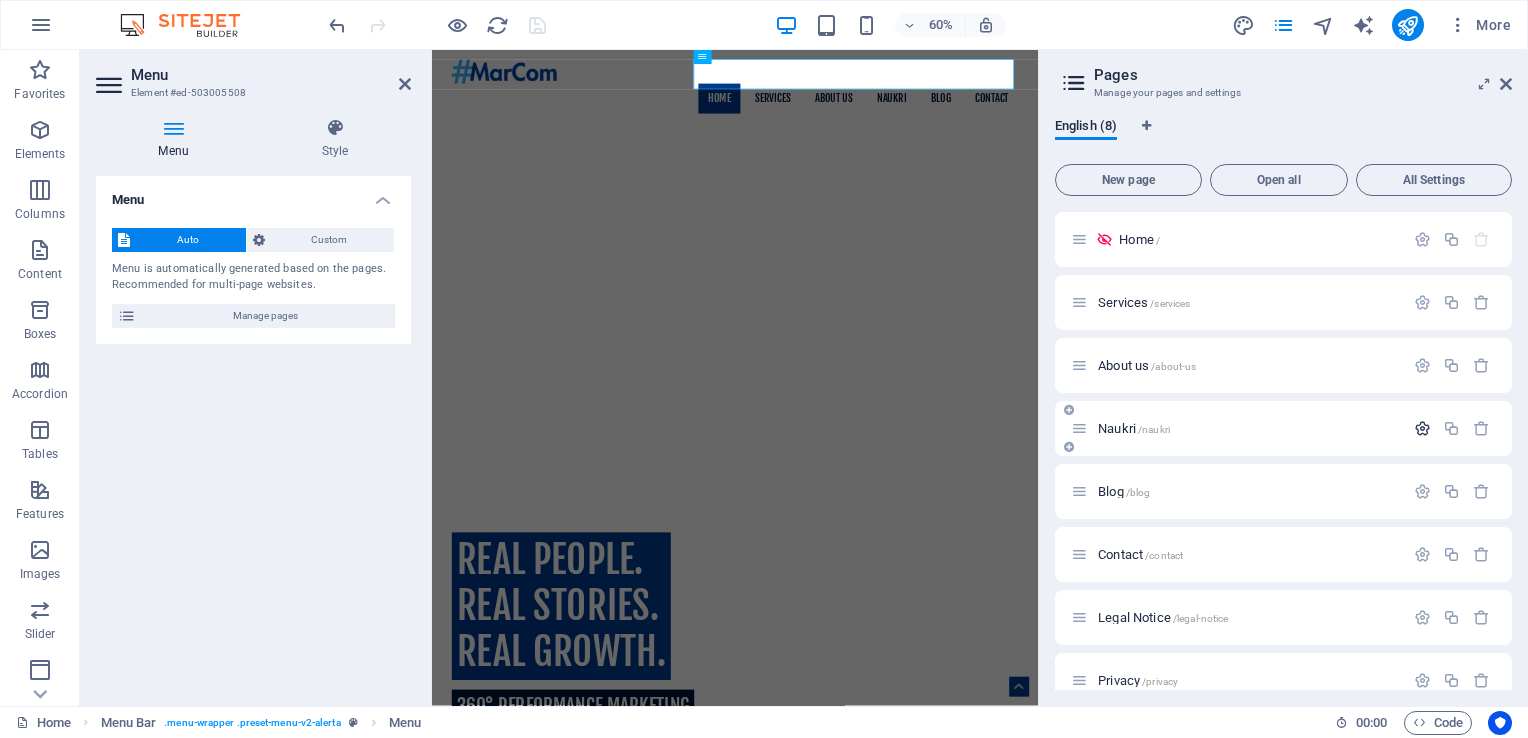 click at bounding box center [1422, 428] 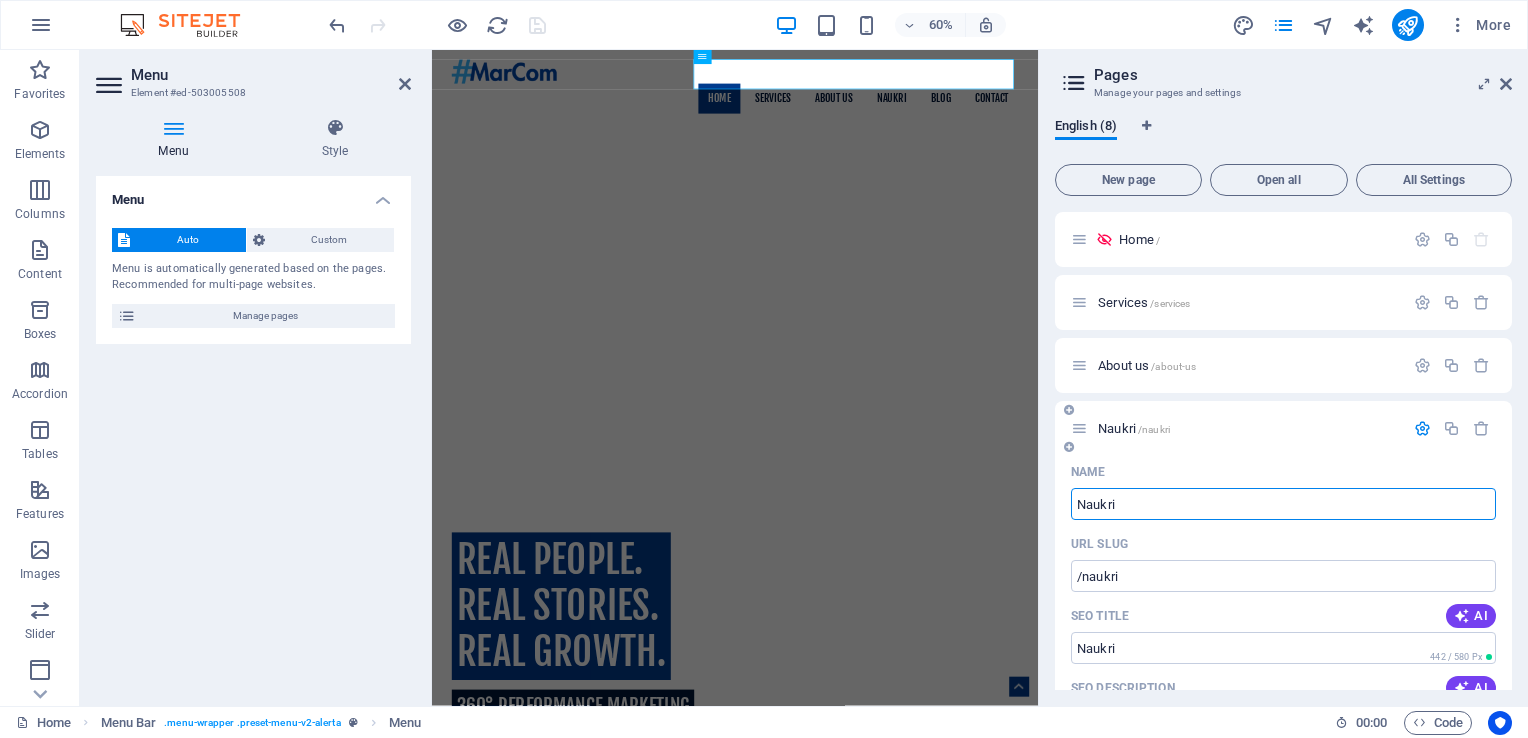 drag, startPoint x: 1128, startPoint y: 502, endPoint x: 1054, endPoint y: 506, distance: 74.10803 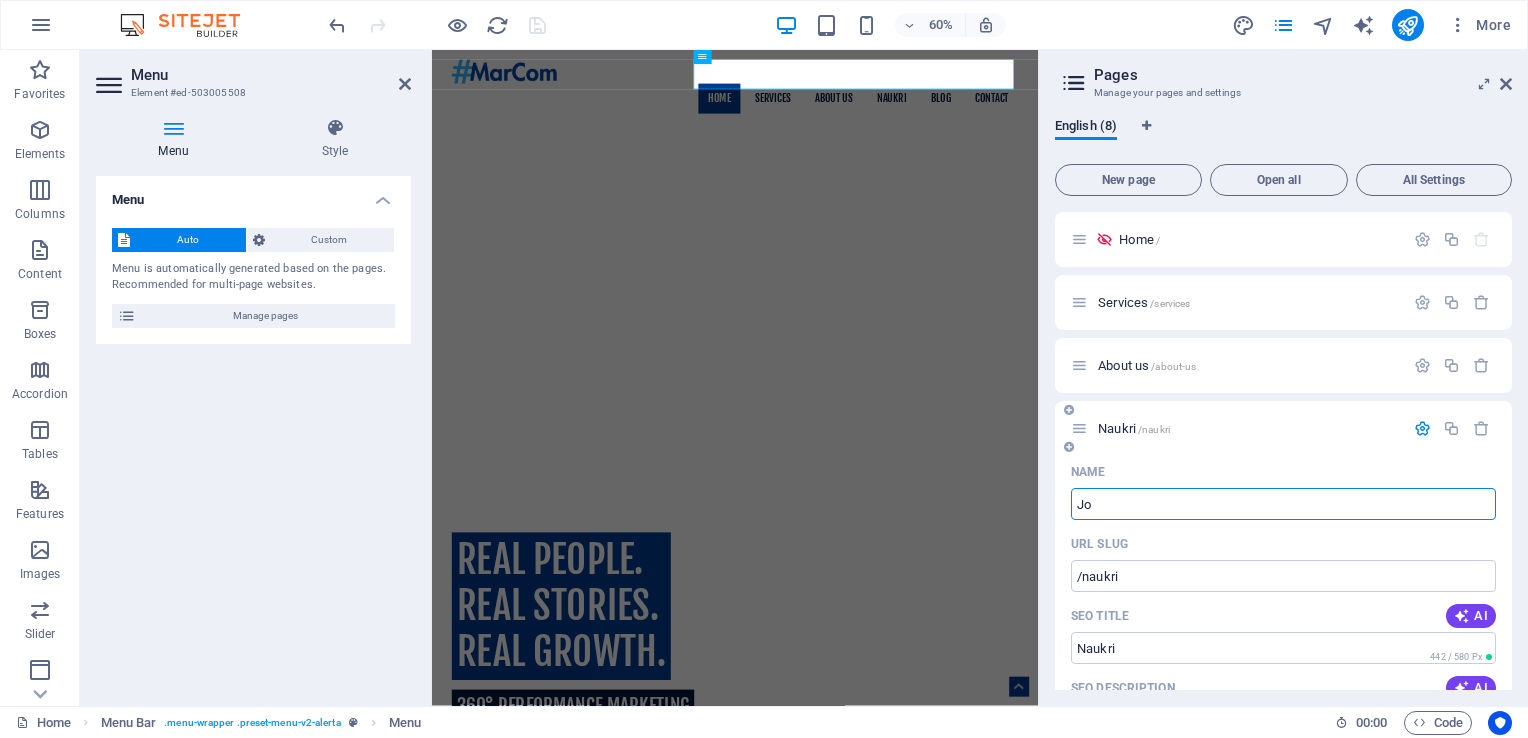 type on "Job" 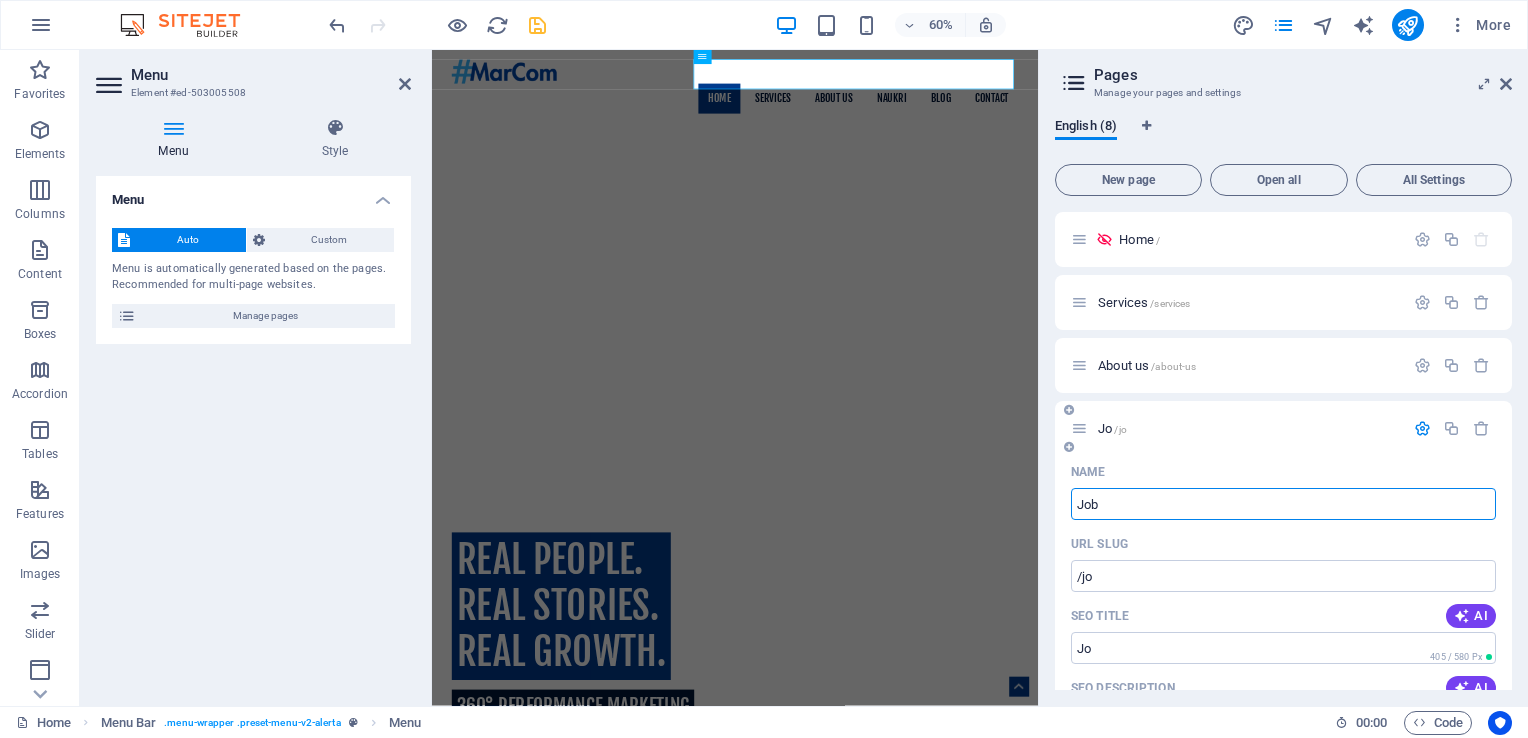 type on "/jo" 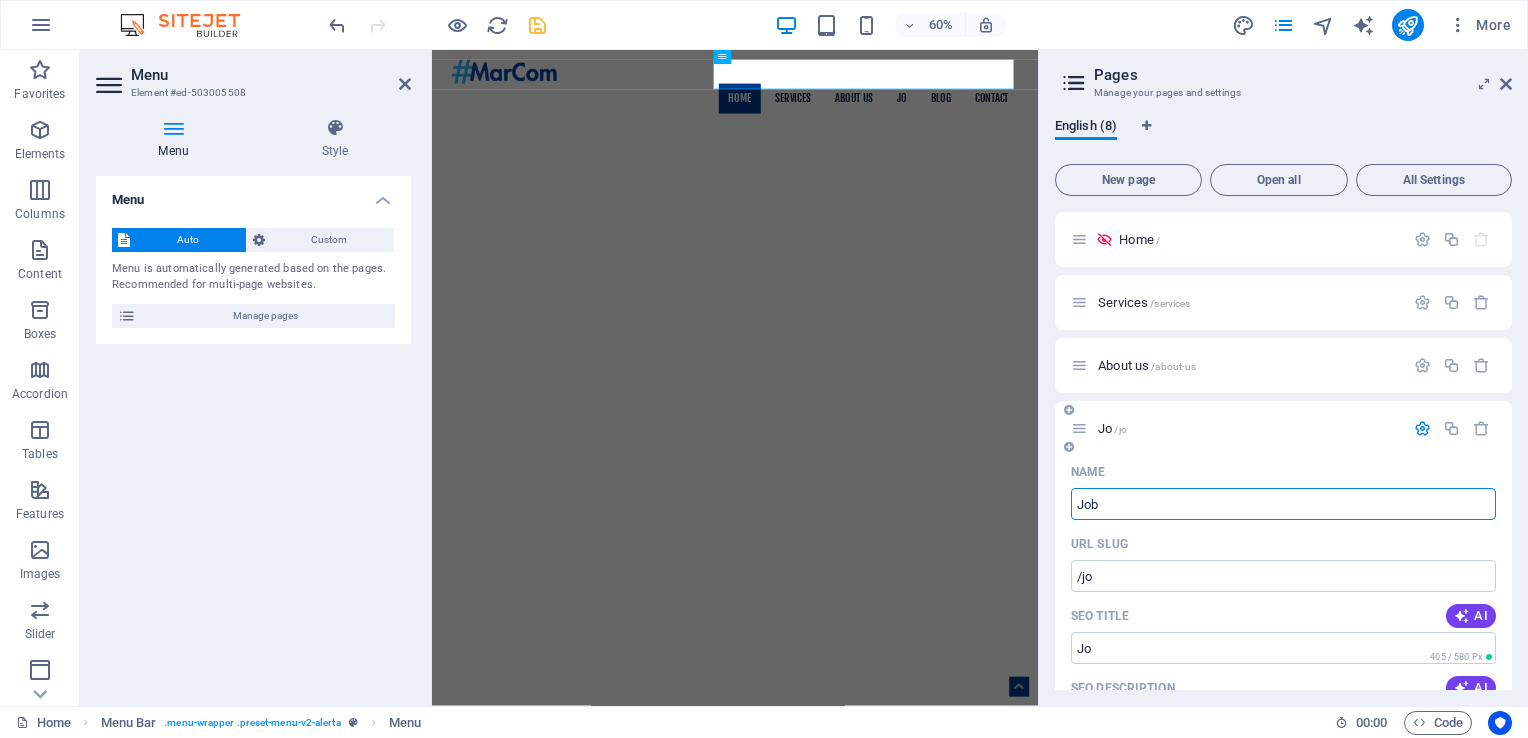 type on "Job" 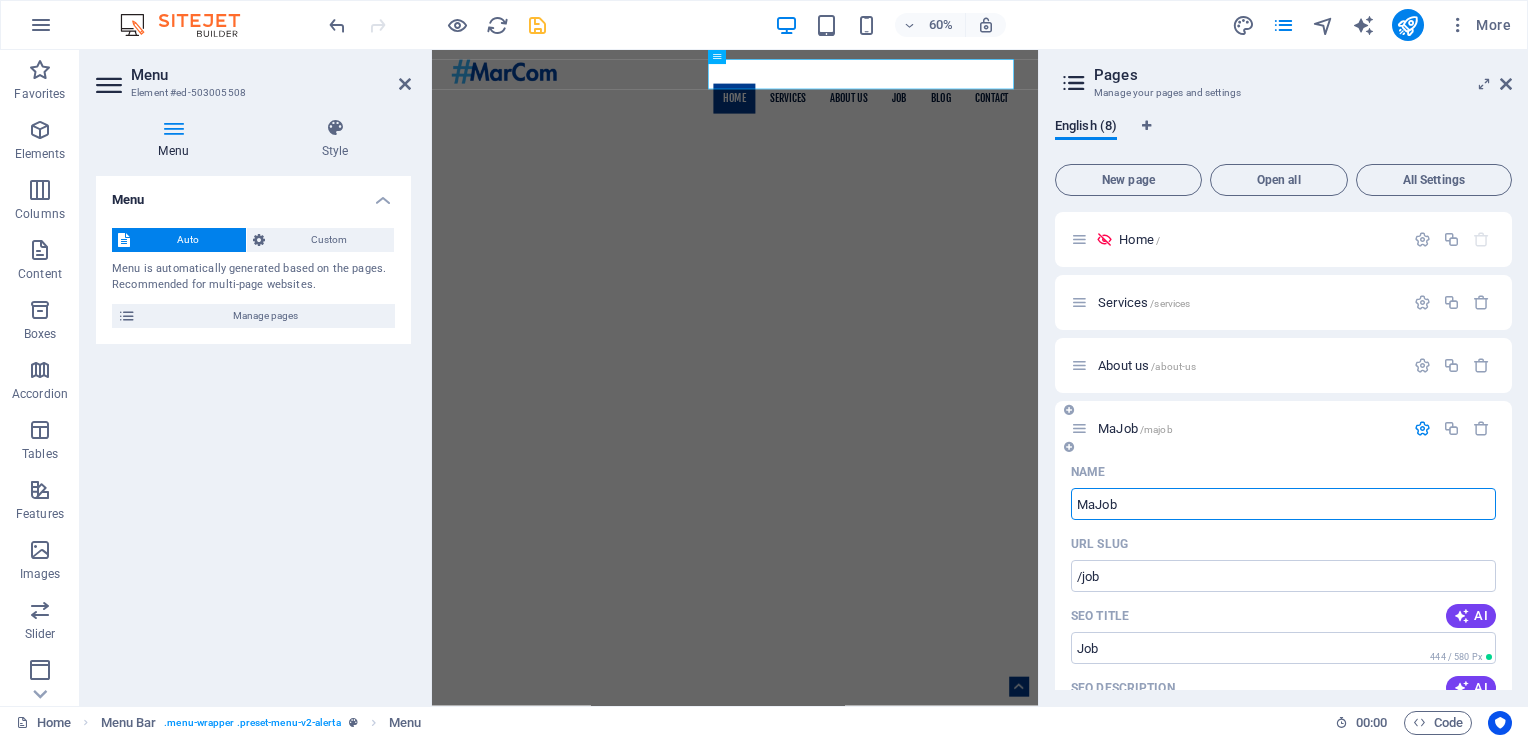 type on "MaJob" 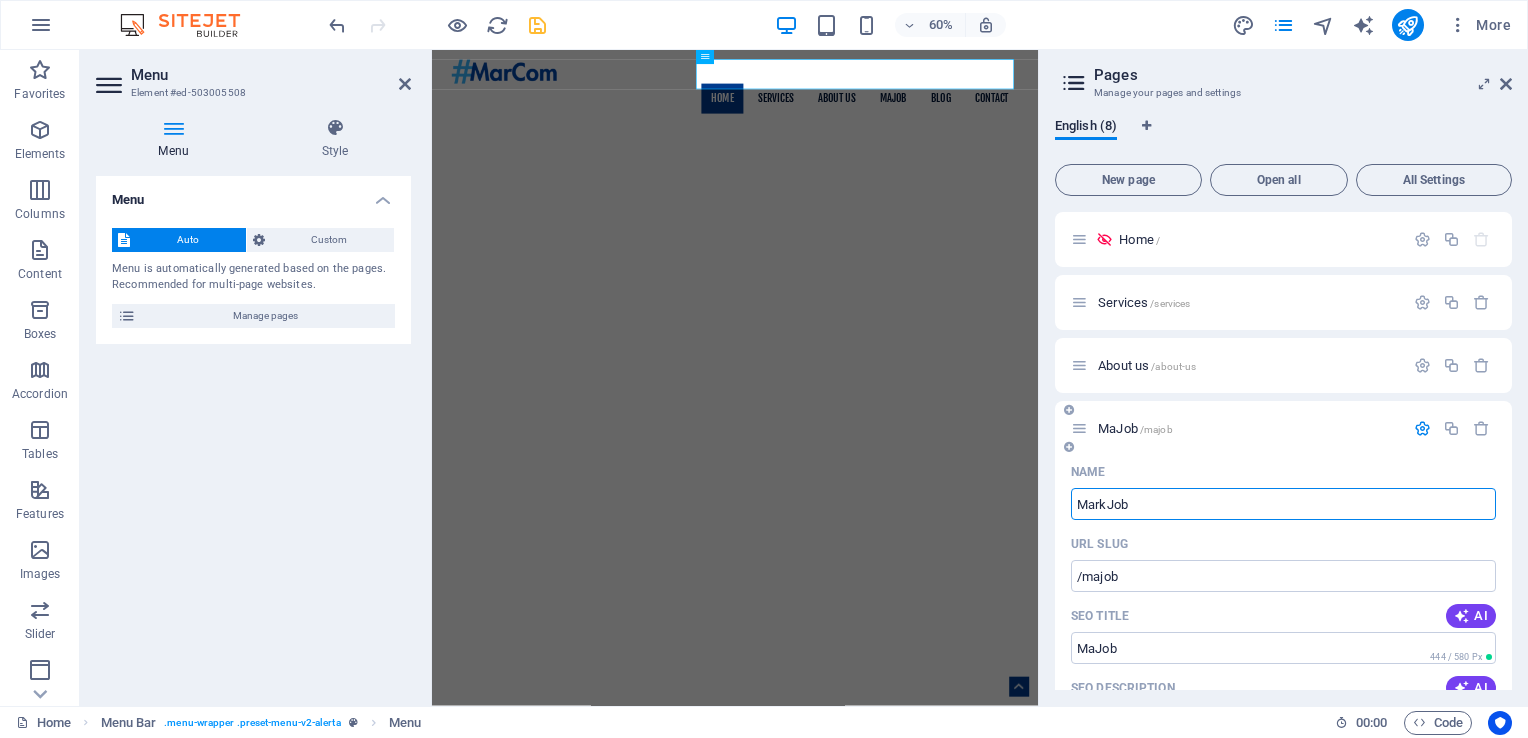 type on "MarkJob" 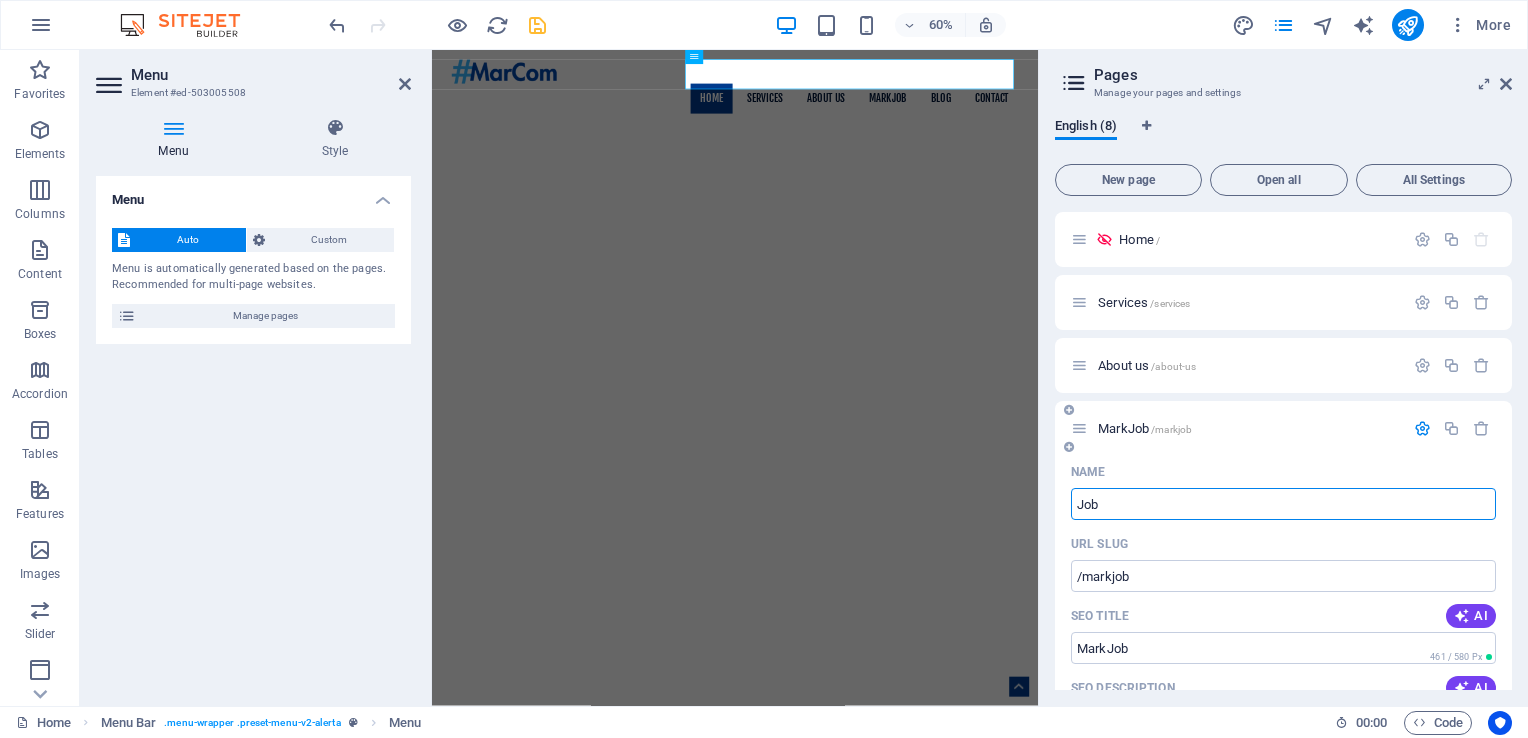 type on "Job" 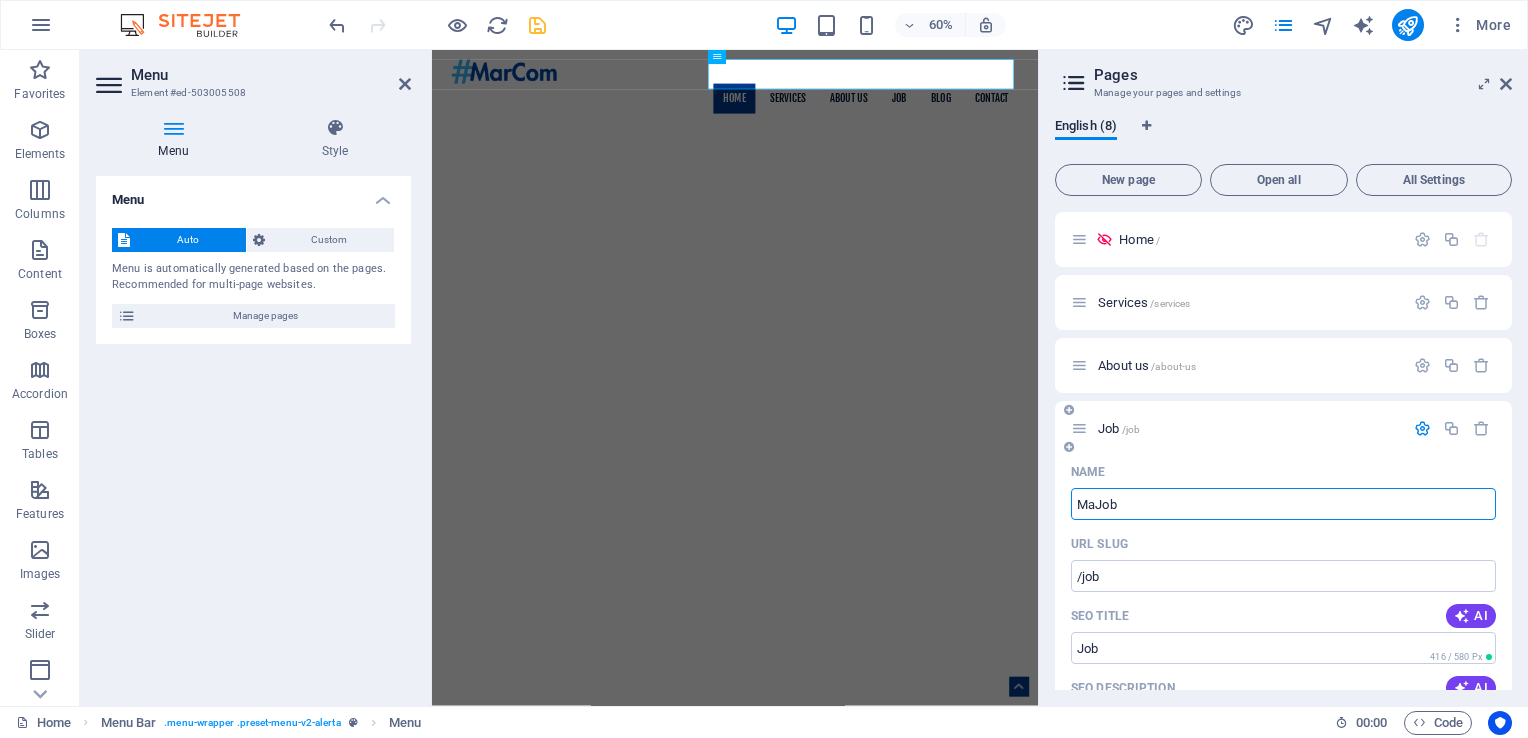 type on "MaJob" 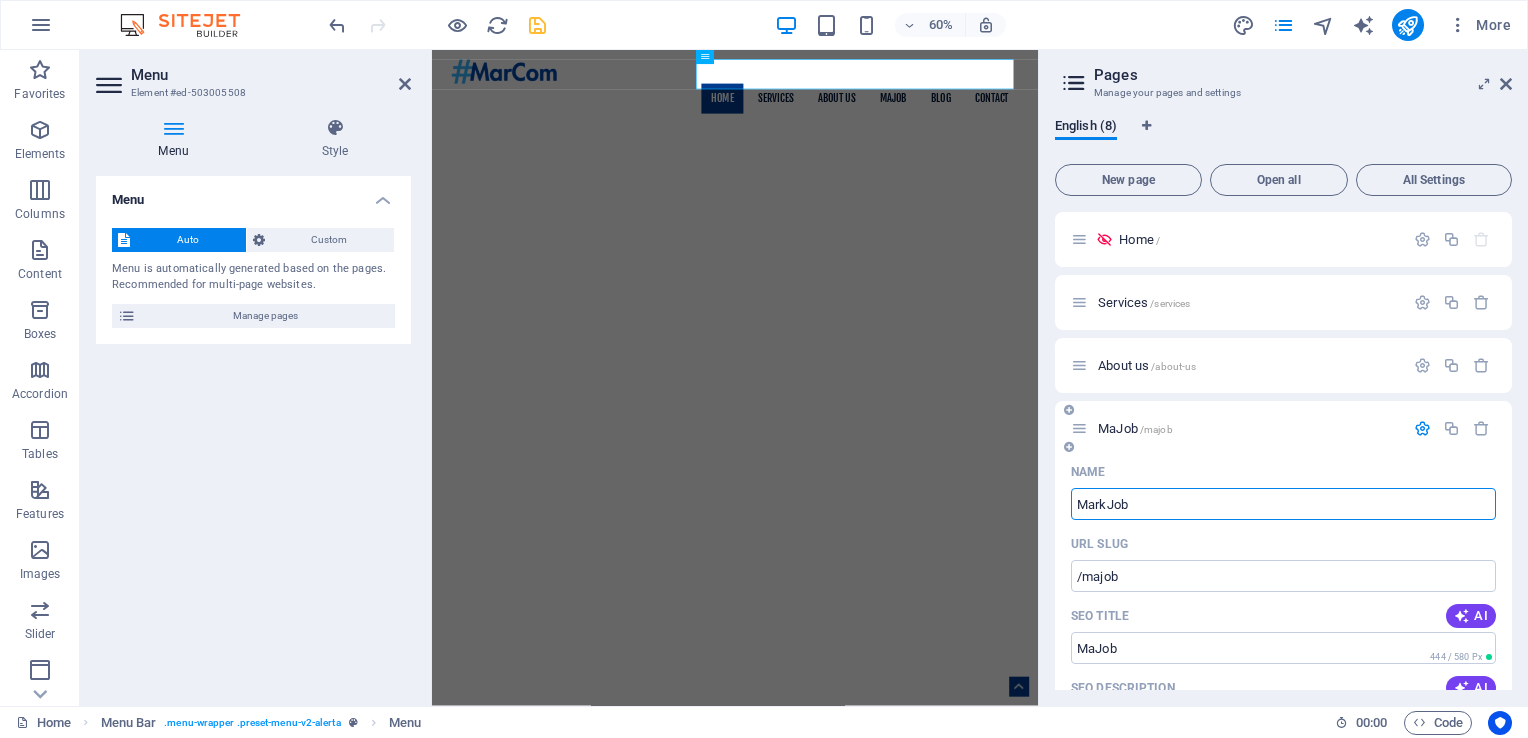 type on "MarkeJob" 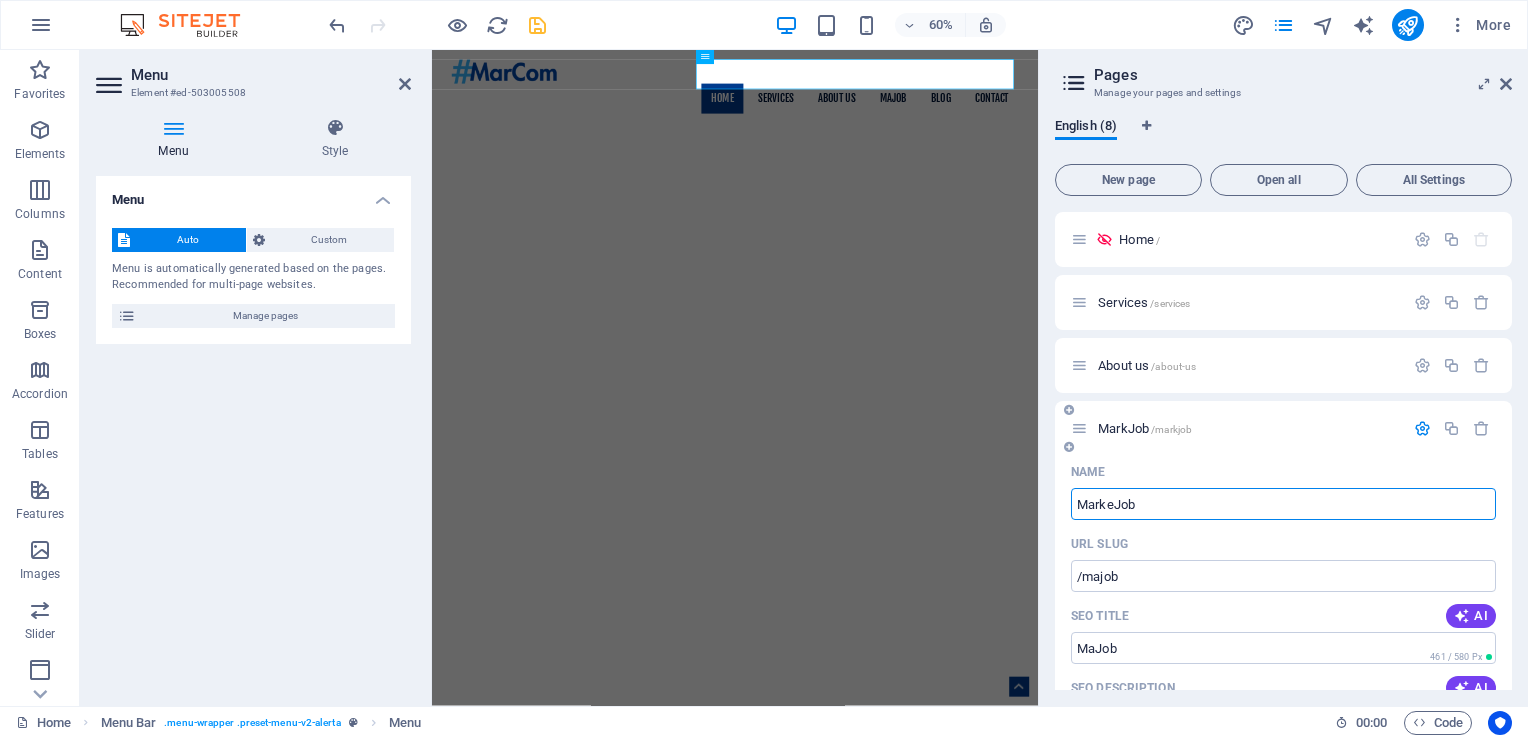 type on "/markjob" 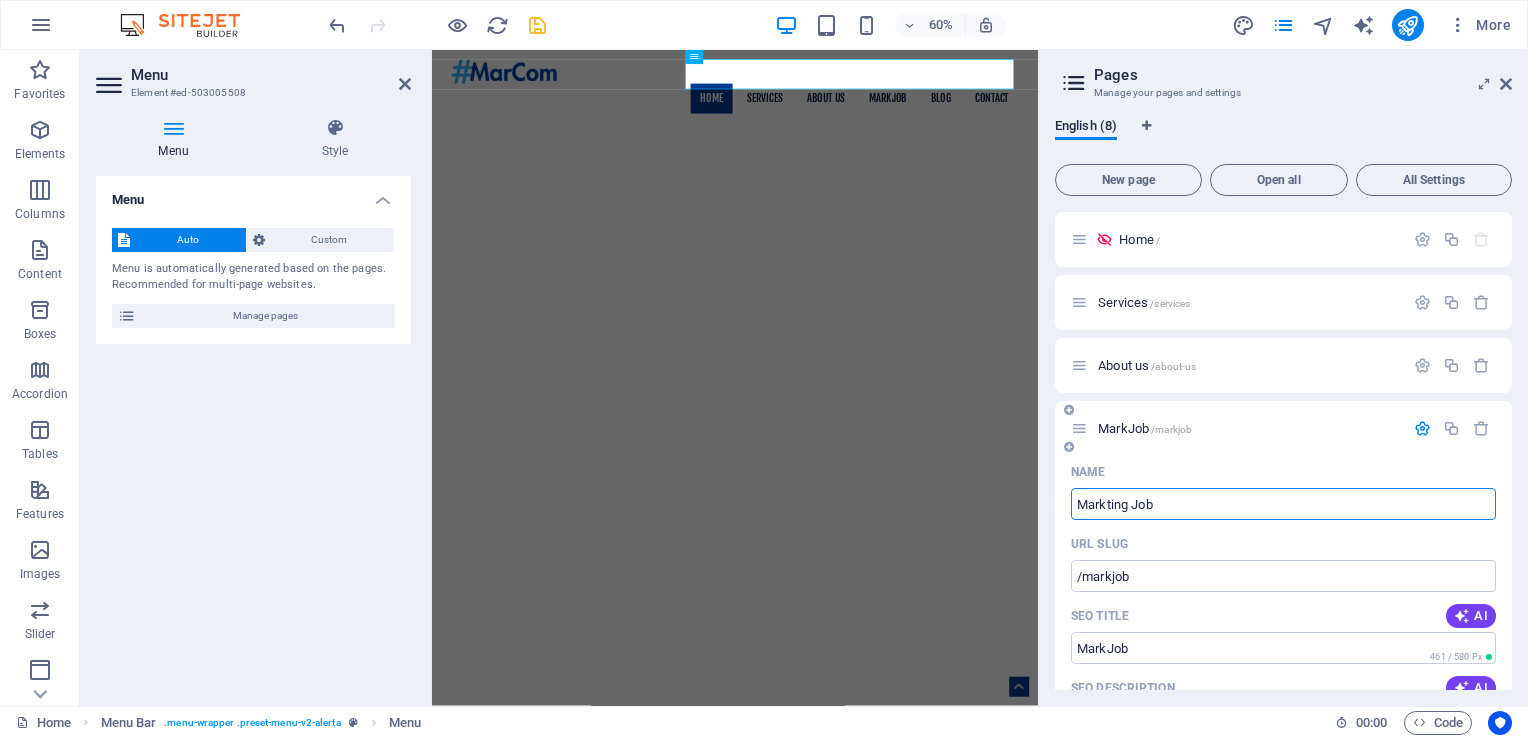 type on "Markting Job" 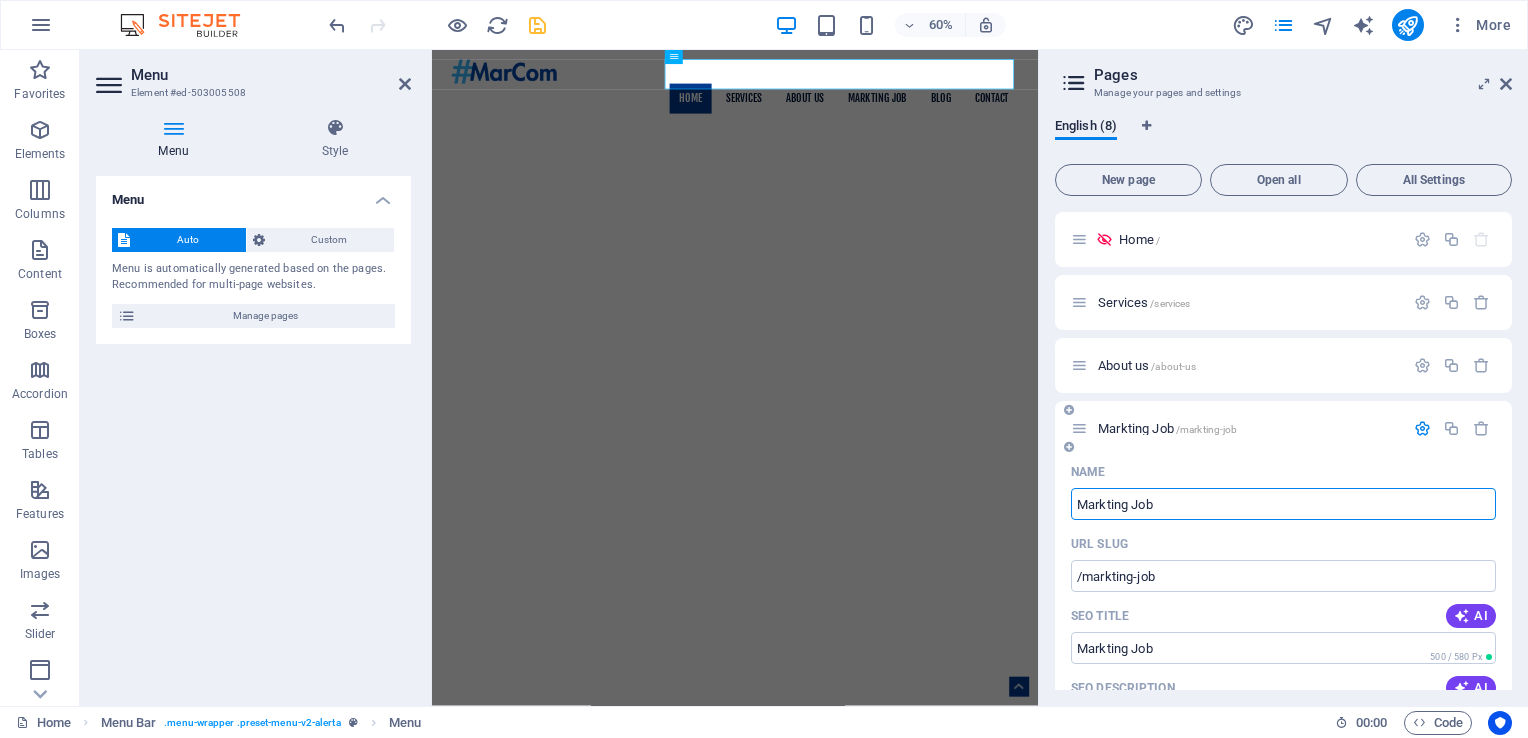 drag, startPoint x: 1162, startPoint y: 504, endPoint x: 1133, endPoint y: 510, distance: 29.614185 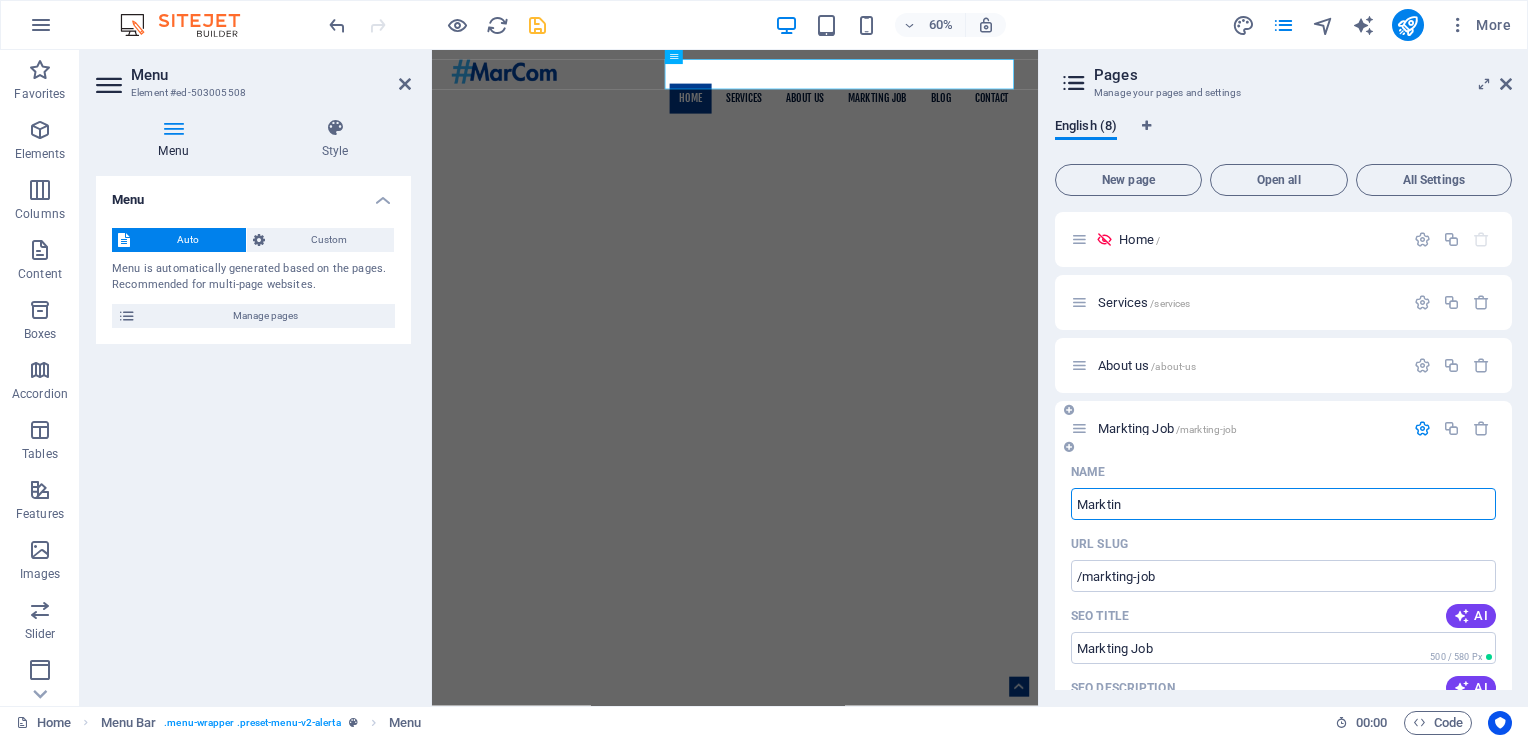 type on "Markti" 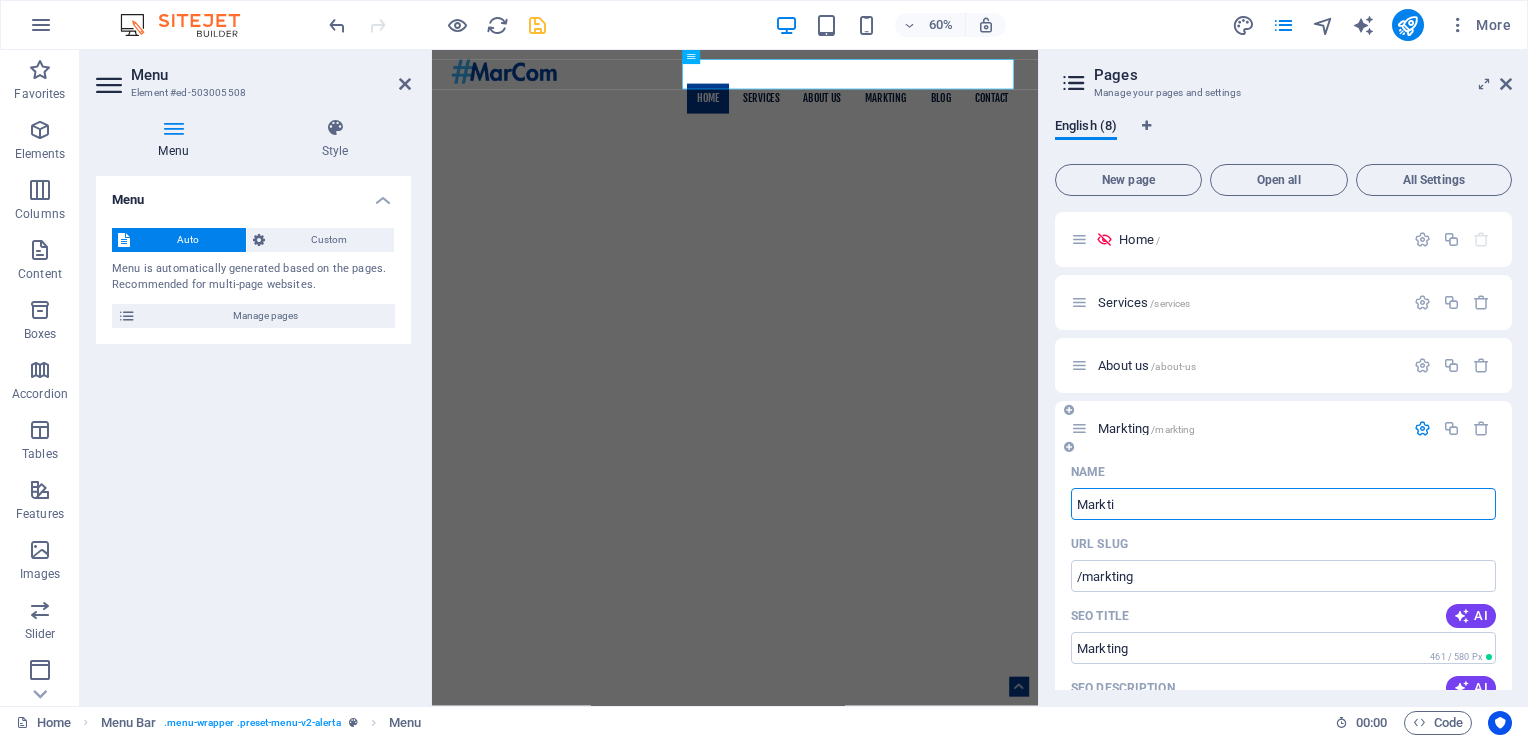 type on "Markt" 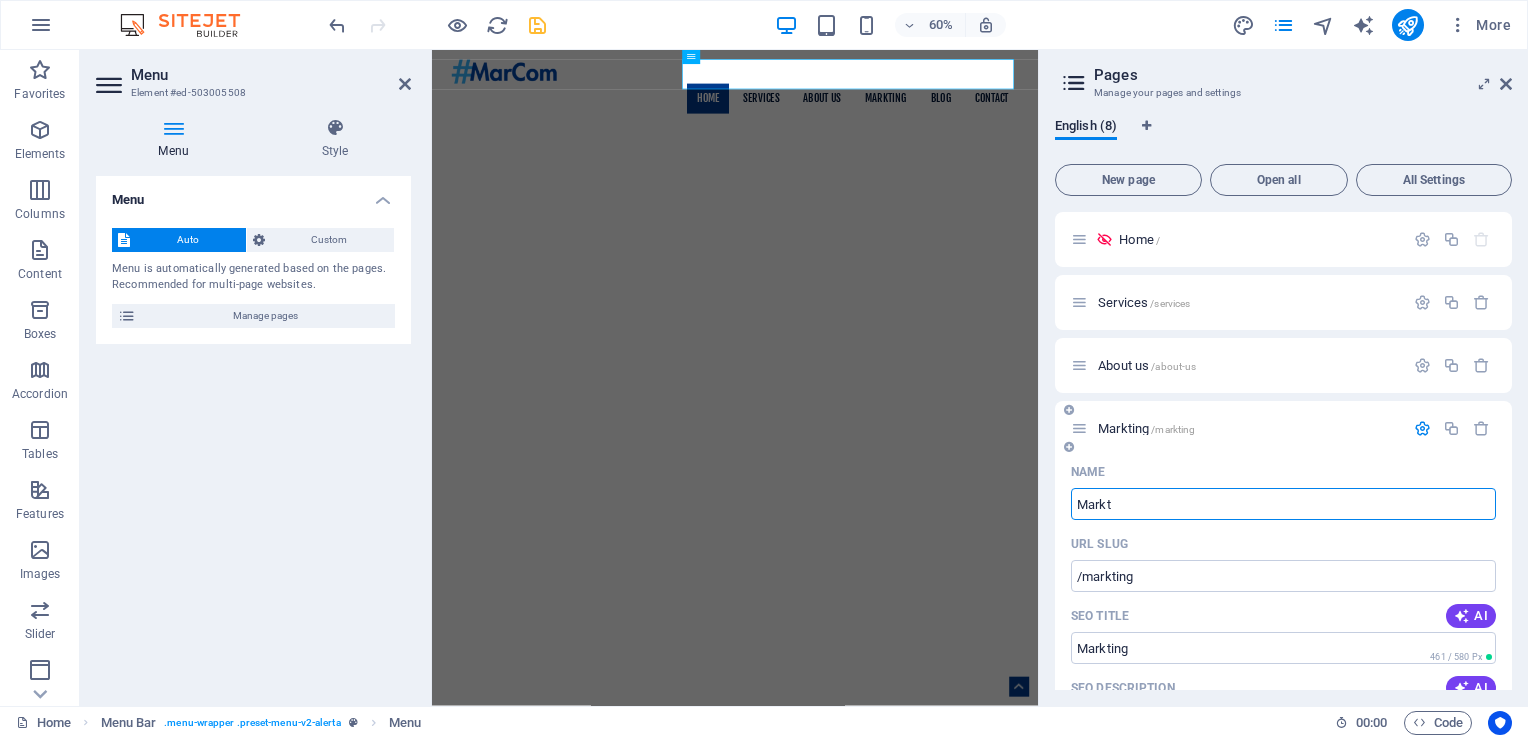 type on "/markti" 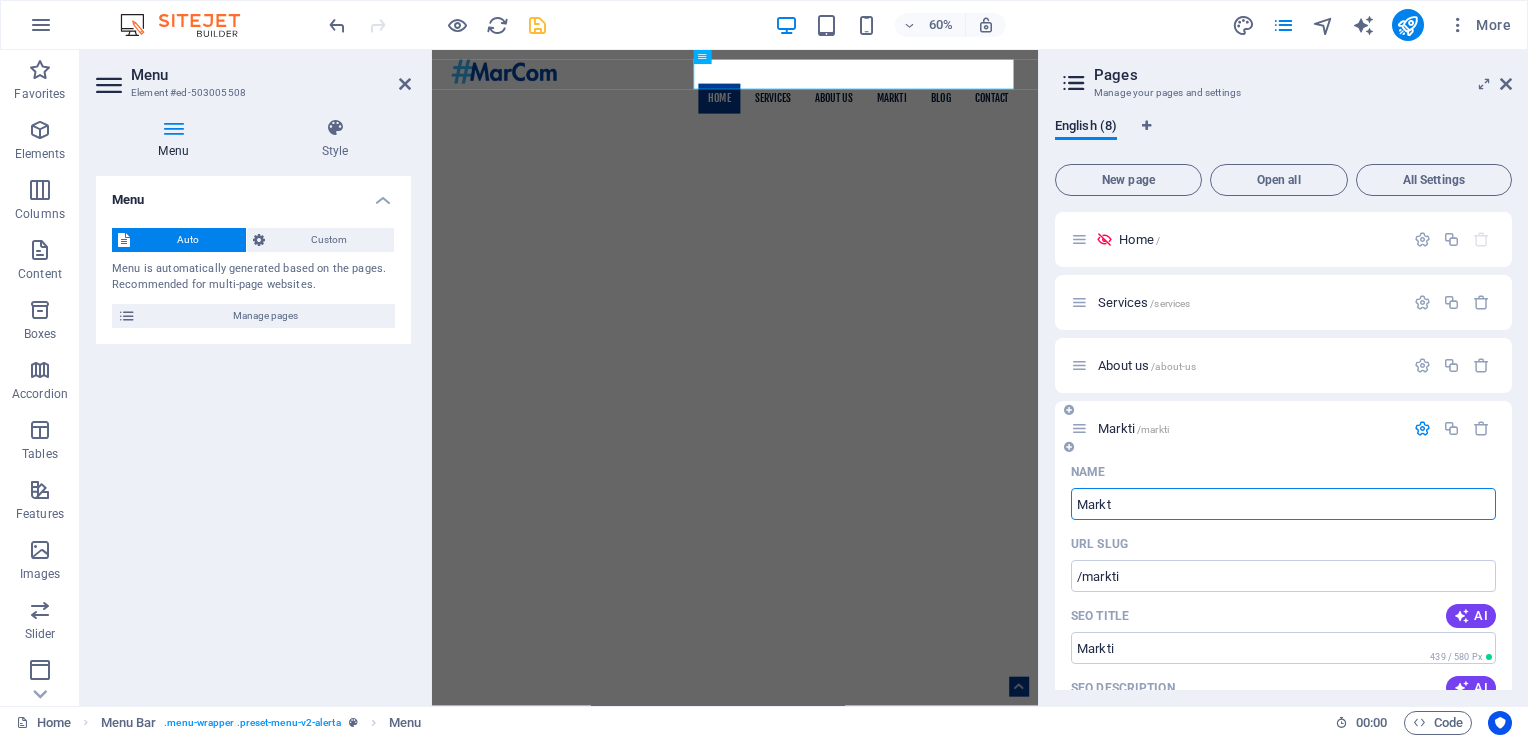 type on "Markt" 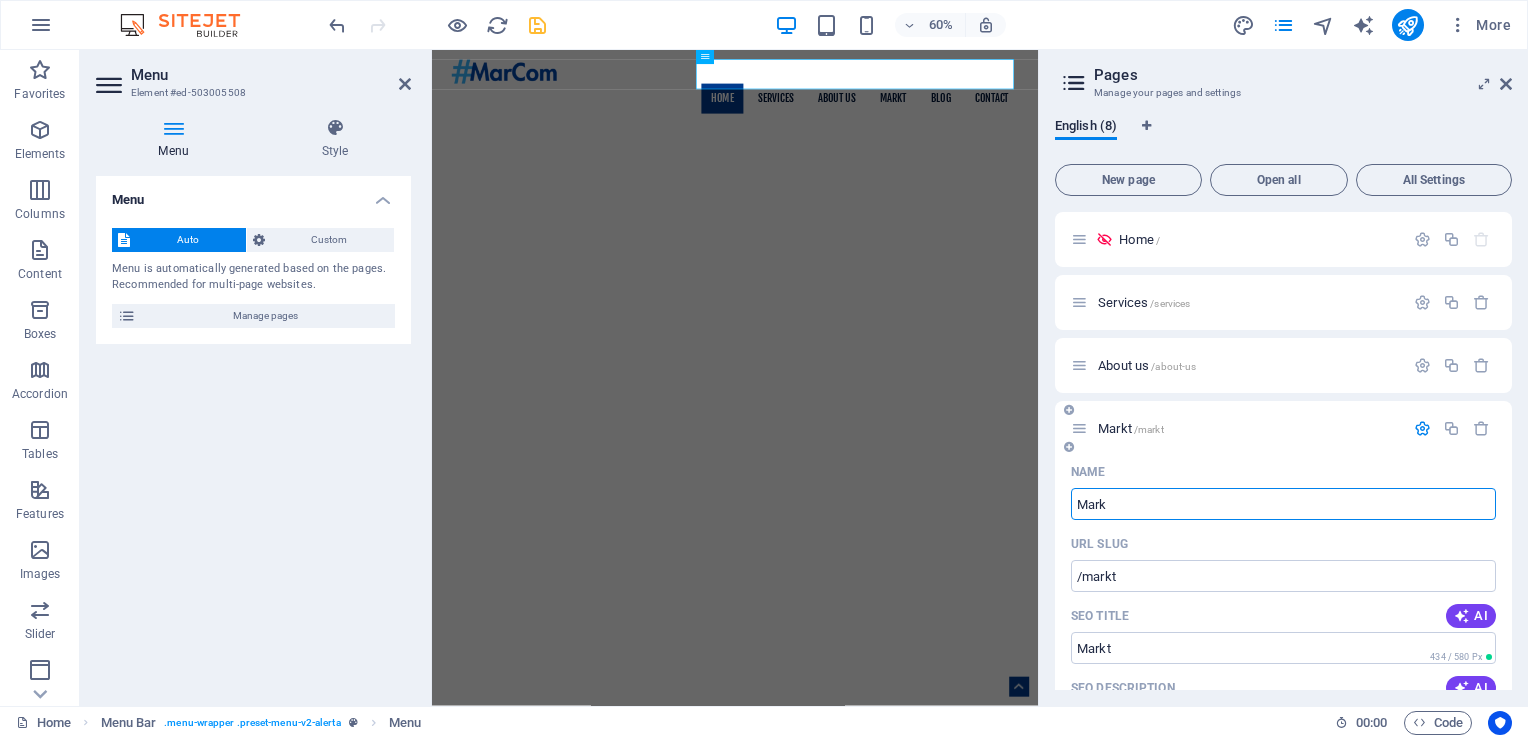type on "Mark" 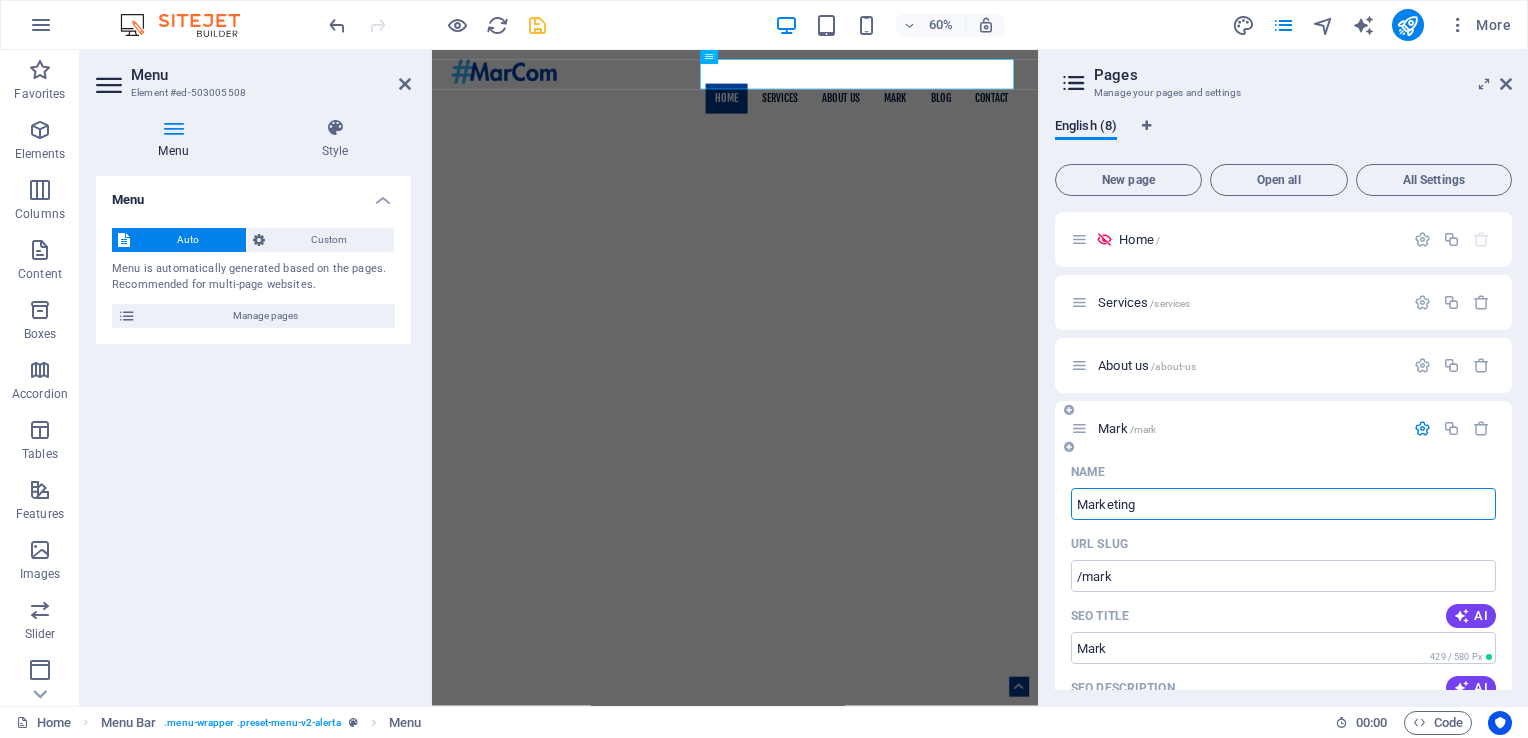 type on "Marketing" 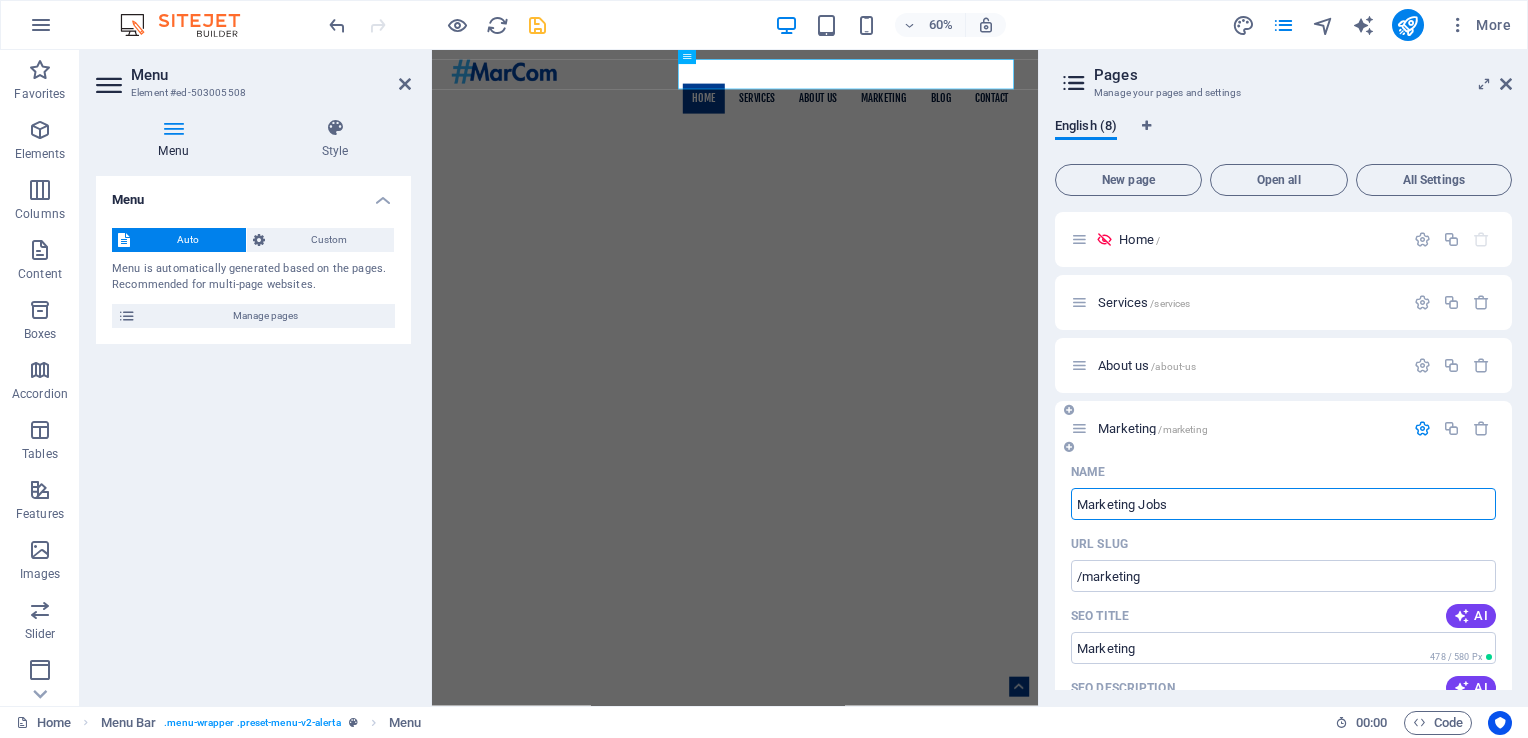 type on "Marketing Jobs" 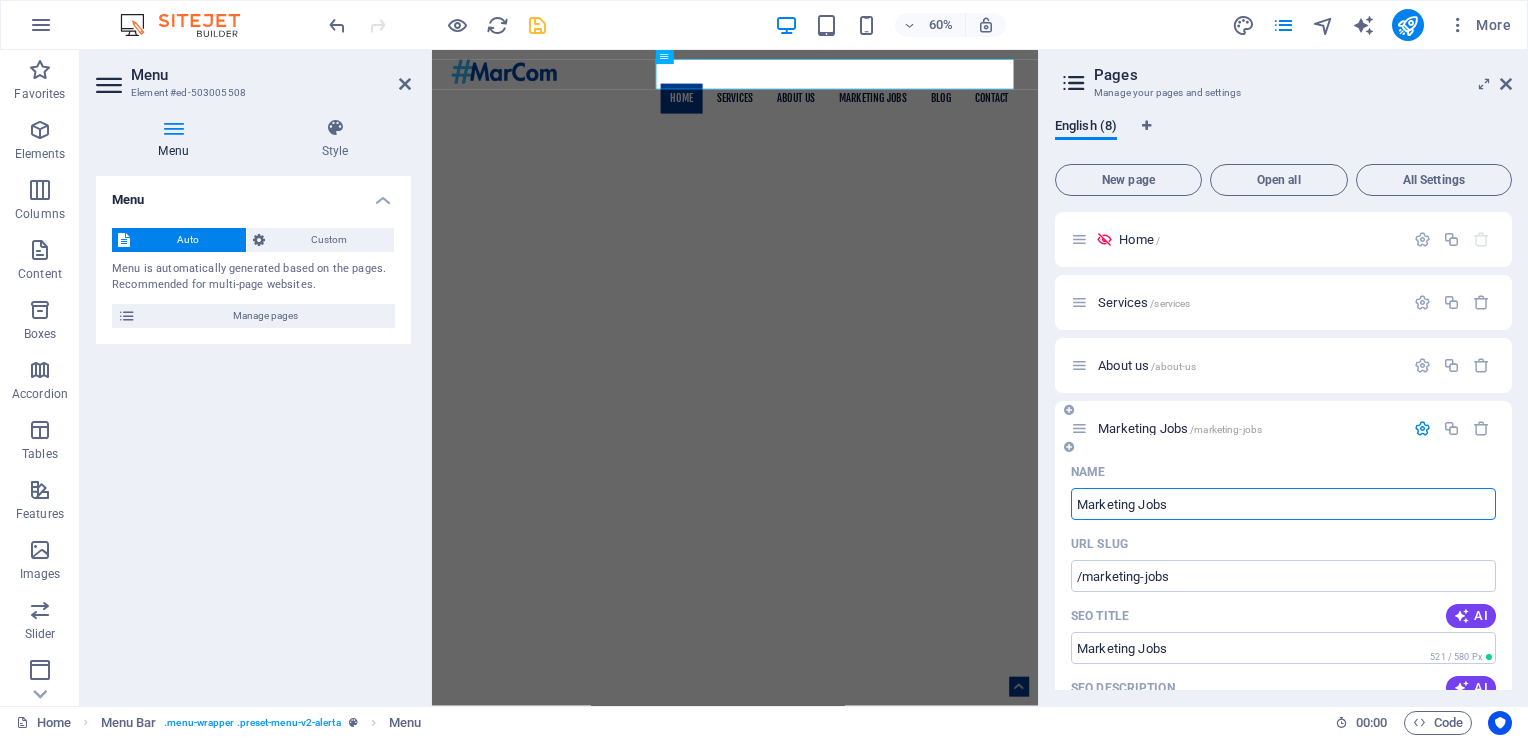 drag, startPoint x: 1171, startPoint y: 505, endPoint x: 1060, endPoint y: 506, distance: 111.0045 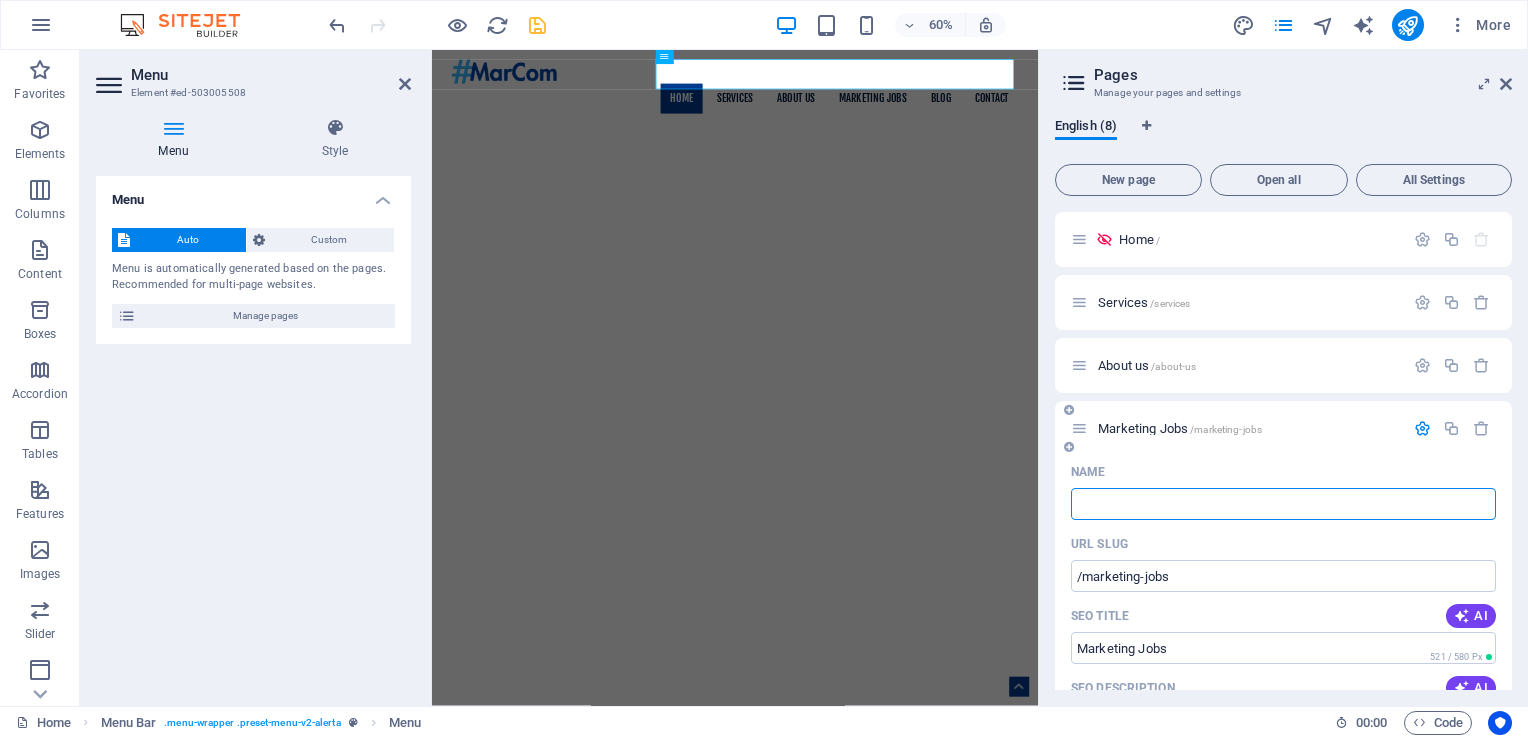 type 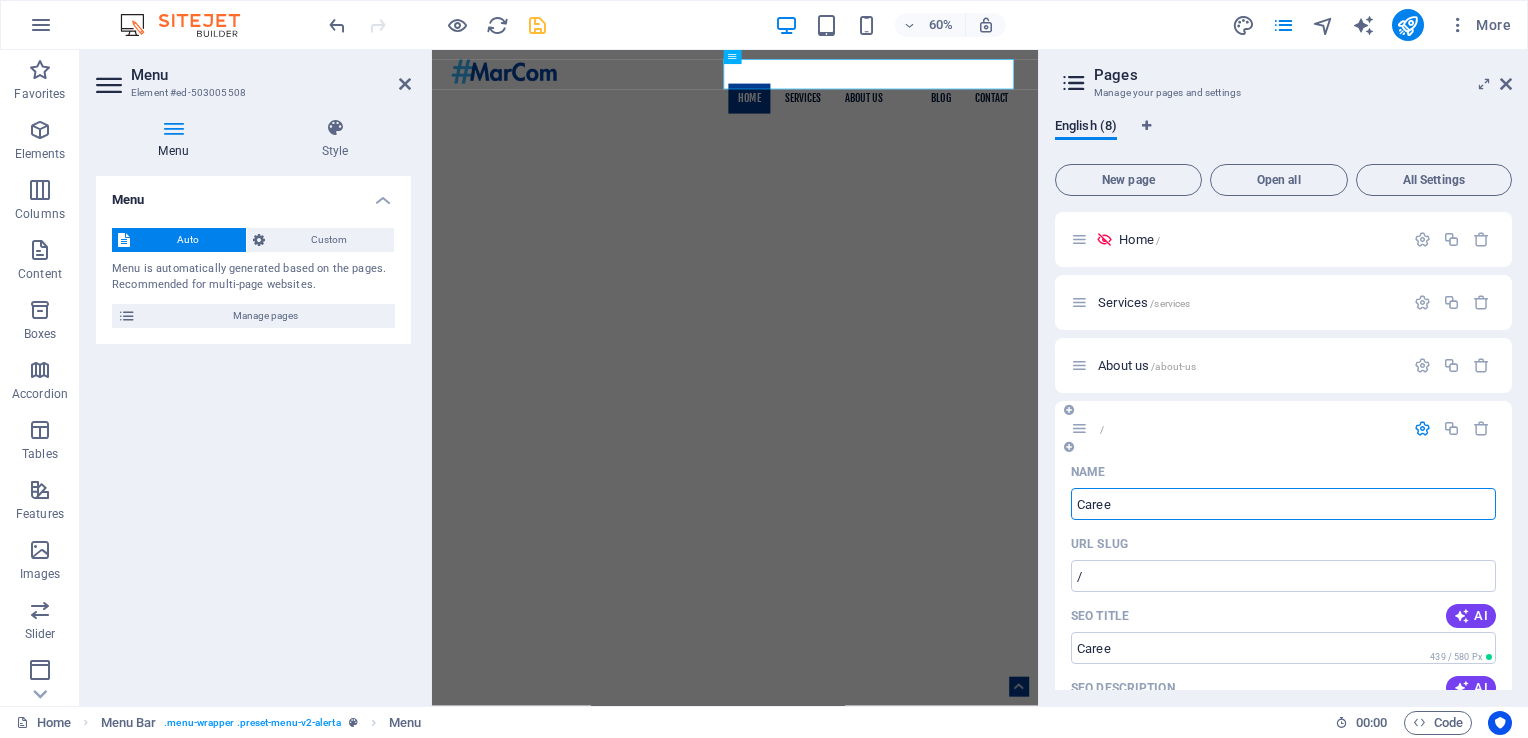 type on "Caree" 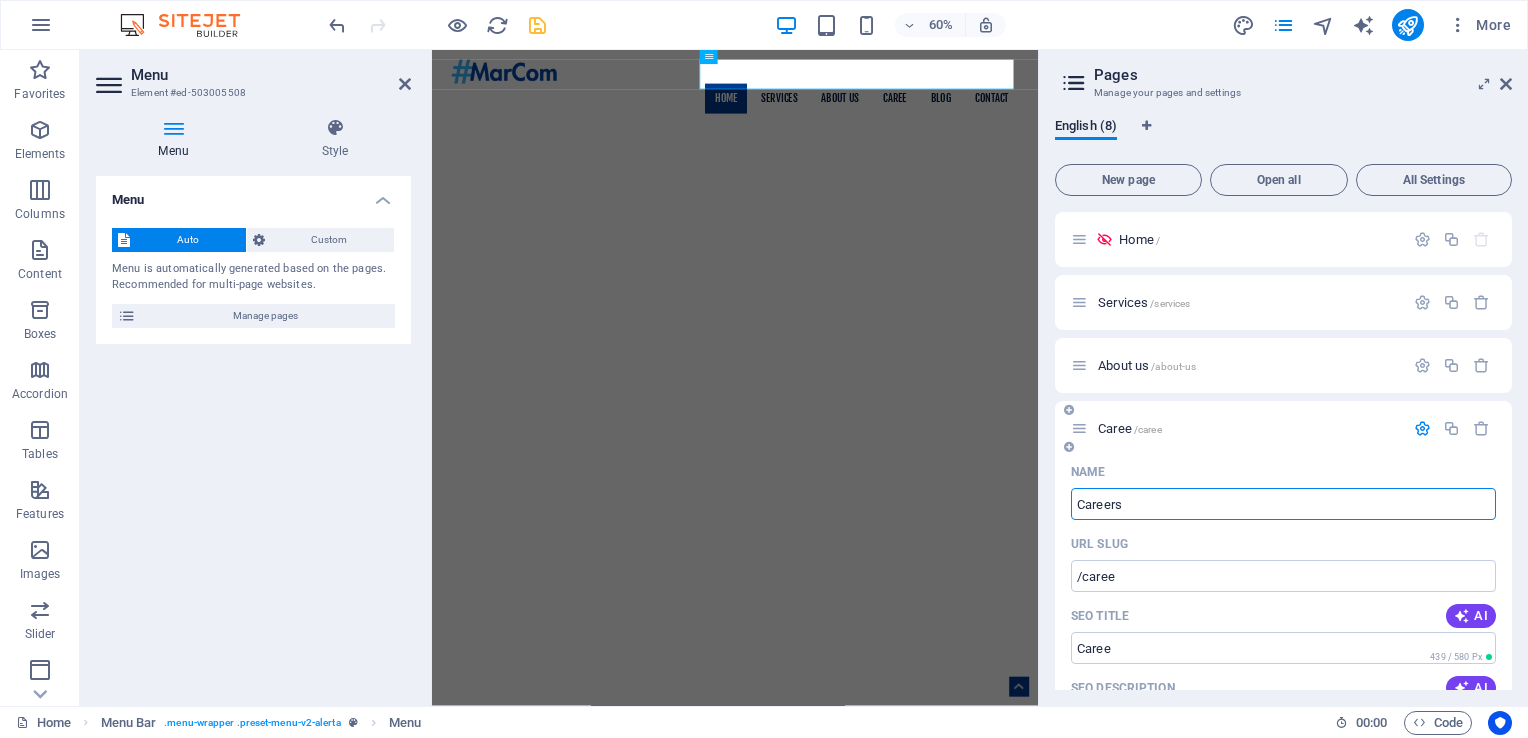 type on "Careers" 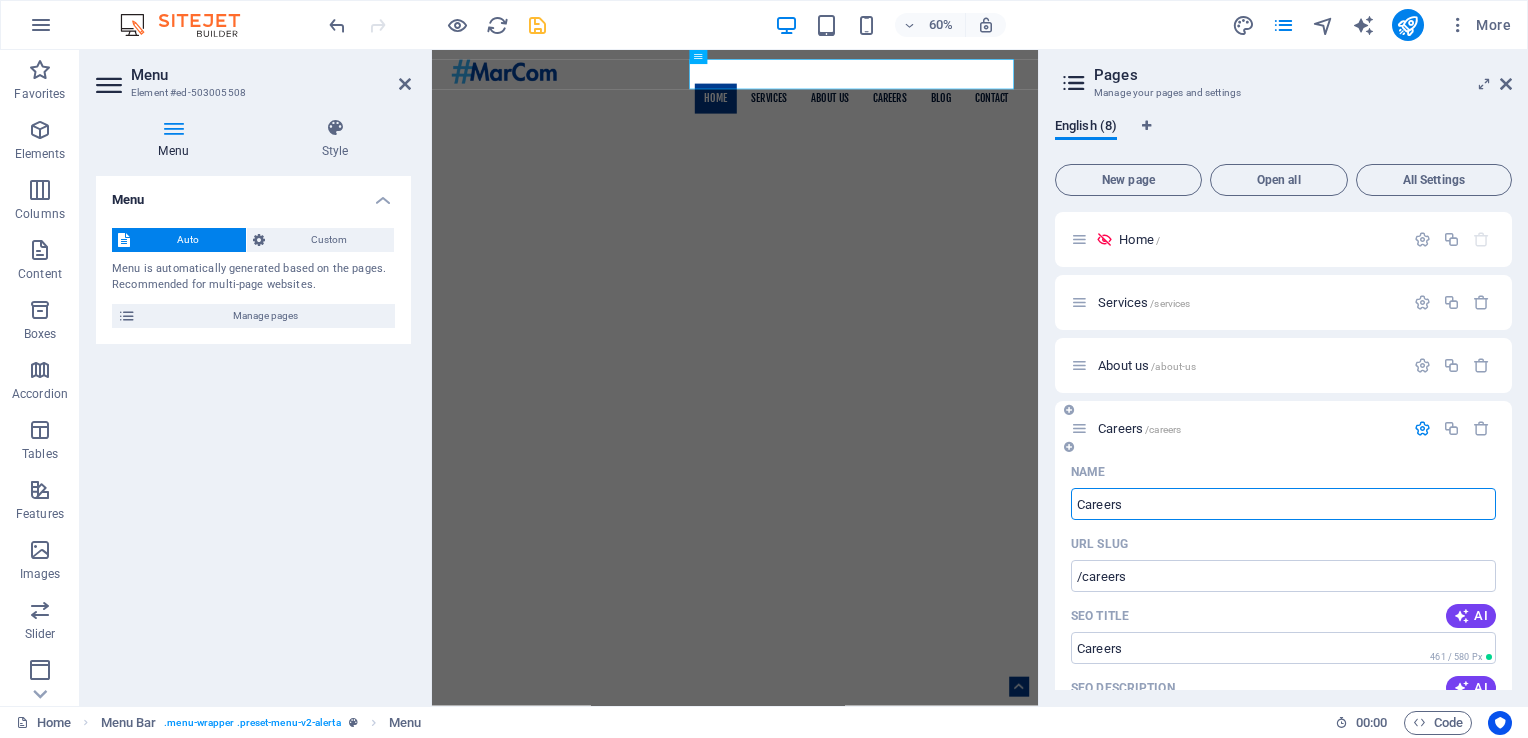type on "Careers" 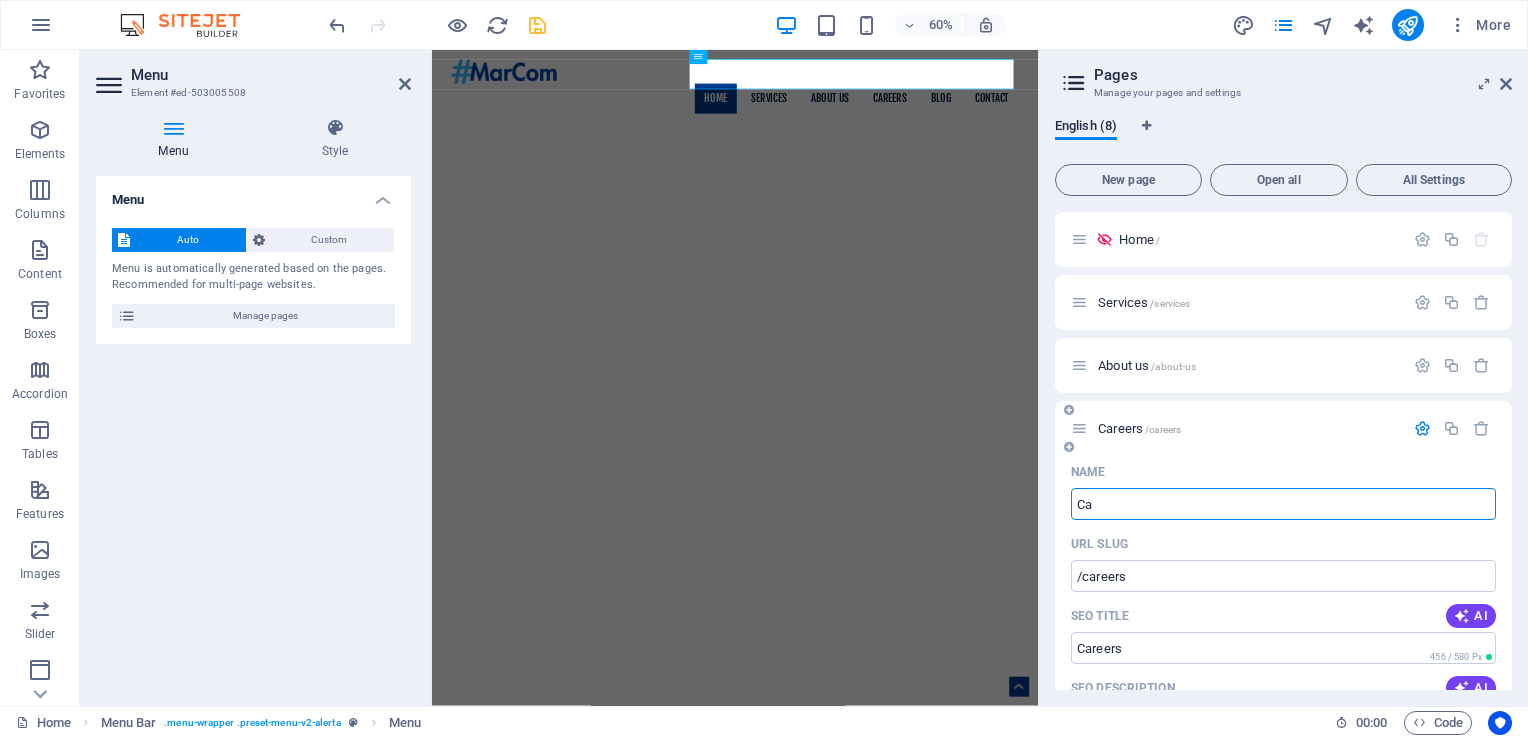 type on "C" 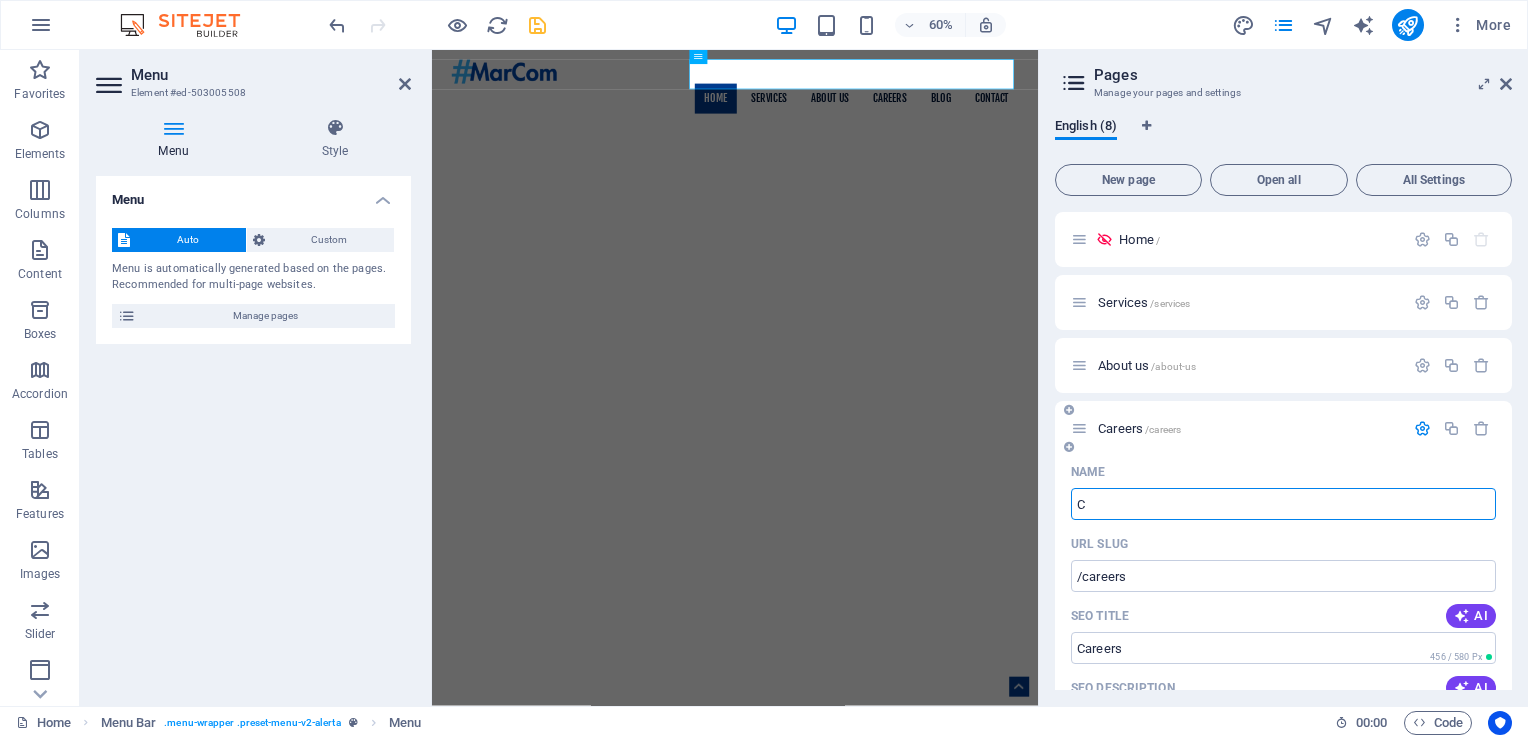 type 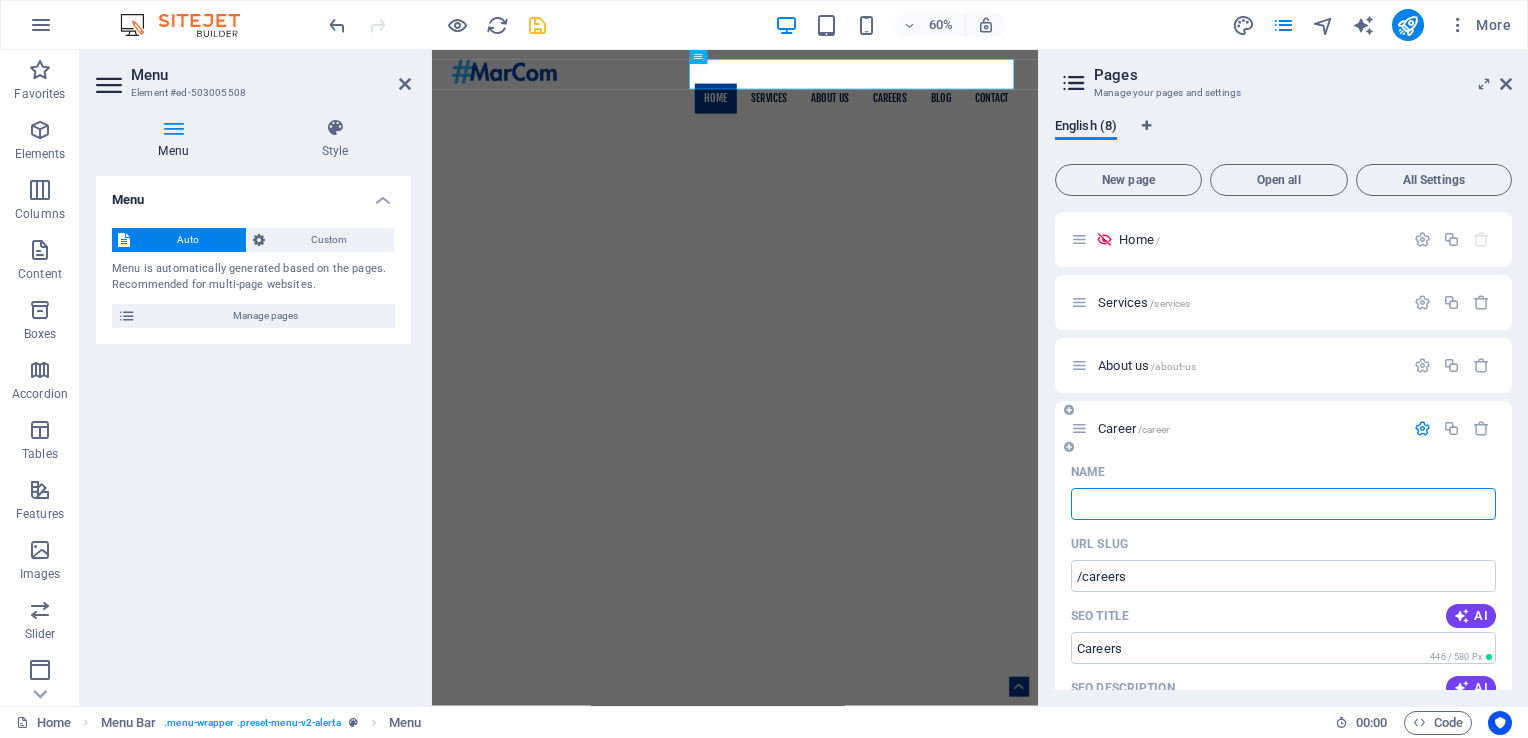 type on "/career" 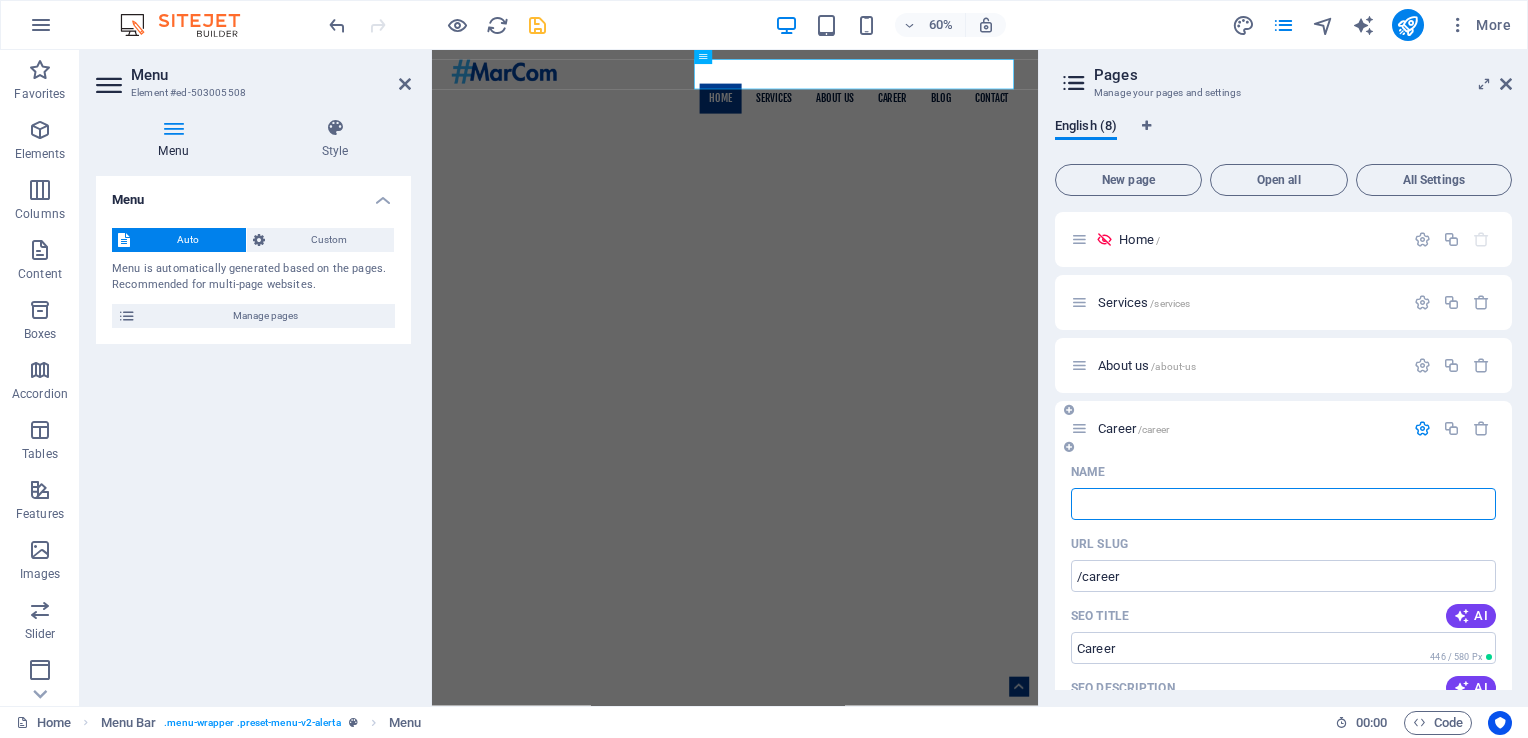 type 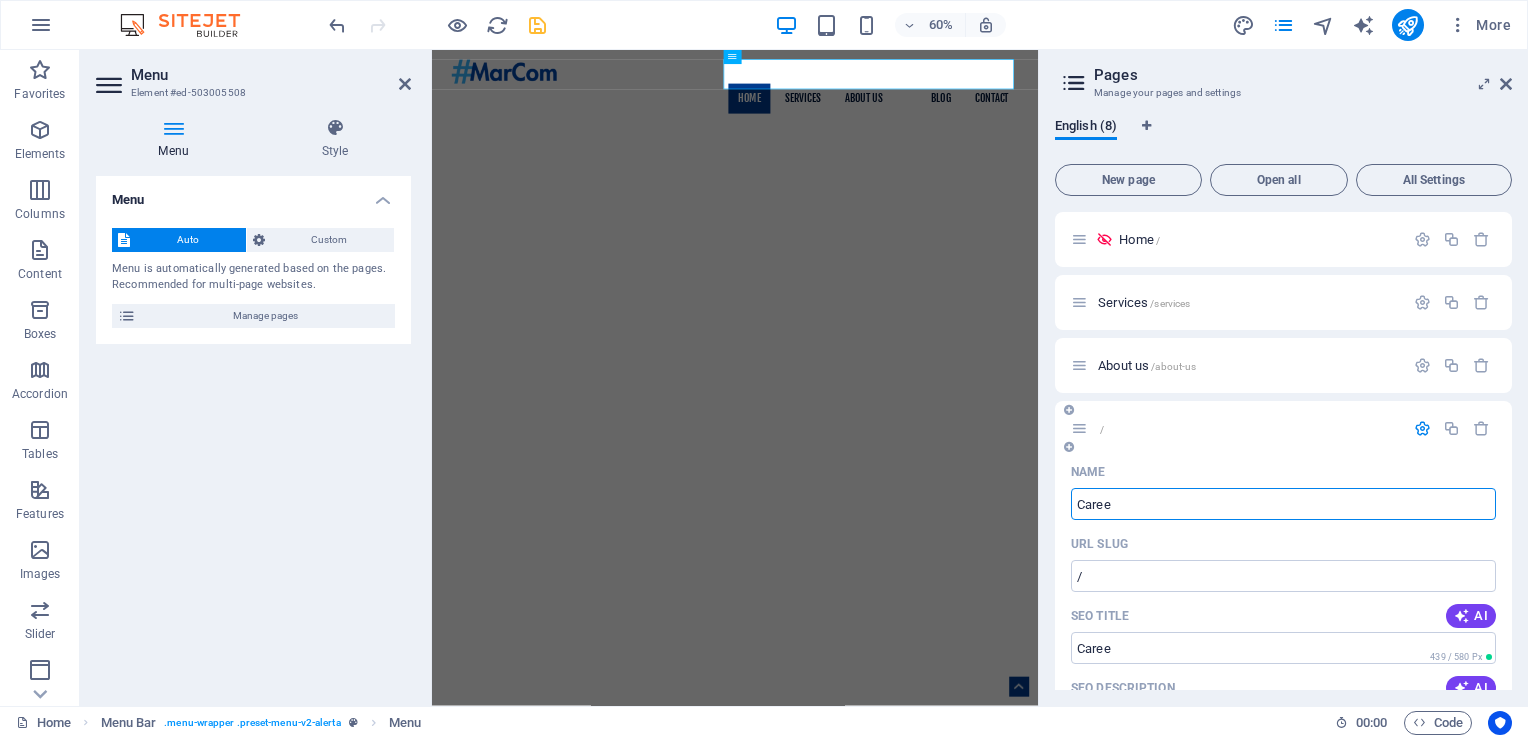 type on "Caree" 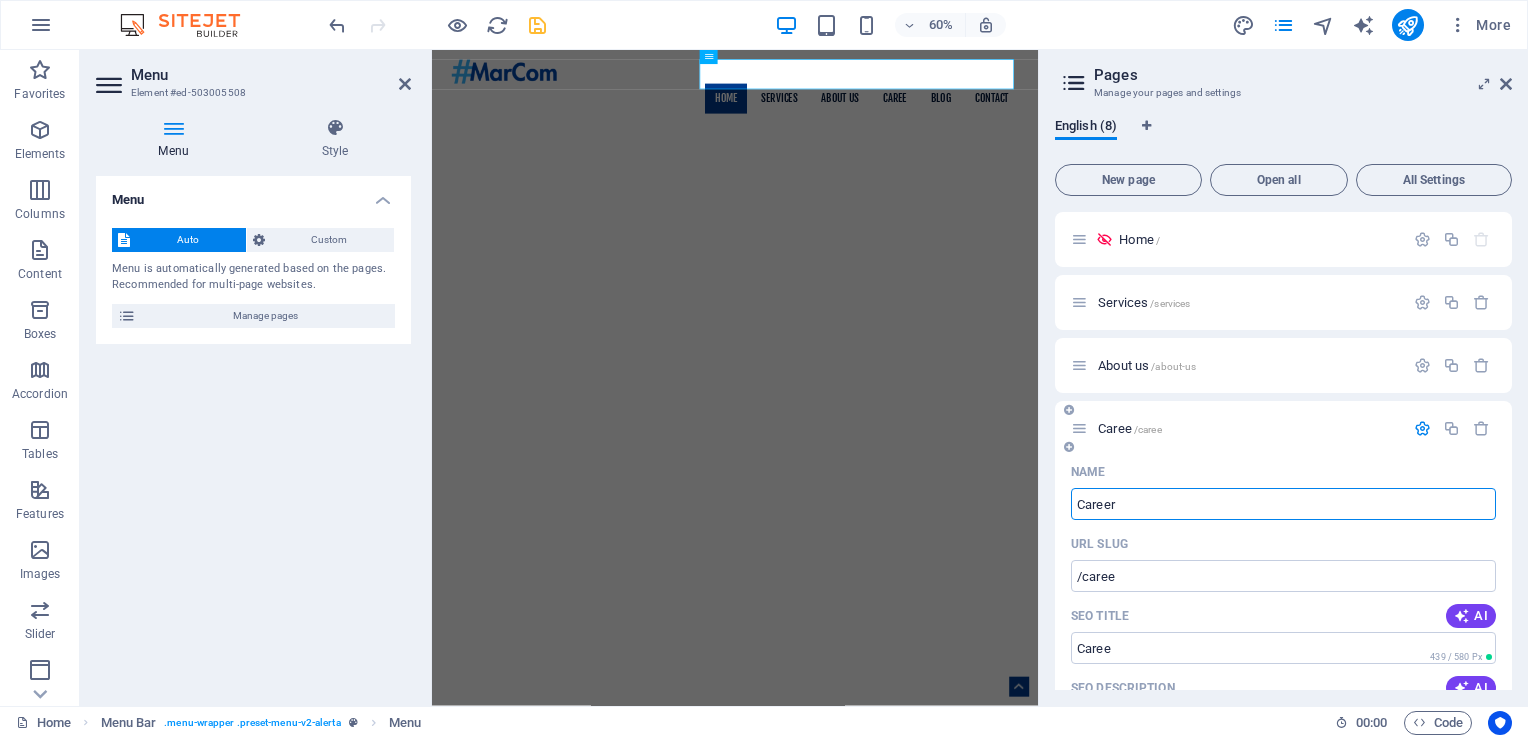 type on "Career" 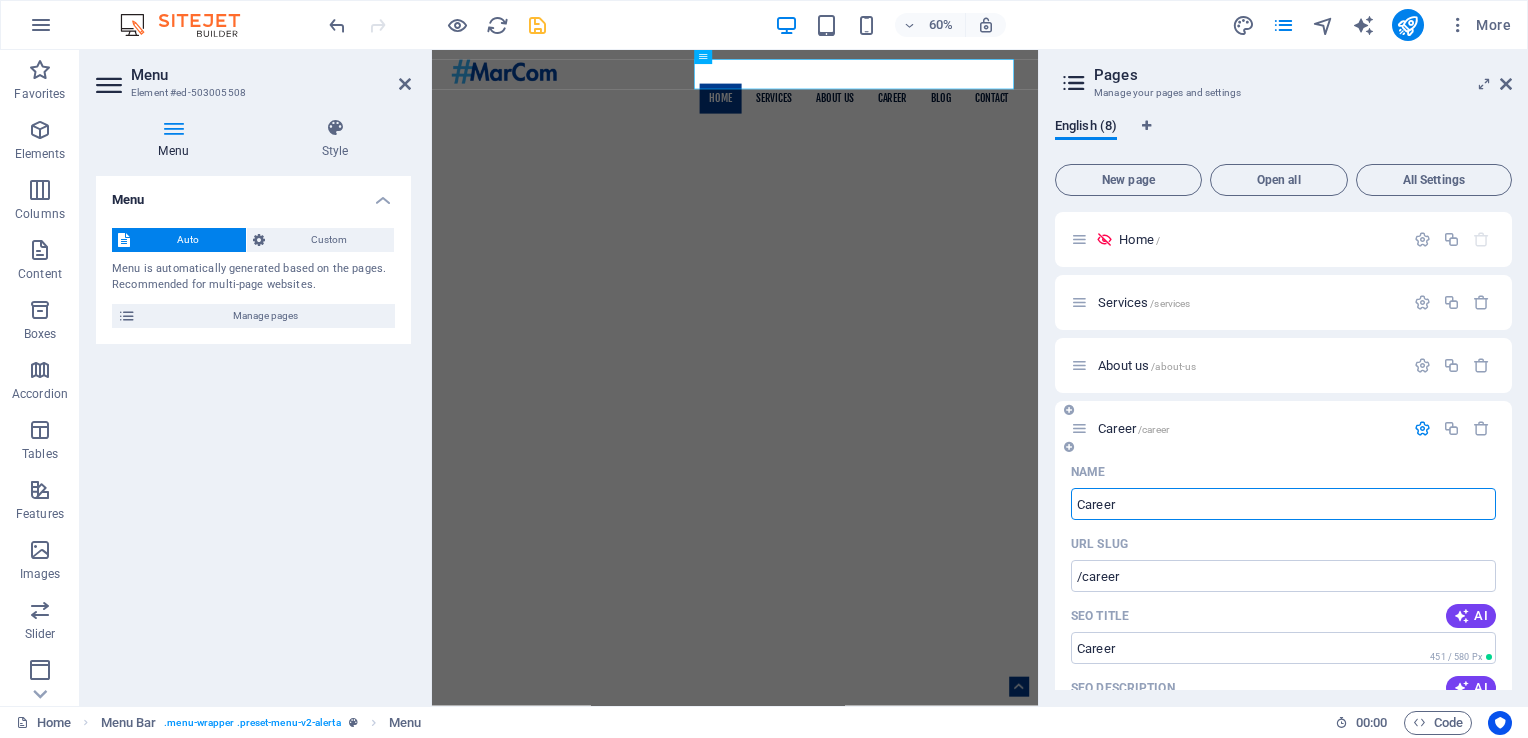 type on "Career" 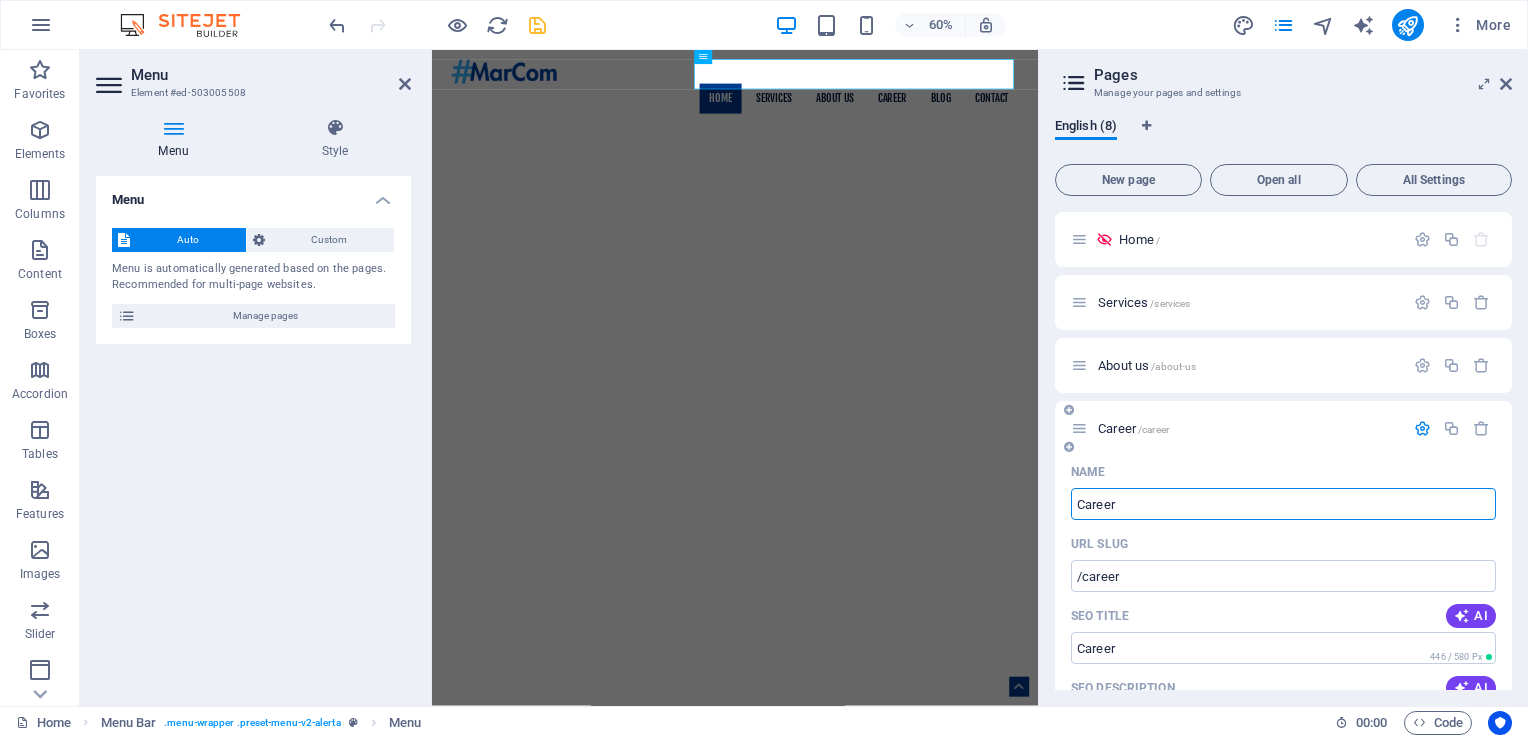 type on "Careers" 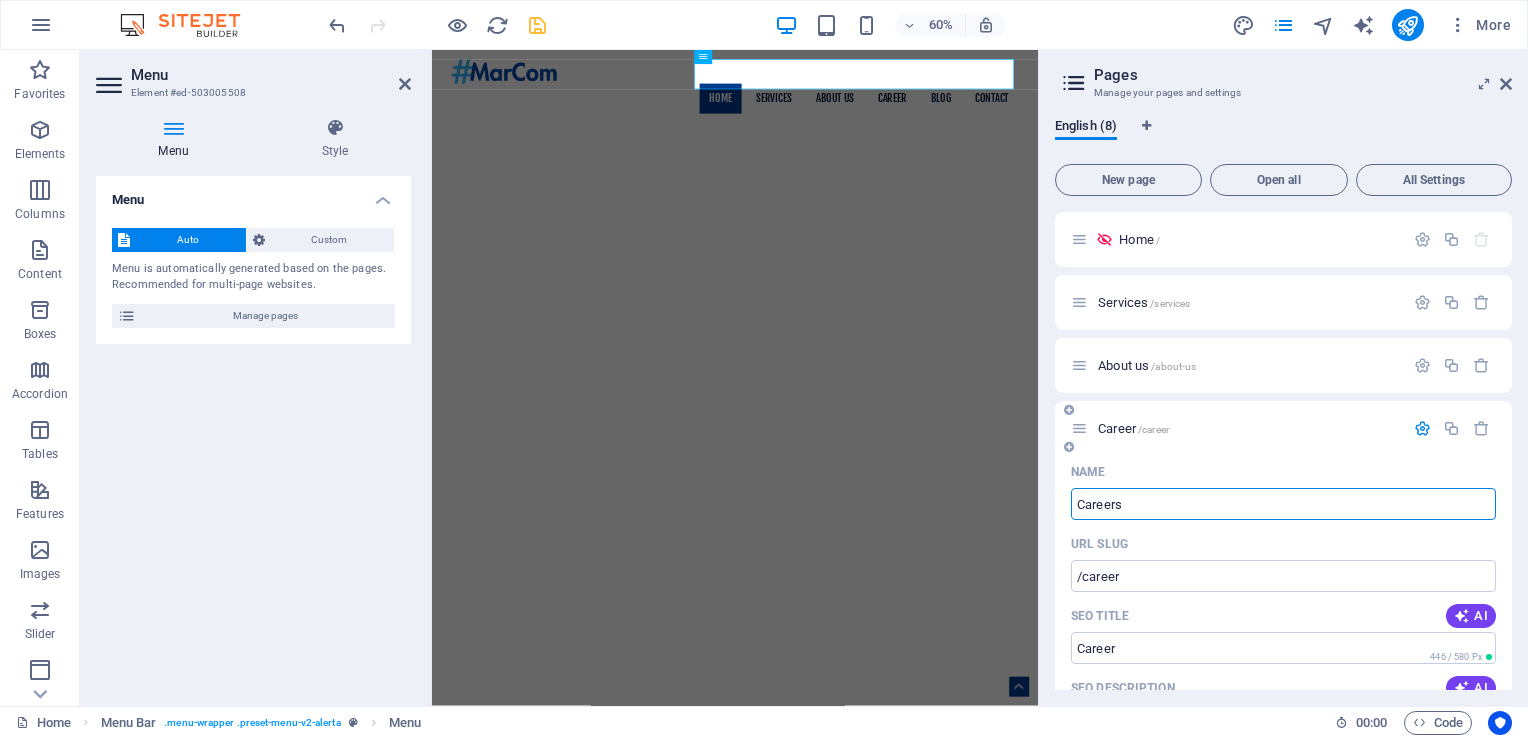 type on "/careers" 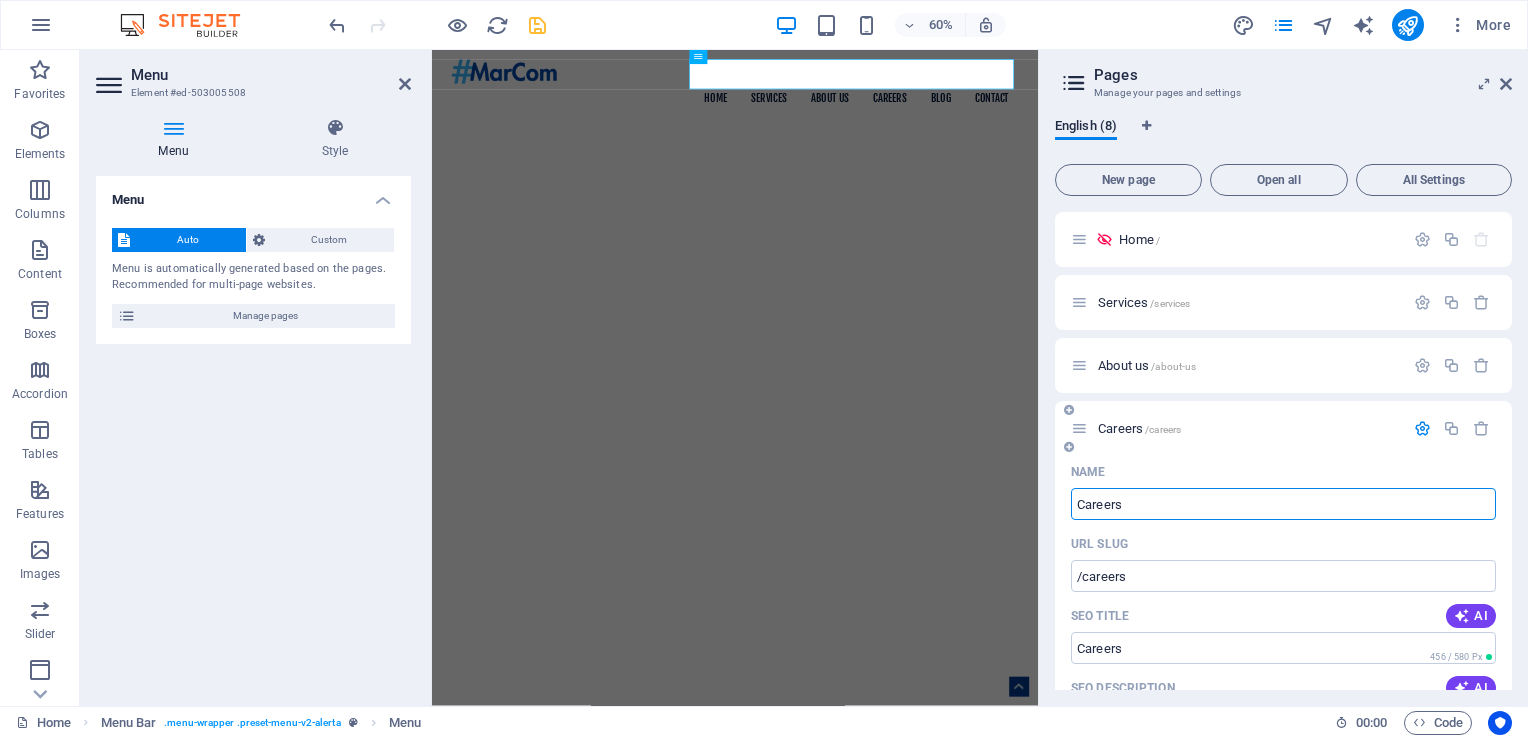 click on "Careers" at bounding box center [1283, 504] 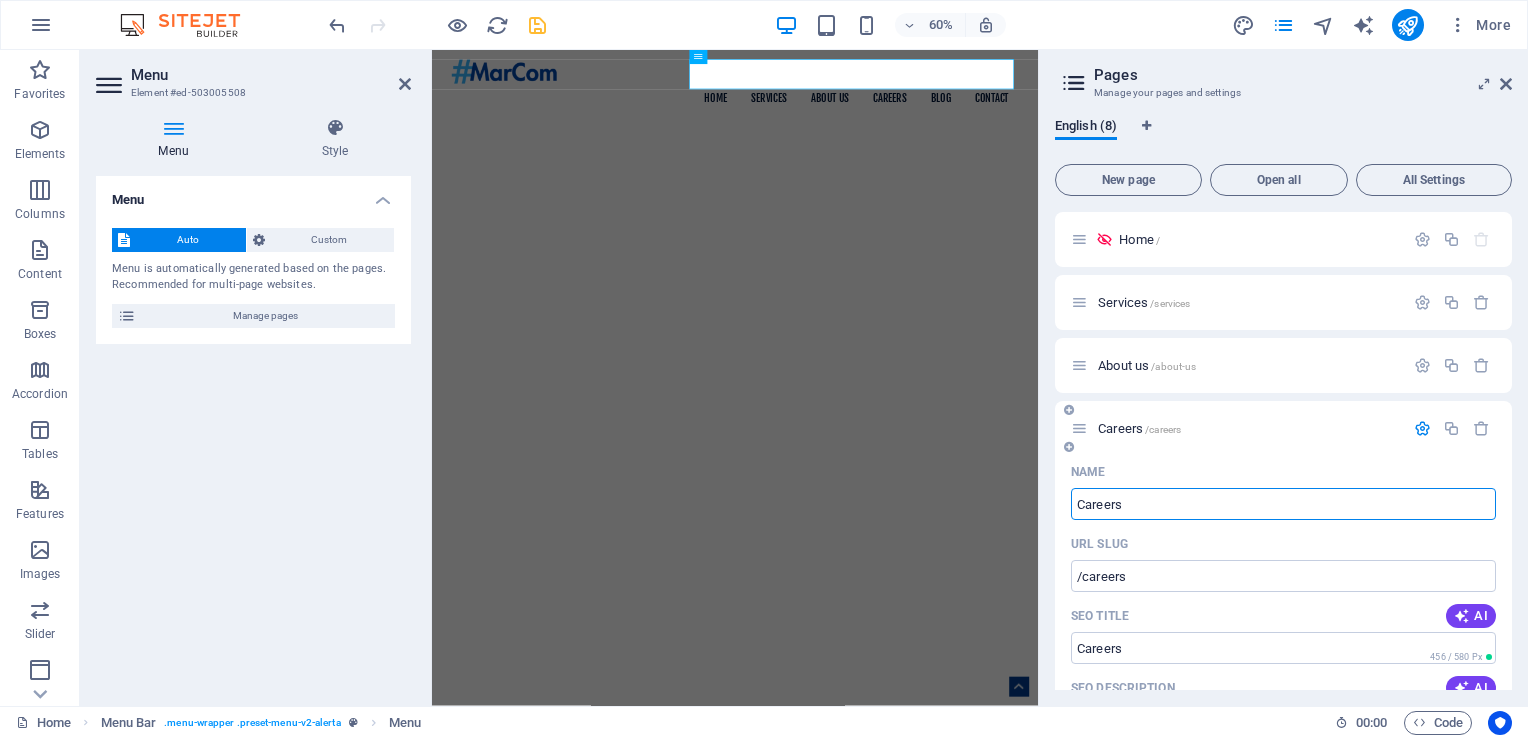 click on "Careers" at bounding box center (1283, 504) 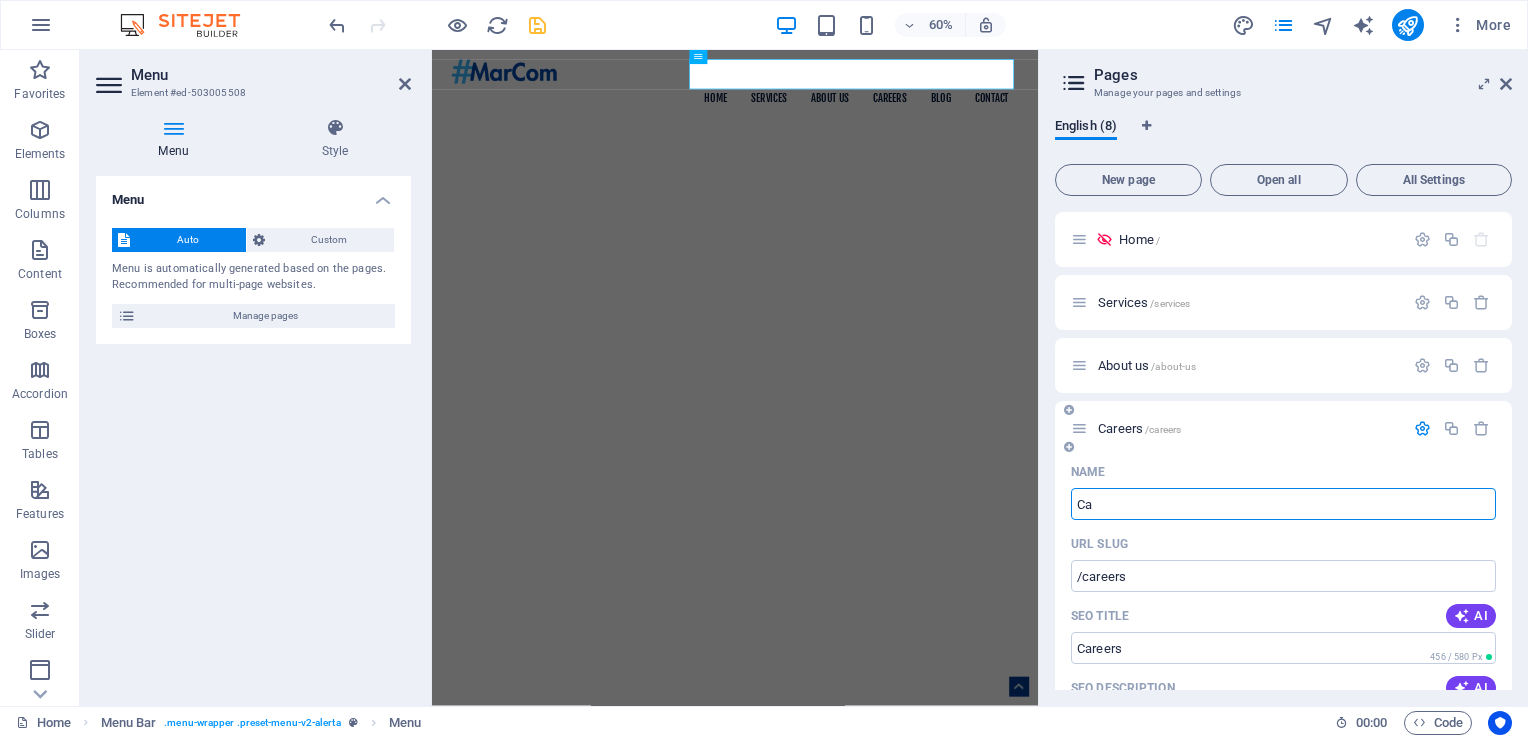 type on "C" 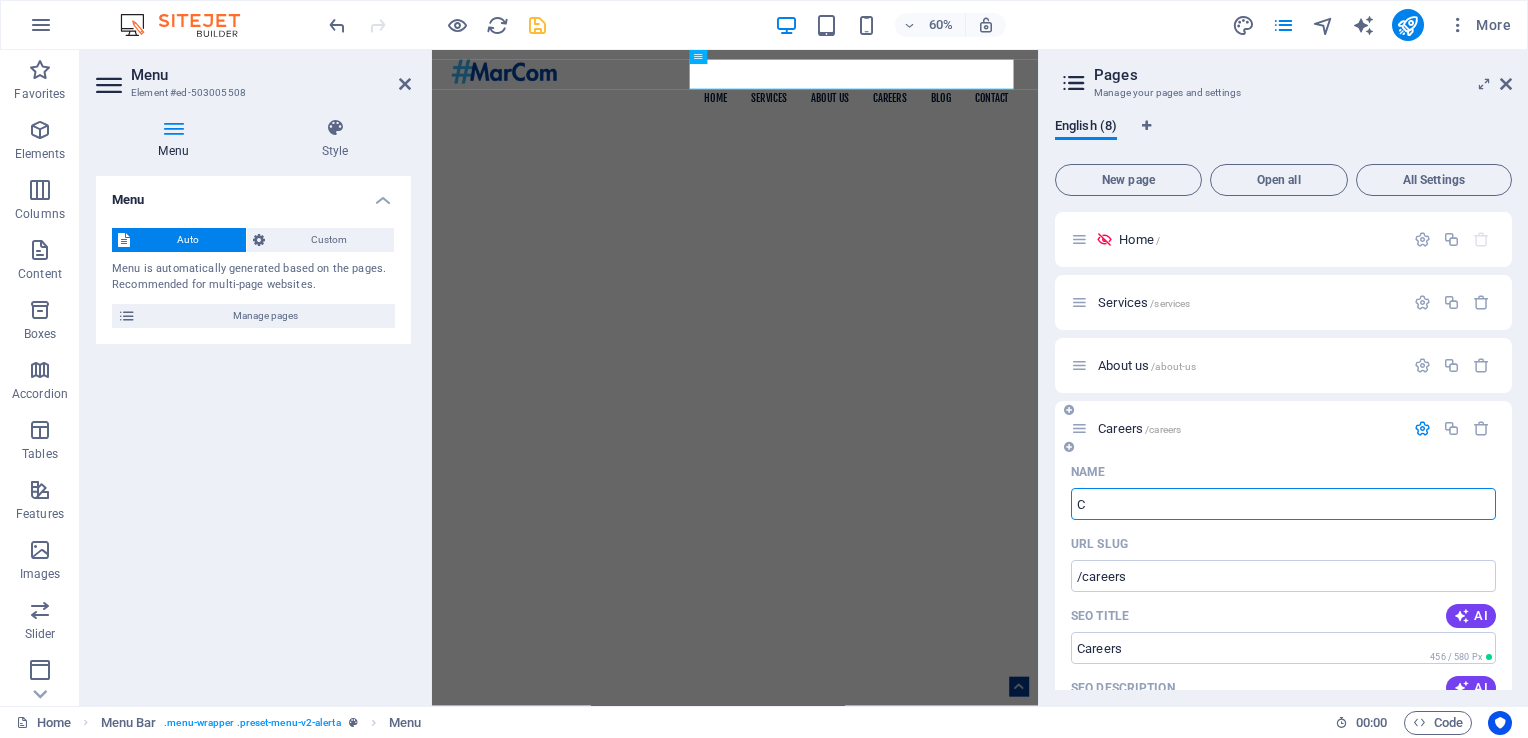 type 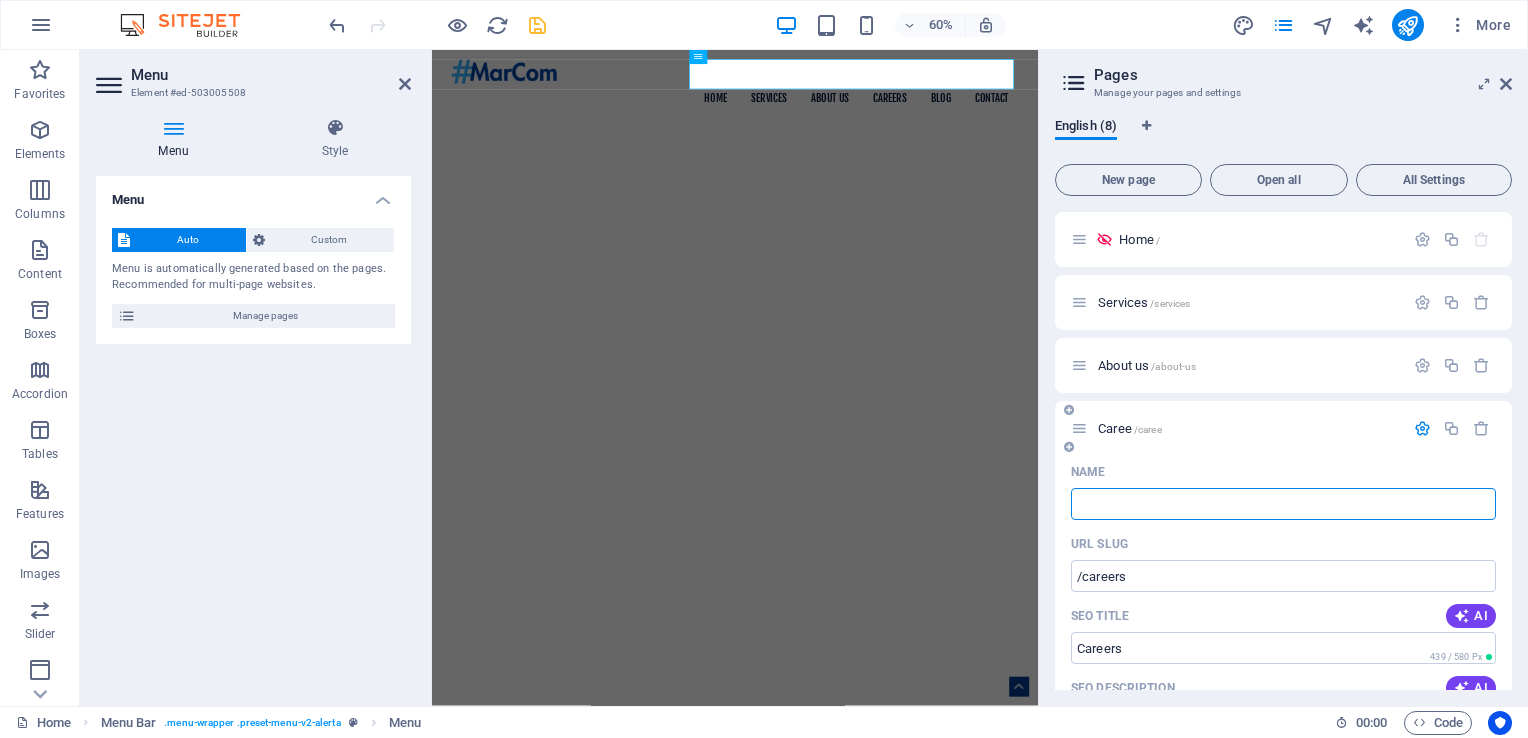type on "/caree" 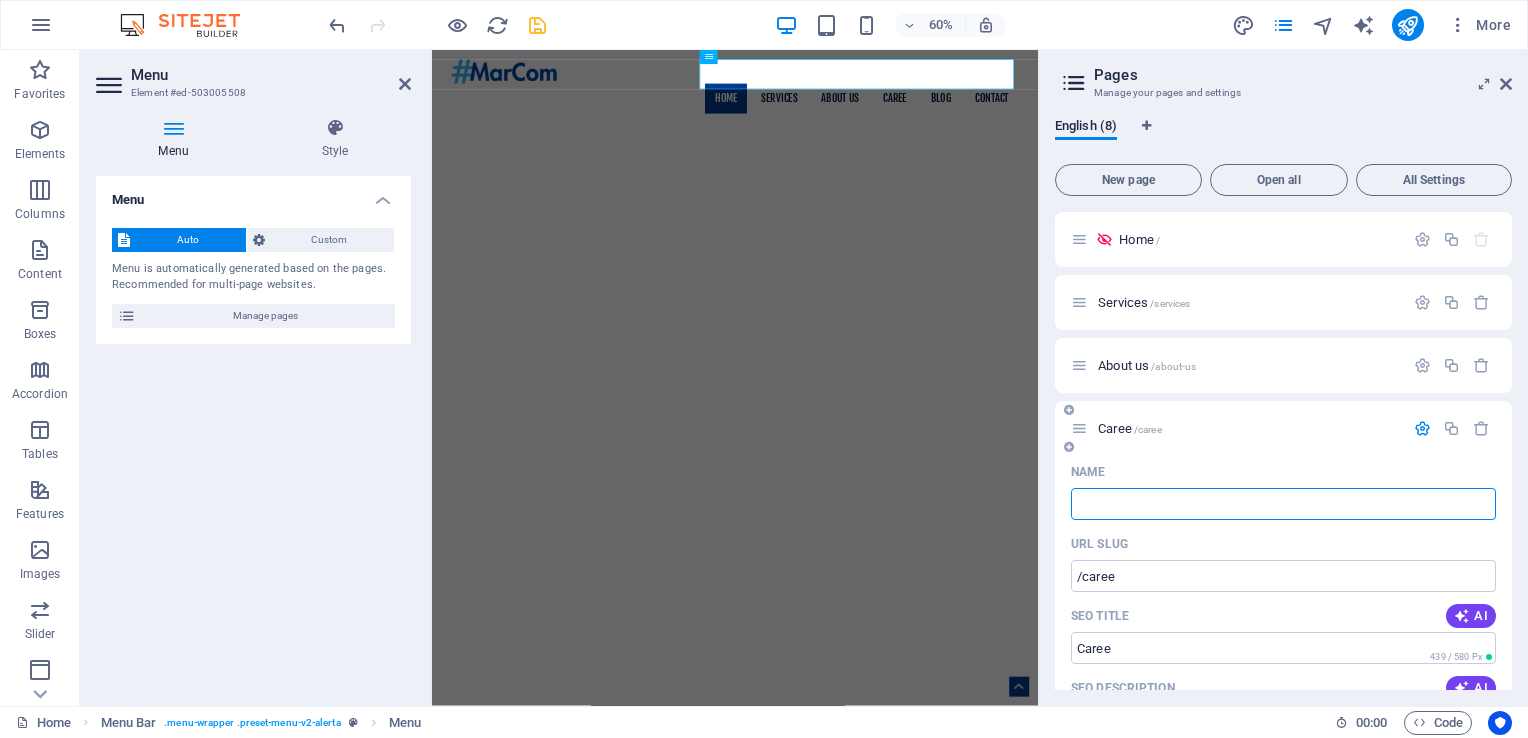 type 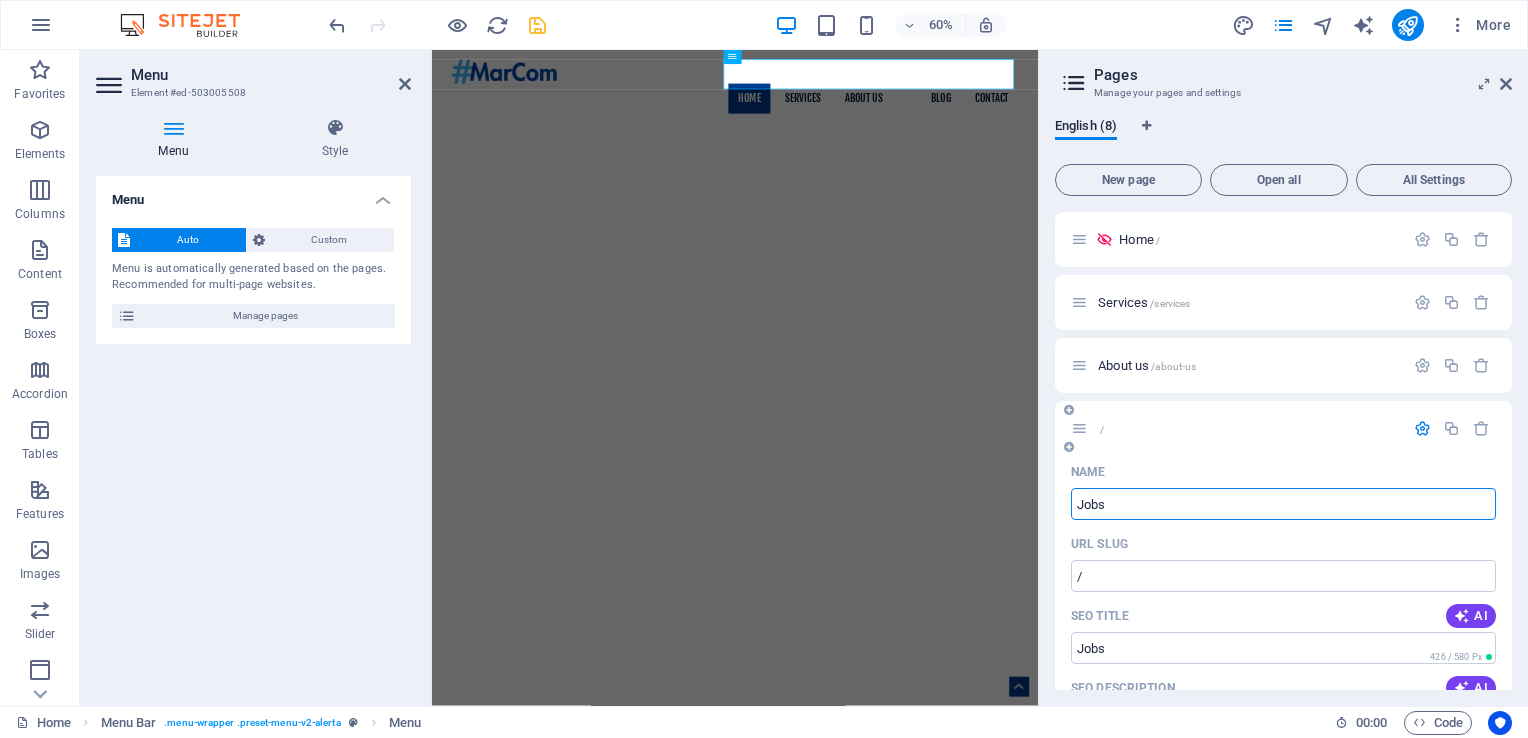 type on "Jobs" 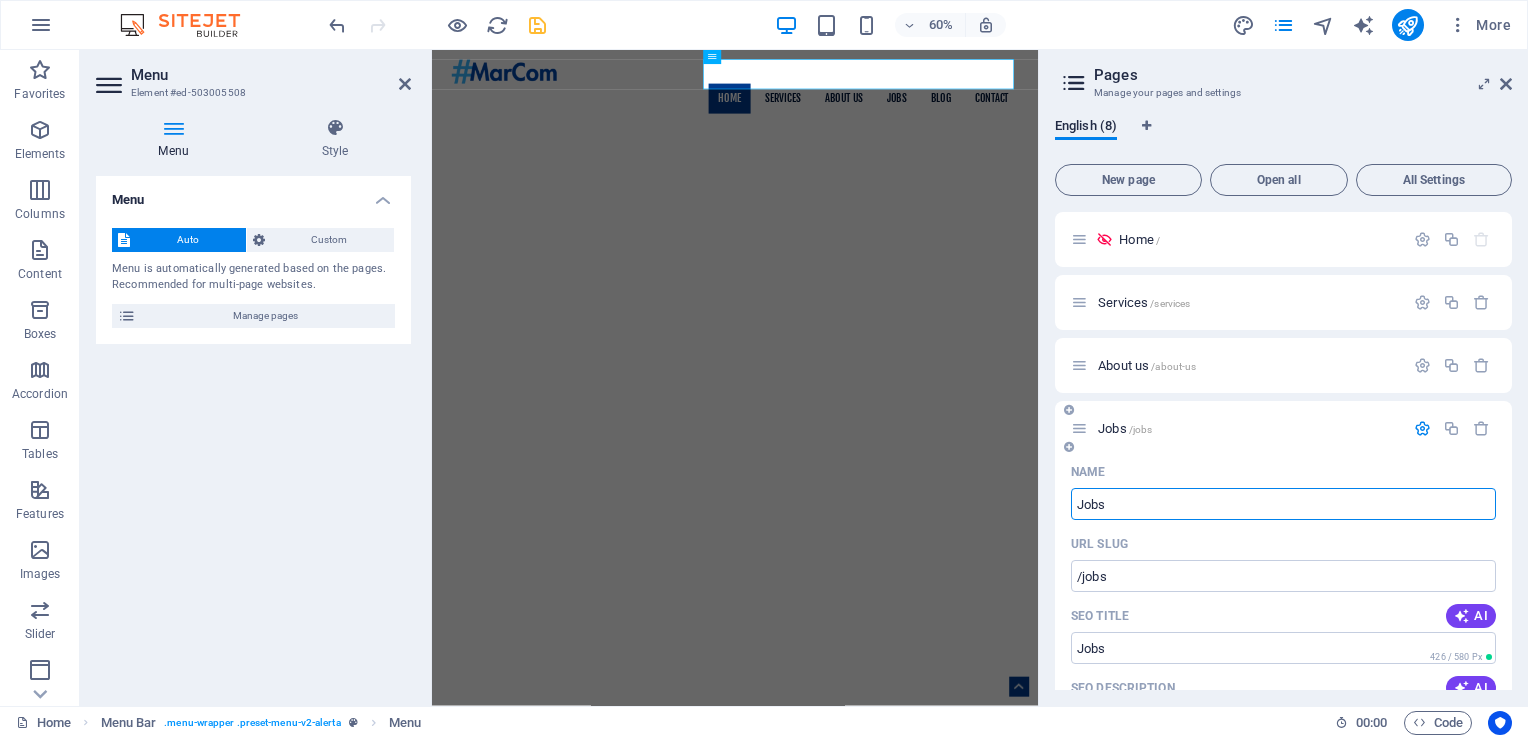 click on "Jobs" at bounding box center (1283, 504) 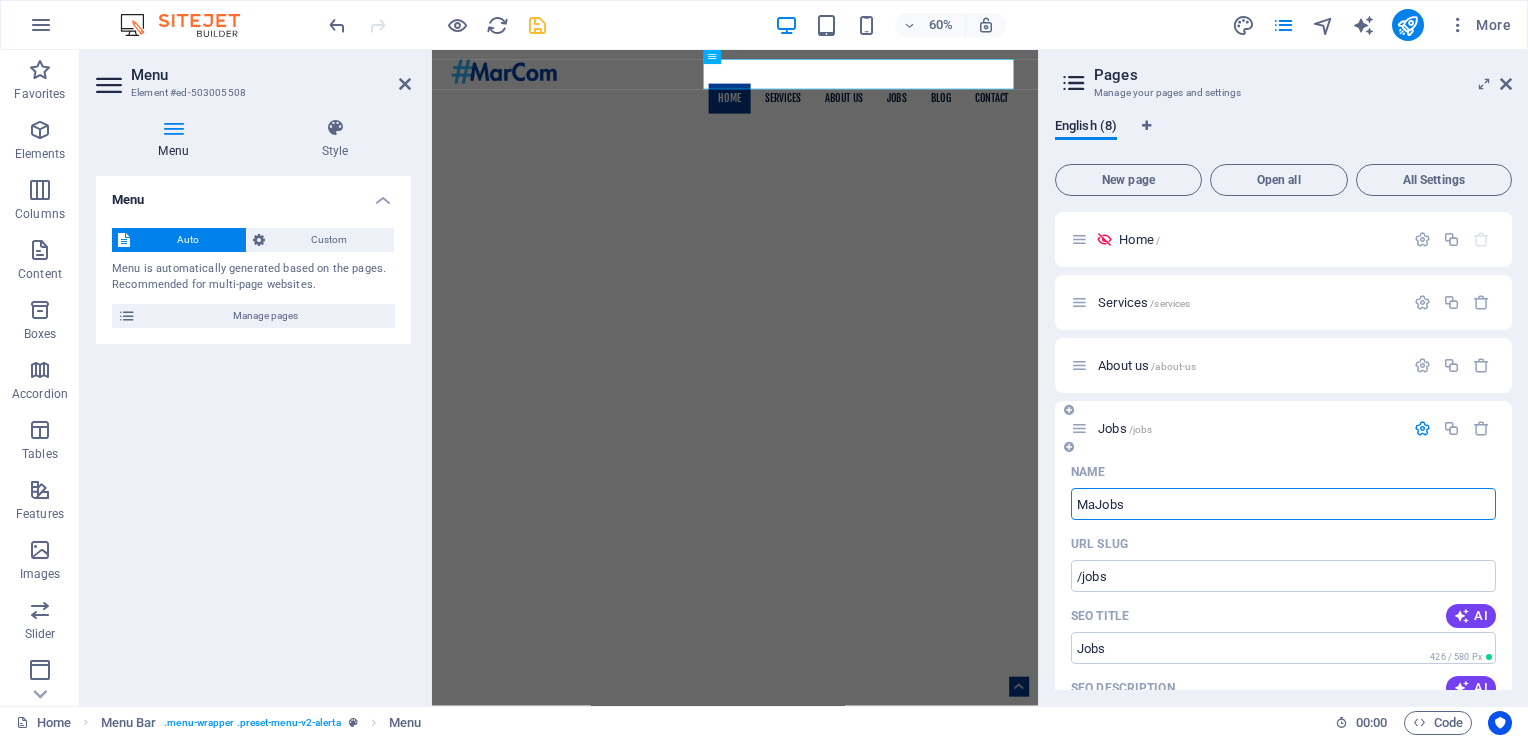 type on "MaJobs" 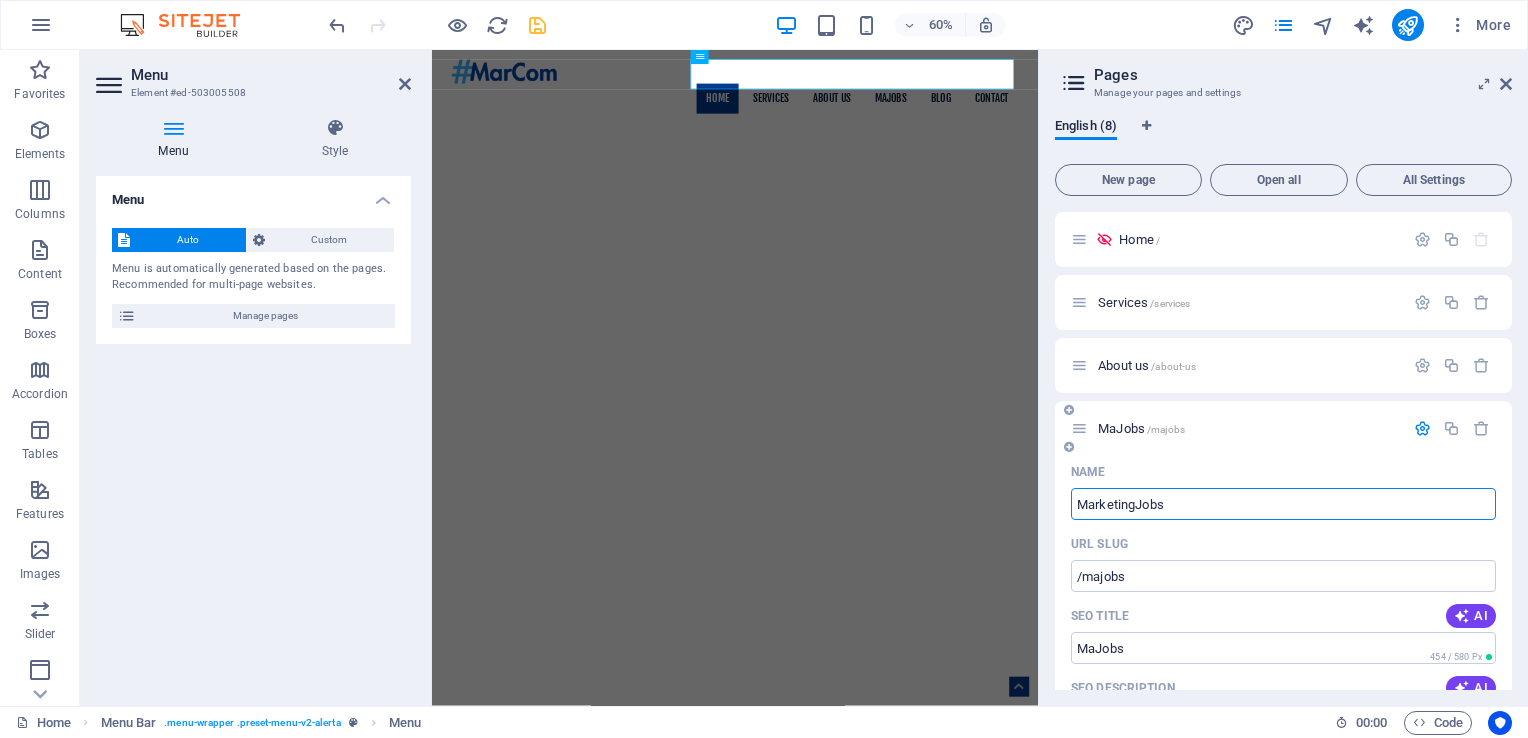 type on "Marketing Jobs" 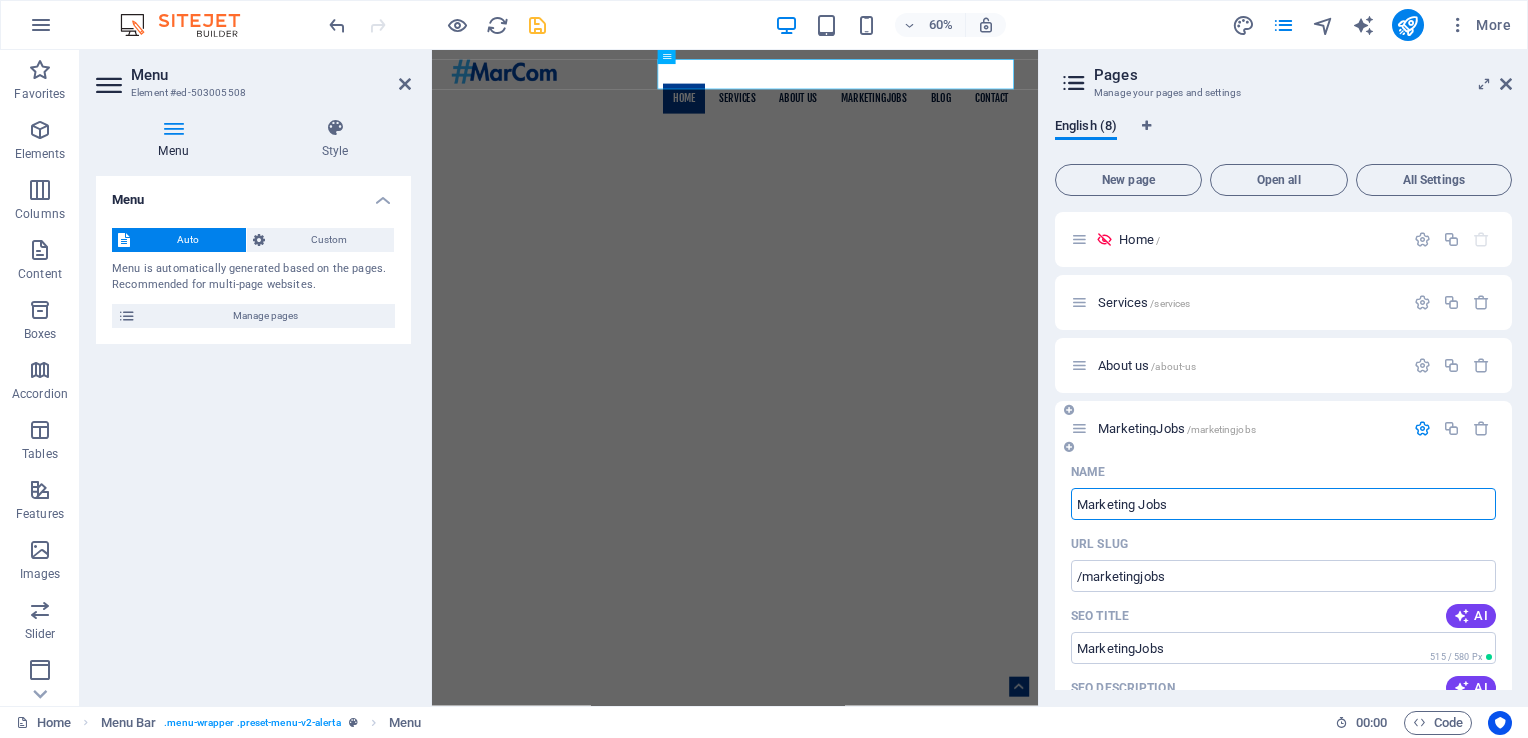 type on "Marketing Jobs" 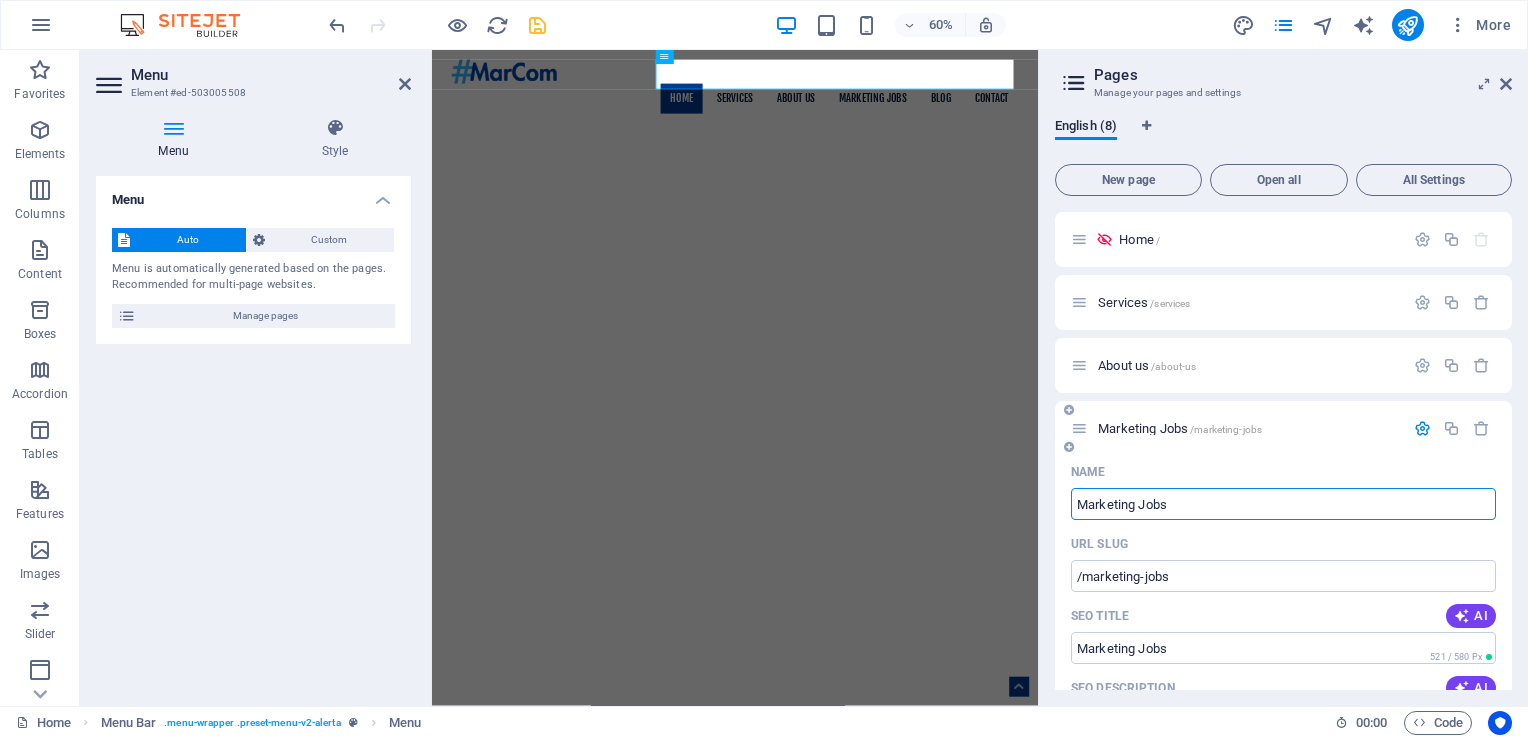 click on "Marketing Jobs" at bounding box center (1283, 504) 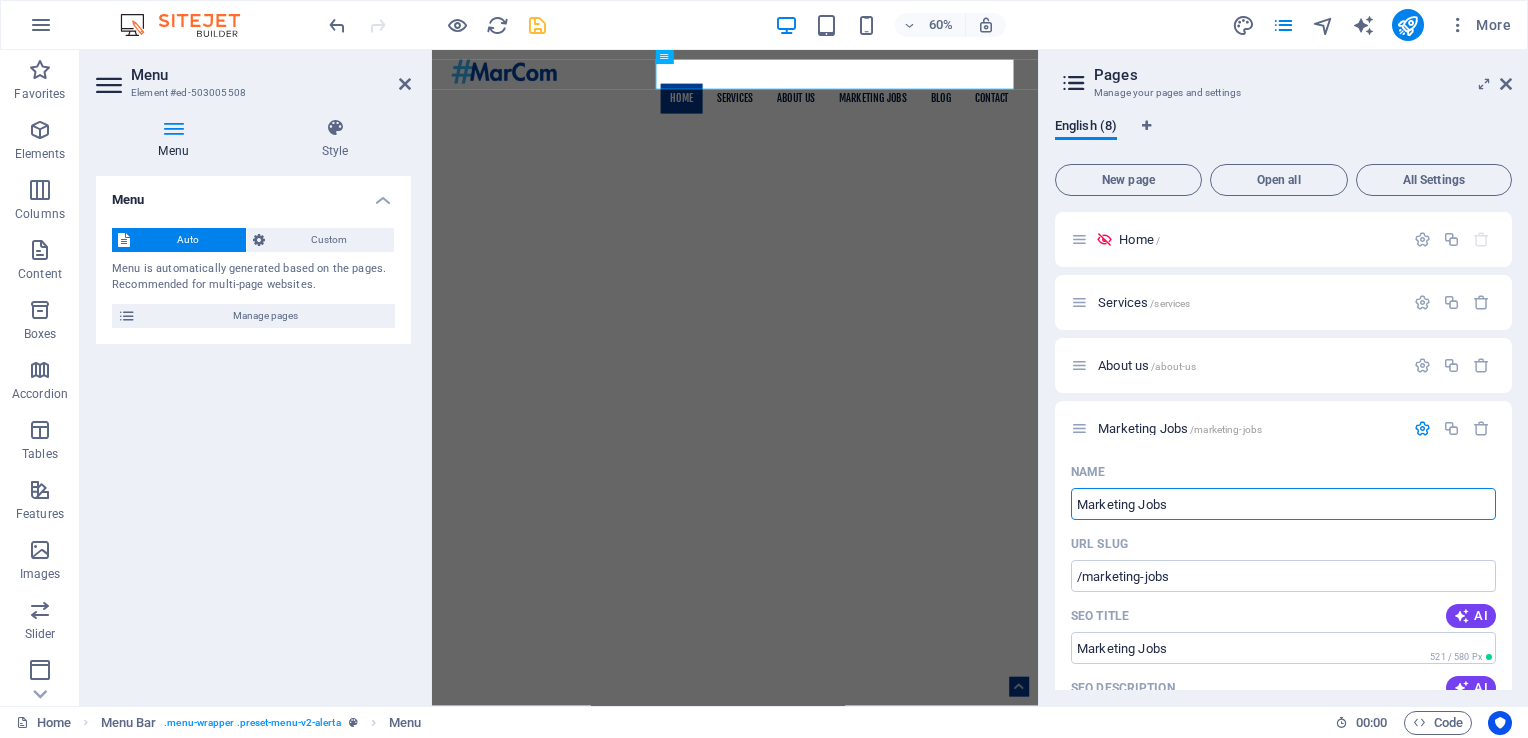 drag, startPoint x: 1137, startPoint y: 503, endPoint x: 1044, endPoint y: 511, distance: 93.34345 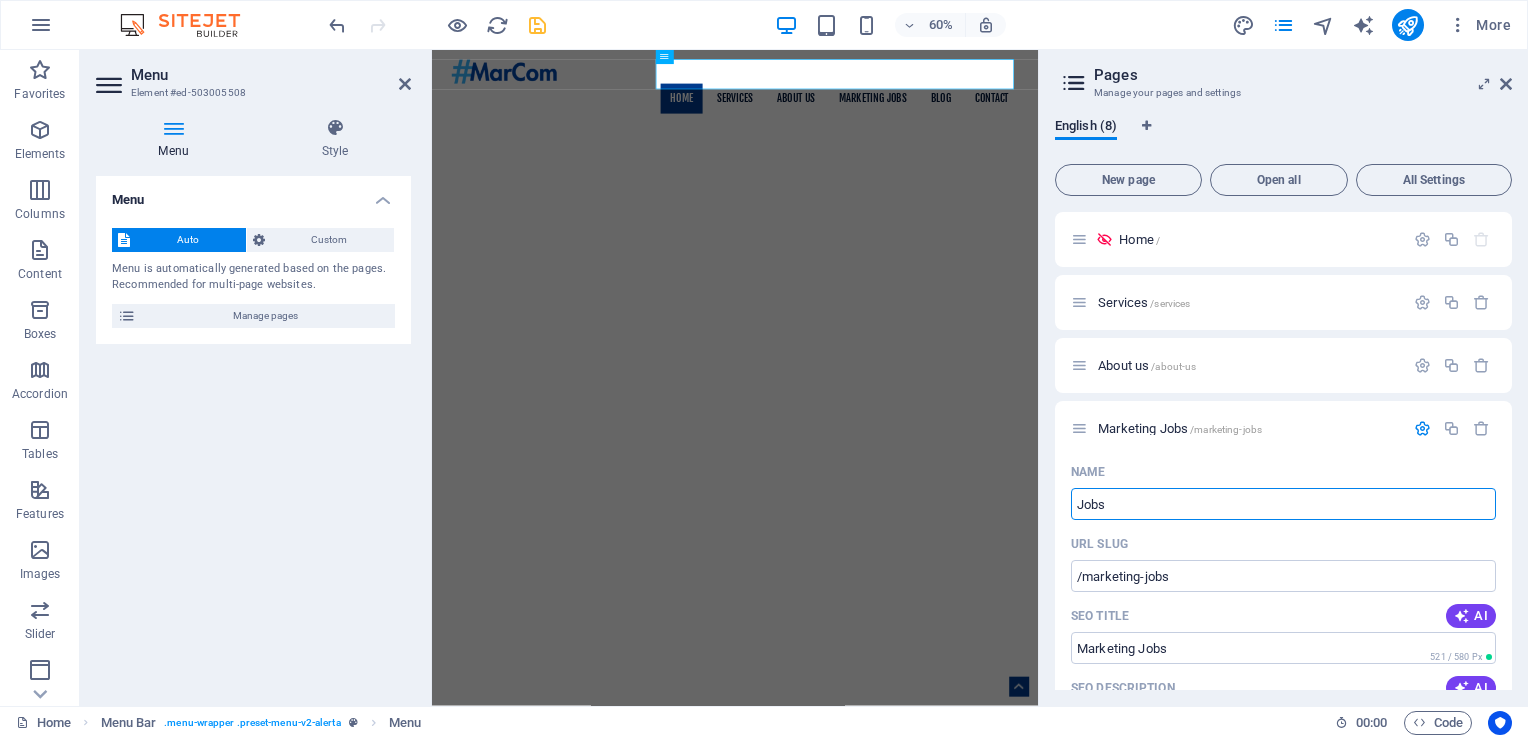 type on "Jobs" 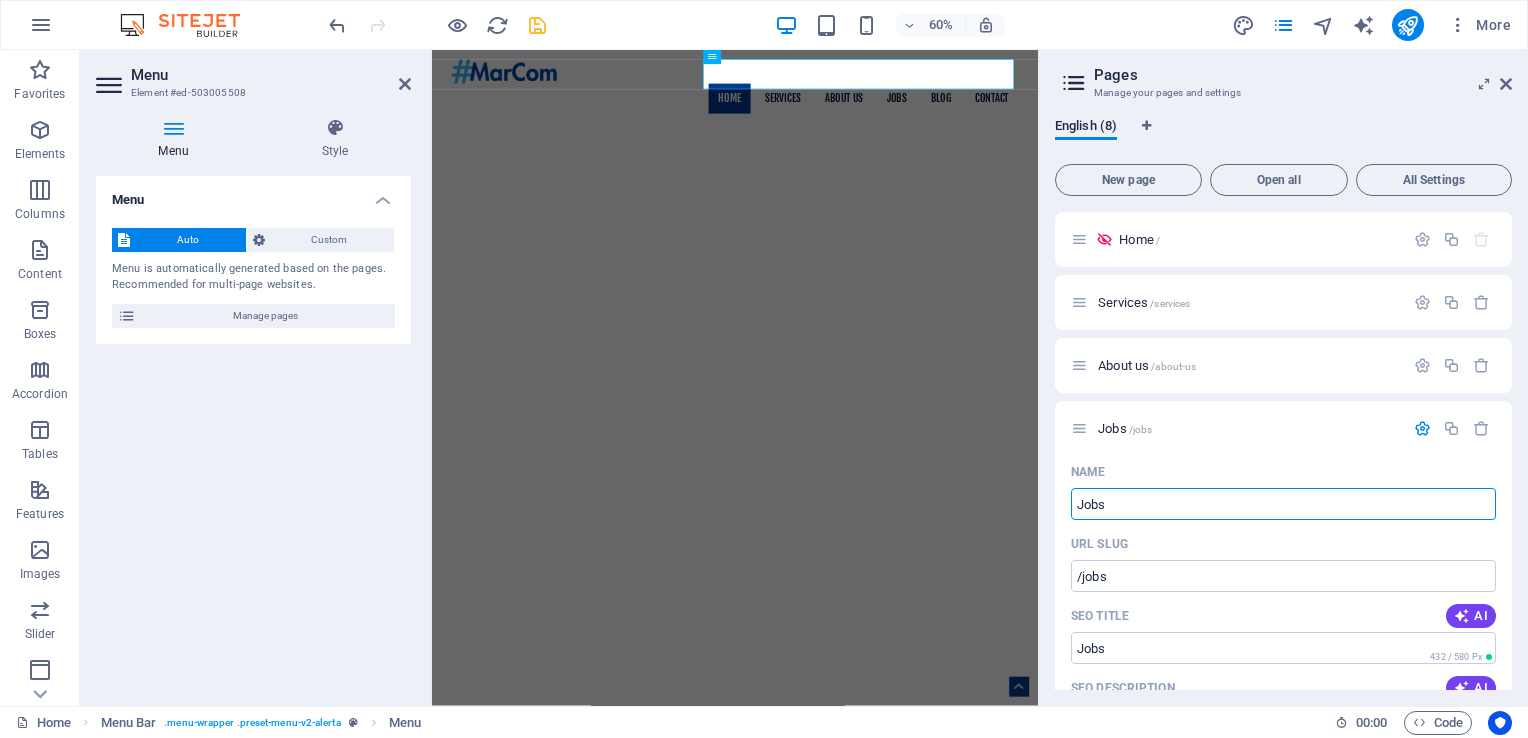 type on "Jobs" 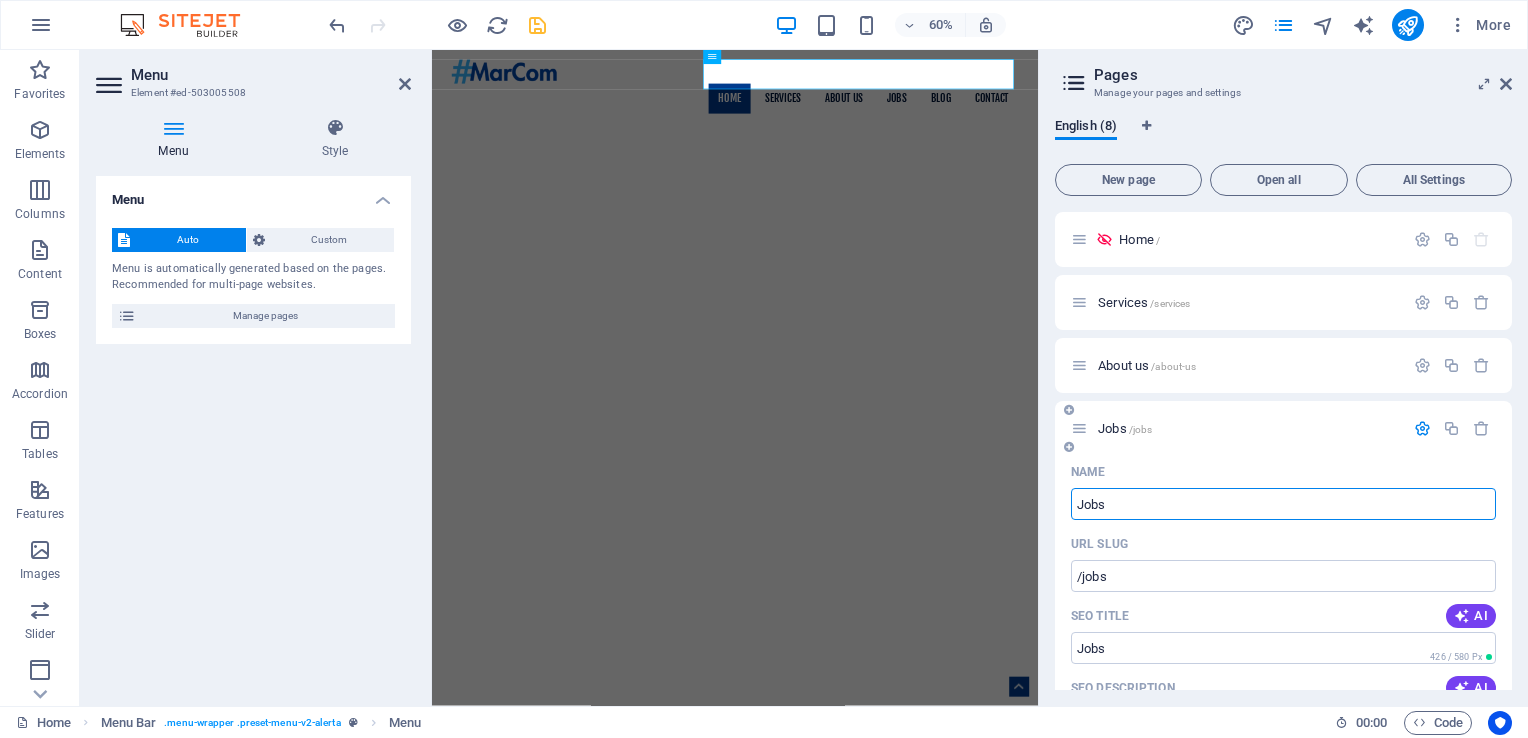 click on "Jobs" at bounding box center [1283, 504] 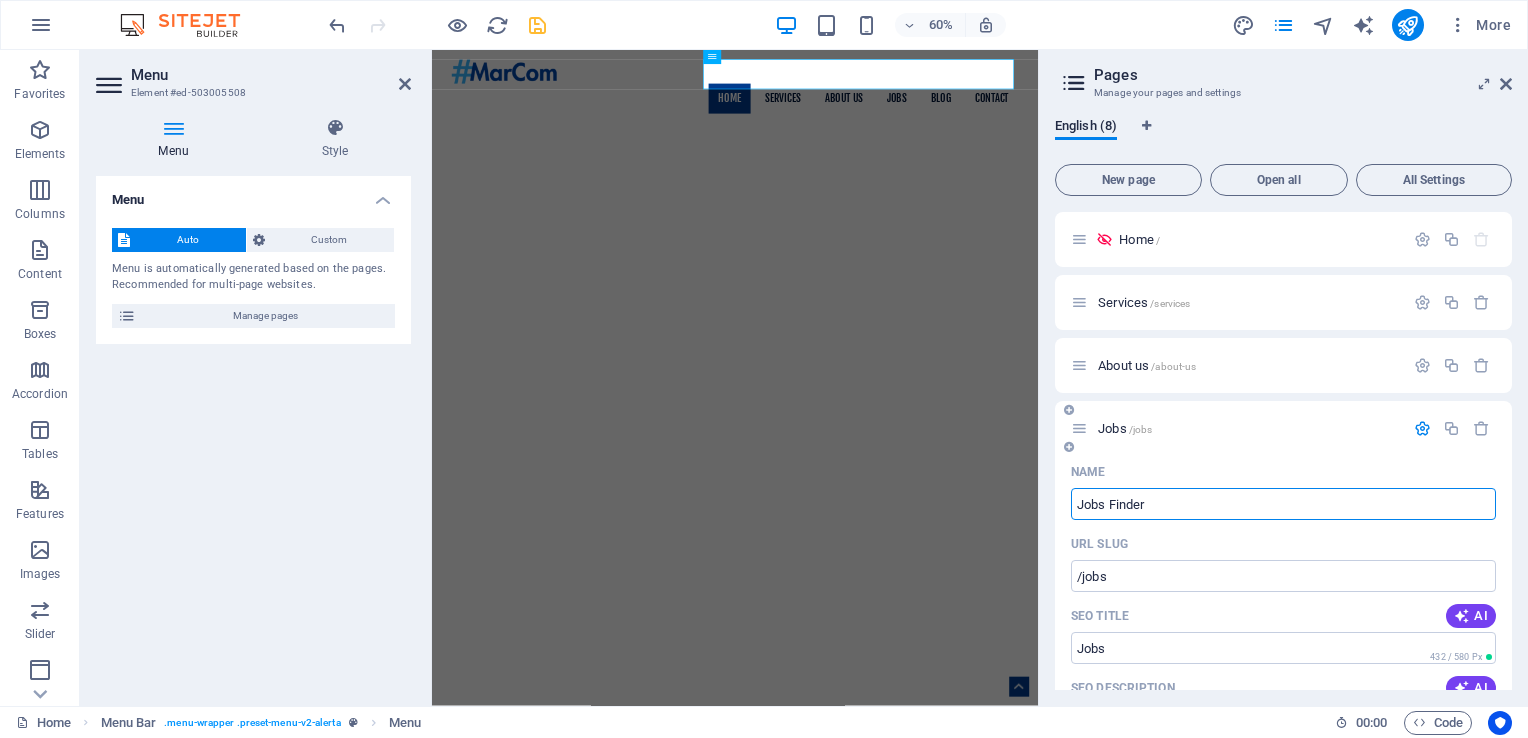type on "Jobs Finder" 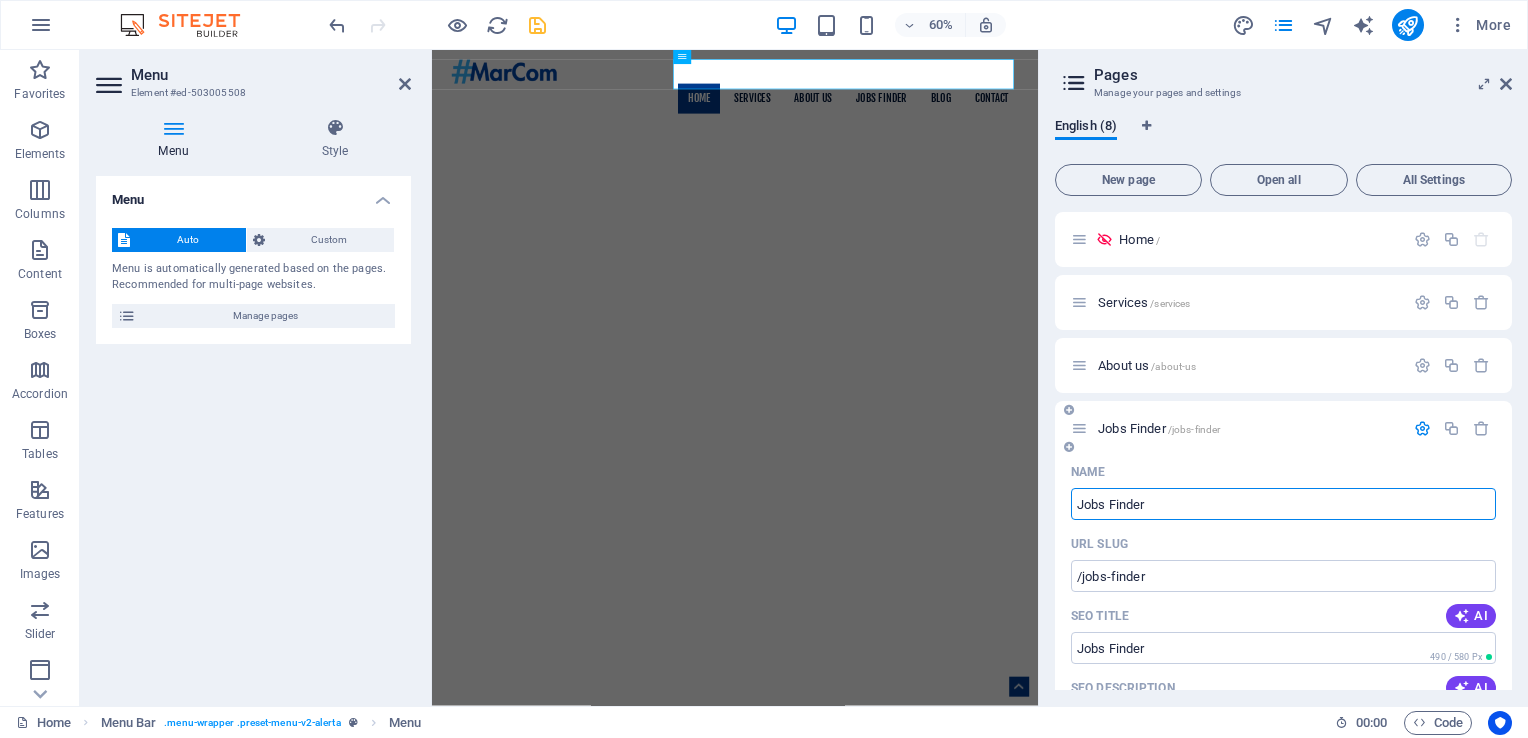drag, startPoint x: 1163, startPoint y: 499, endPoint x: 1116, endPoint y: 506, distance: 47.518417 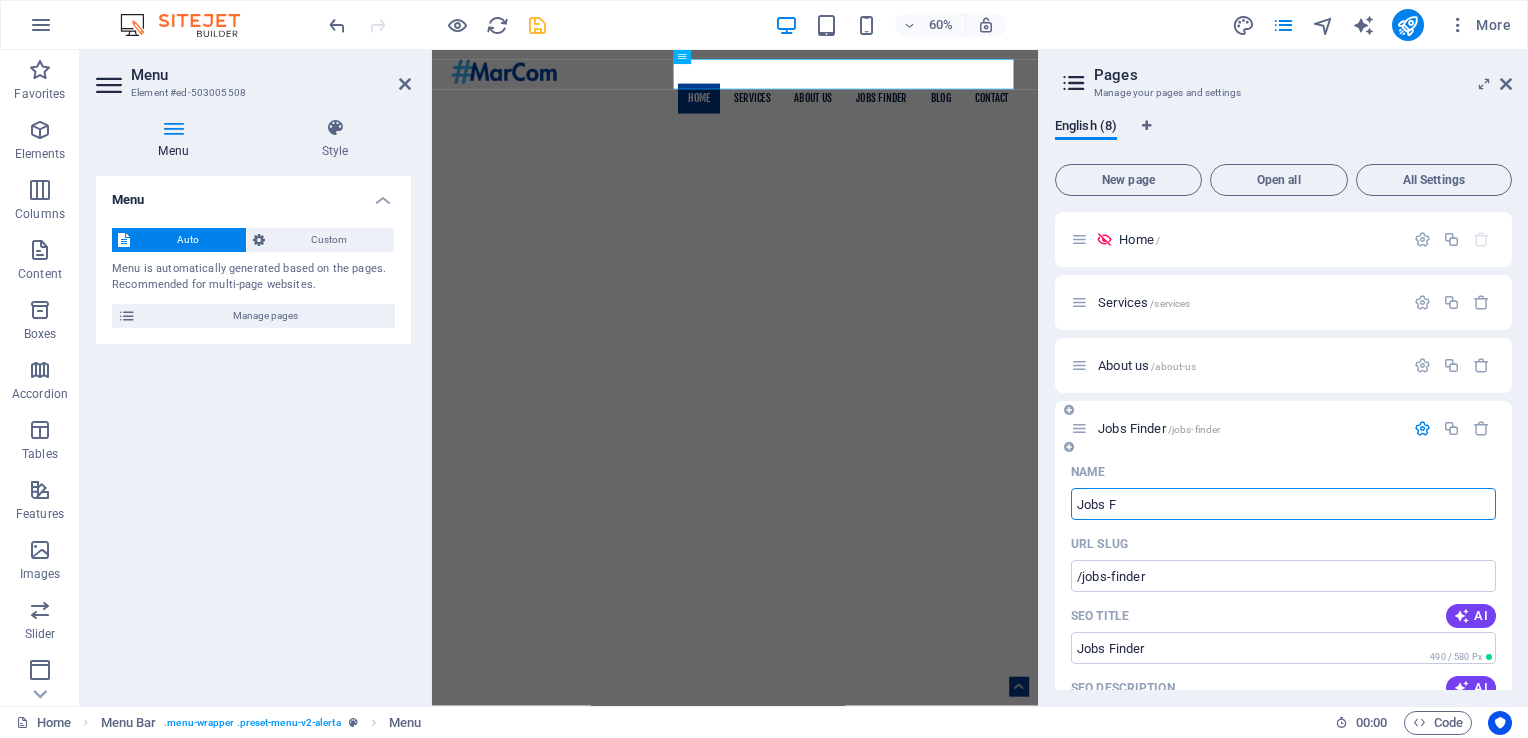type on "Jobs Fi" 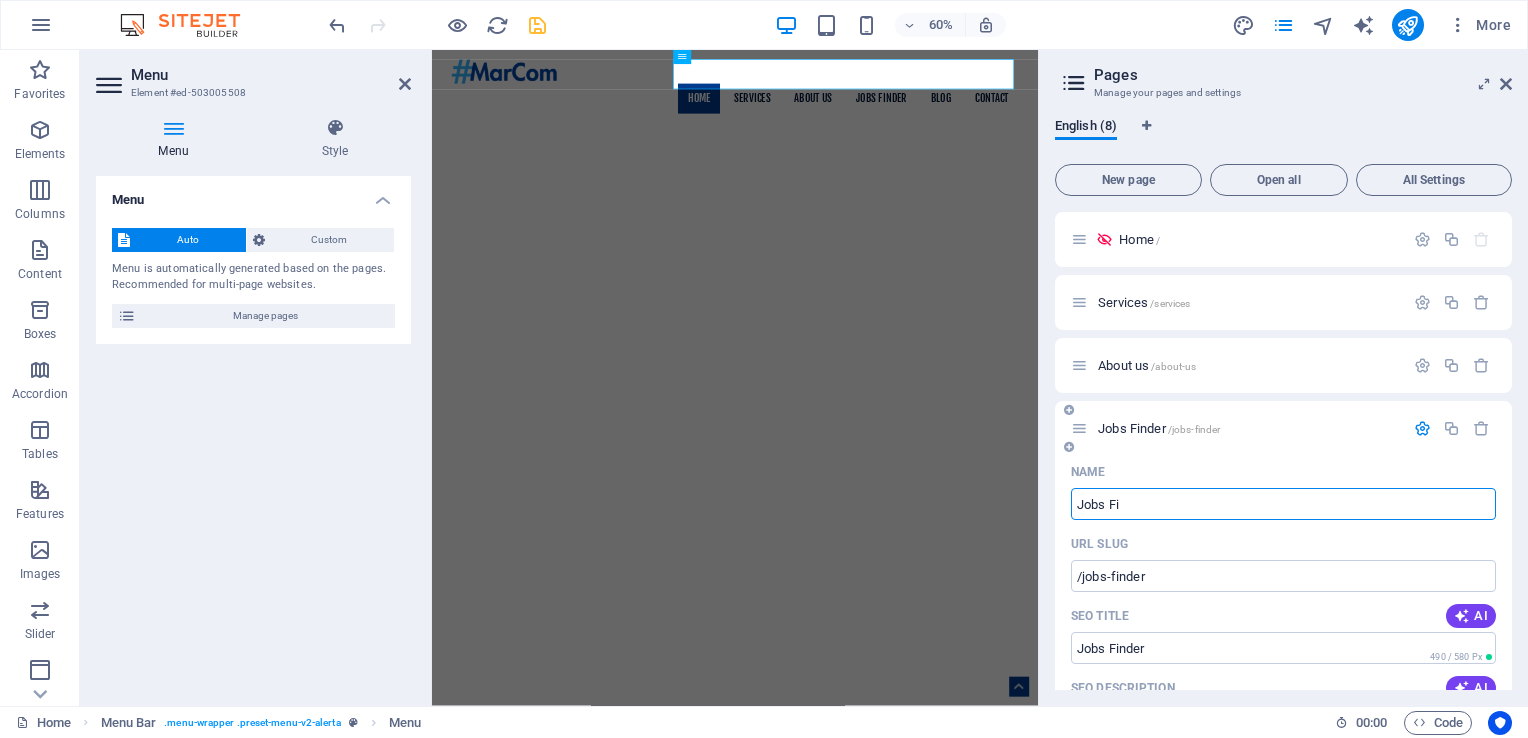 type on "/jobs-f" 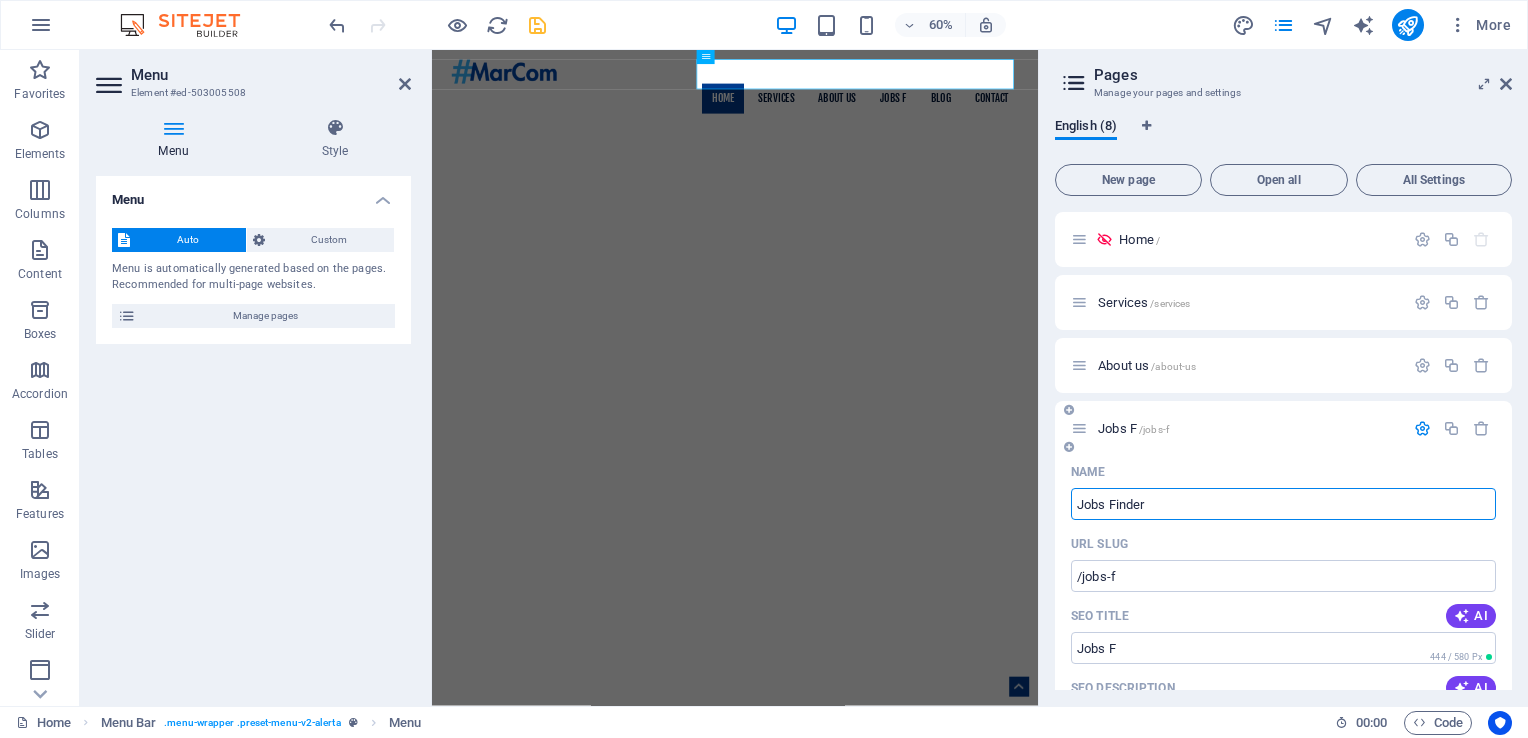 type on "Jobs Finder" 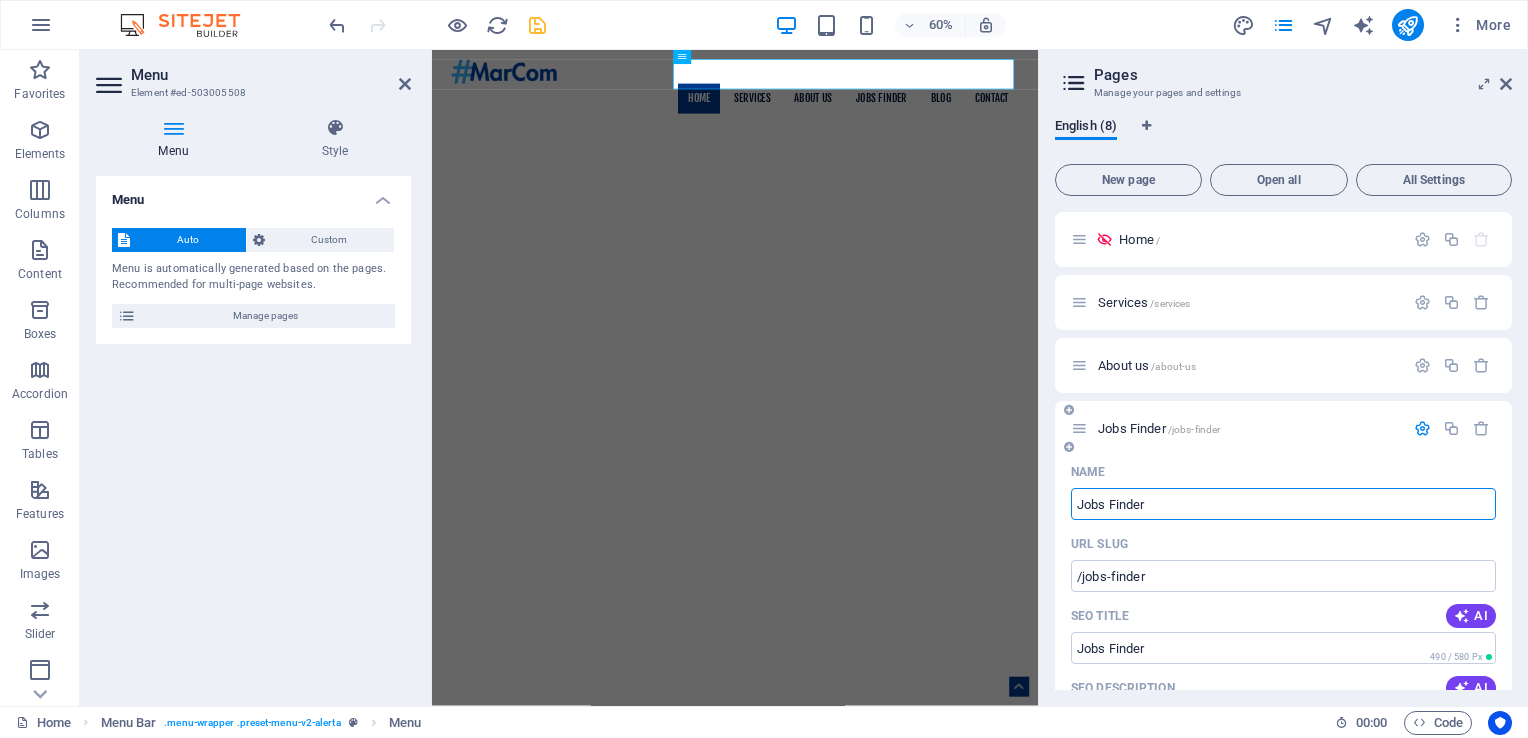 drag, startPoint x: 1160, startPoint y: 500, endPoint x: 1062, endPoint y: 509, distance: 98.4124 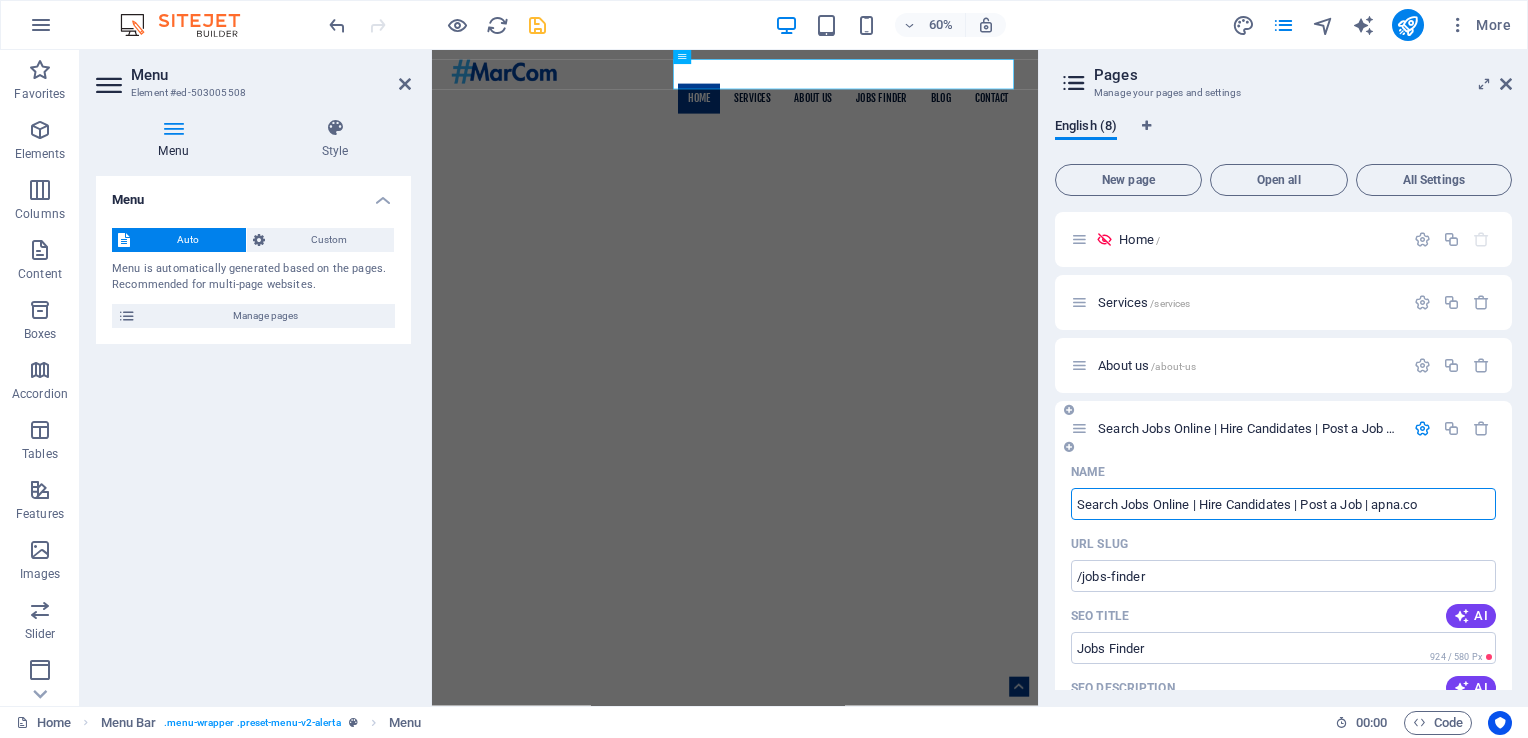 type on "Search Jobs Online | Hire Candidates | Post a Job | apna.co" 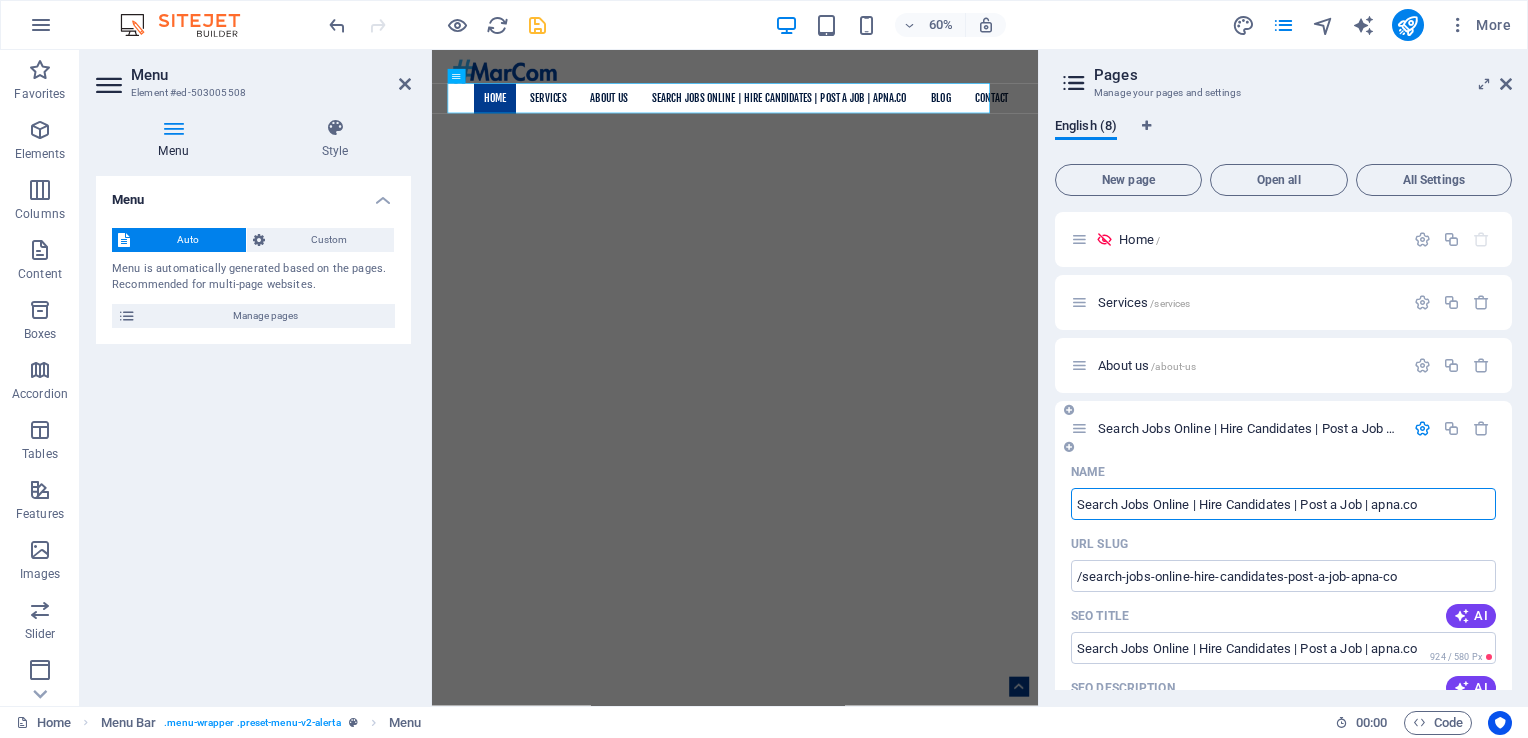 drag, startPoint x: 1428, startPoint y: 503, endPoint x: 1154, endPoint y: 515, distance: 274.26263 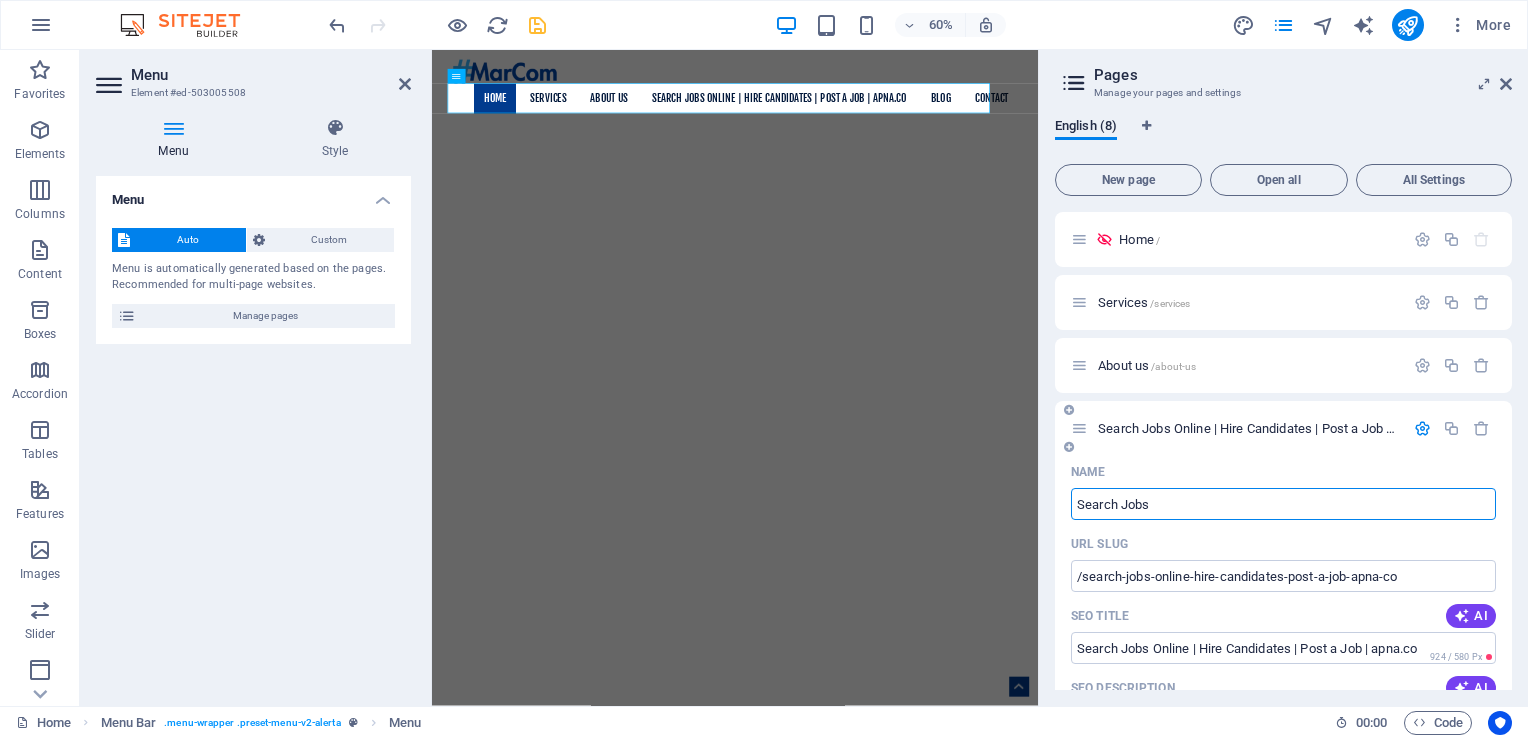 type on "Search Jobs" 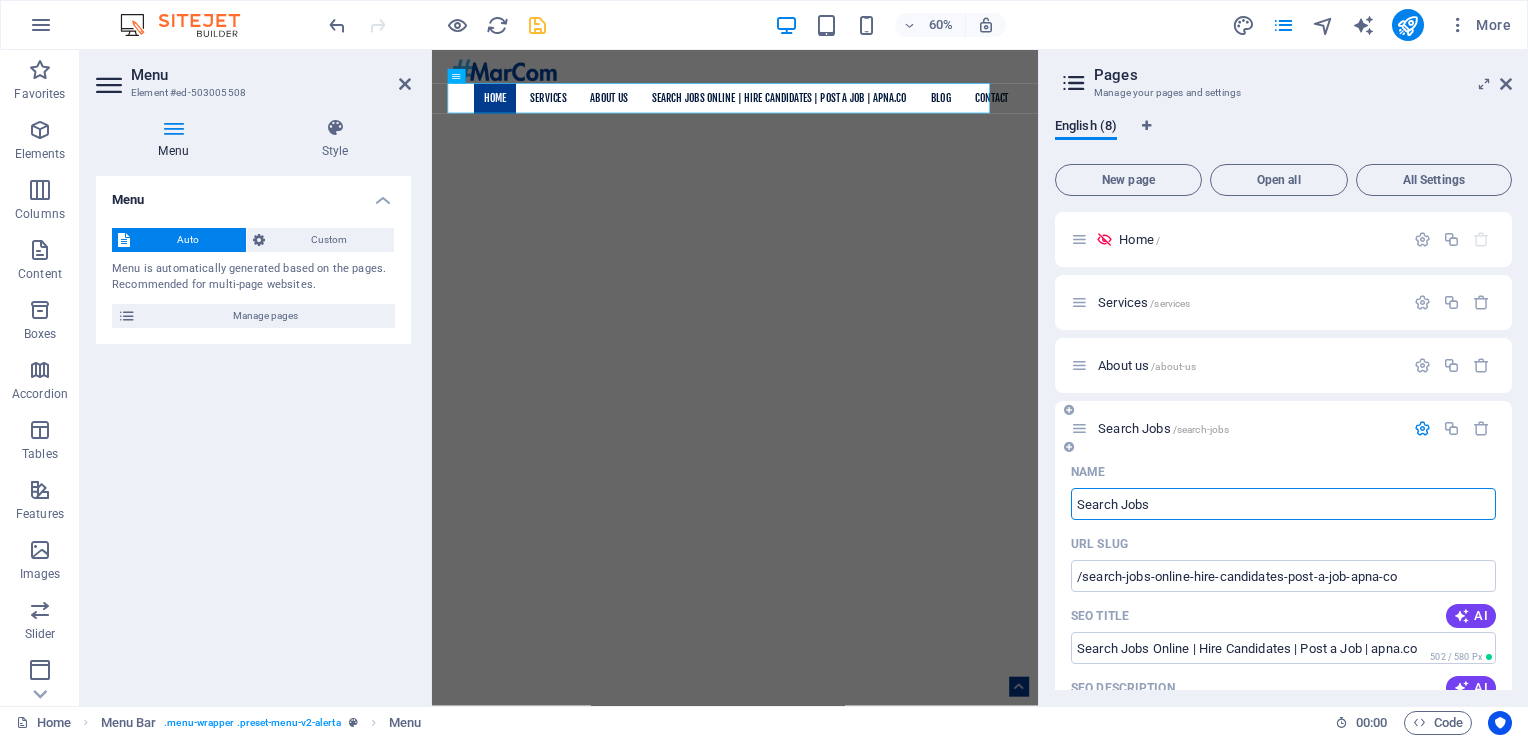 type on "/search-jobs" 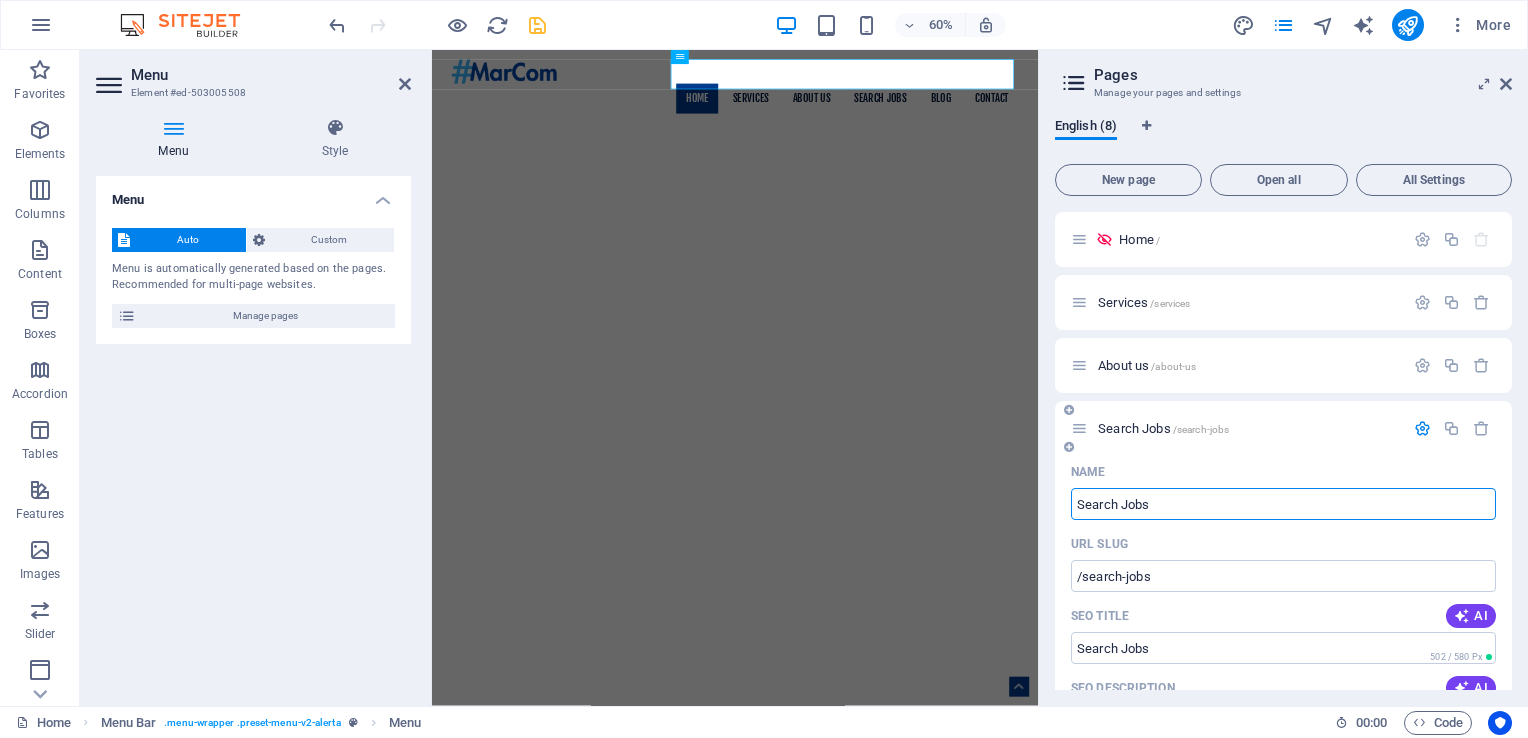 type on "Search Jobs" 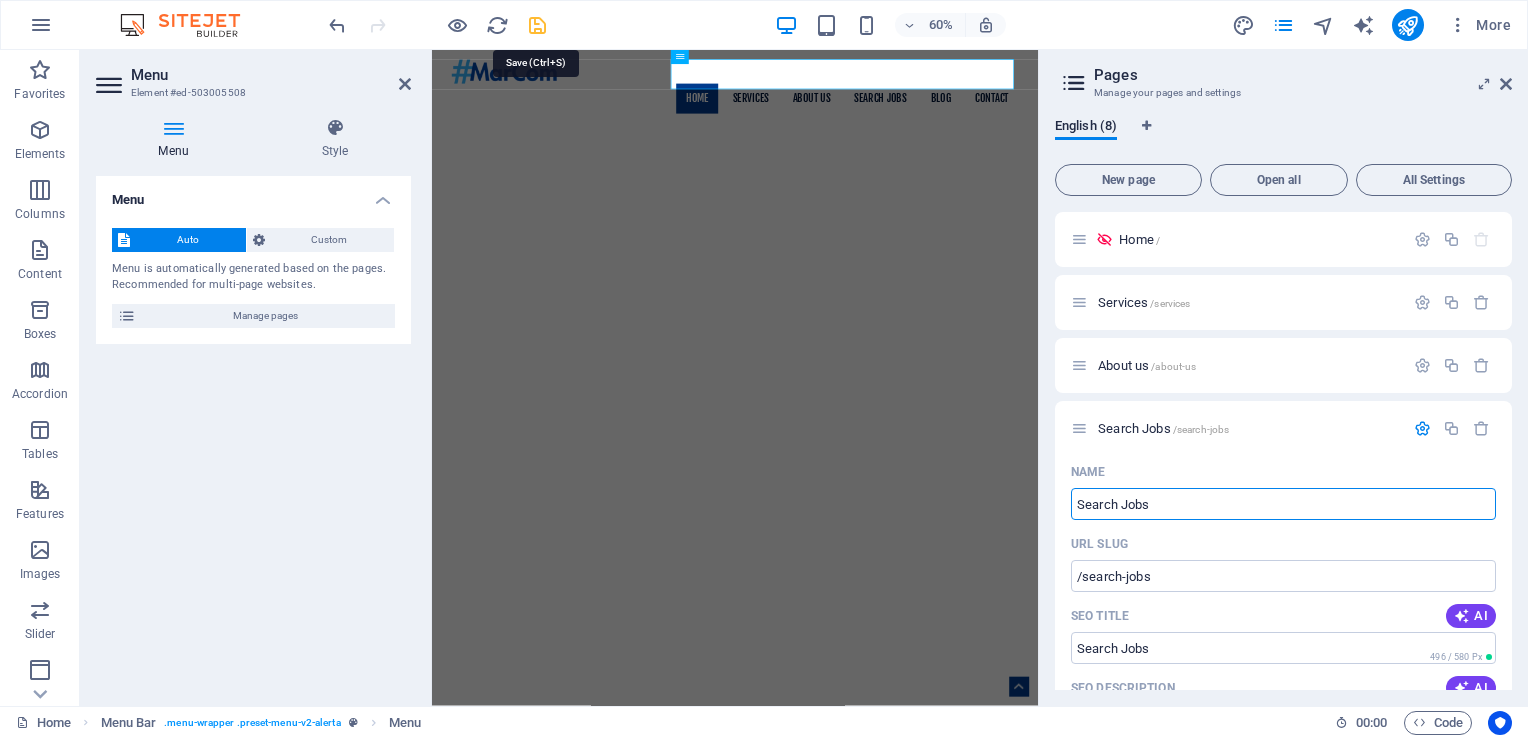 type on "Search Jobs" 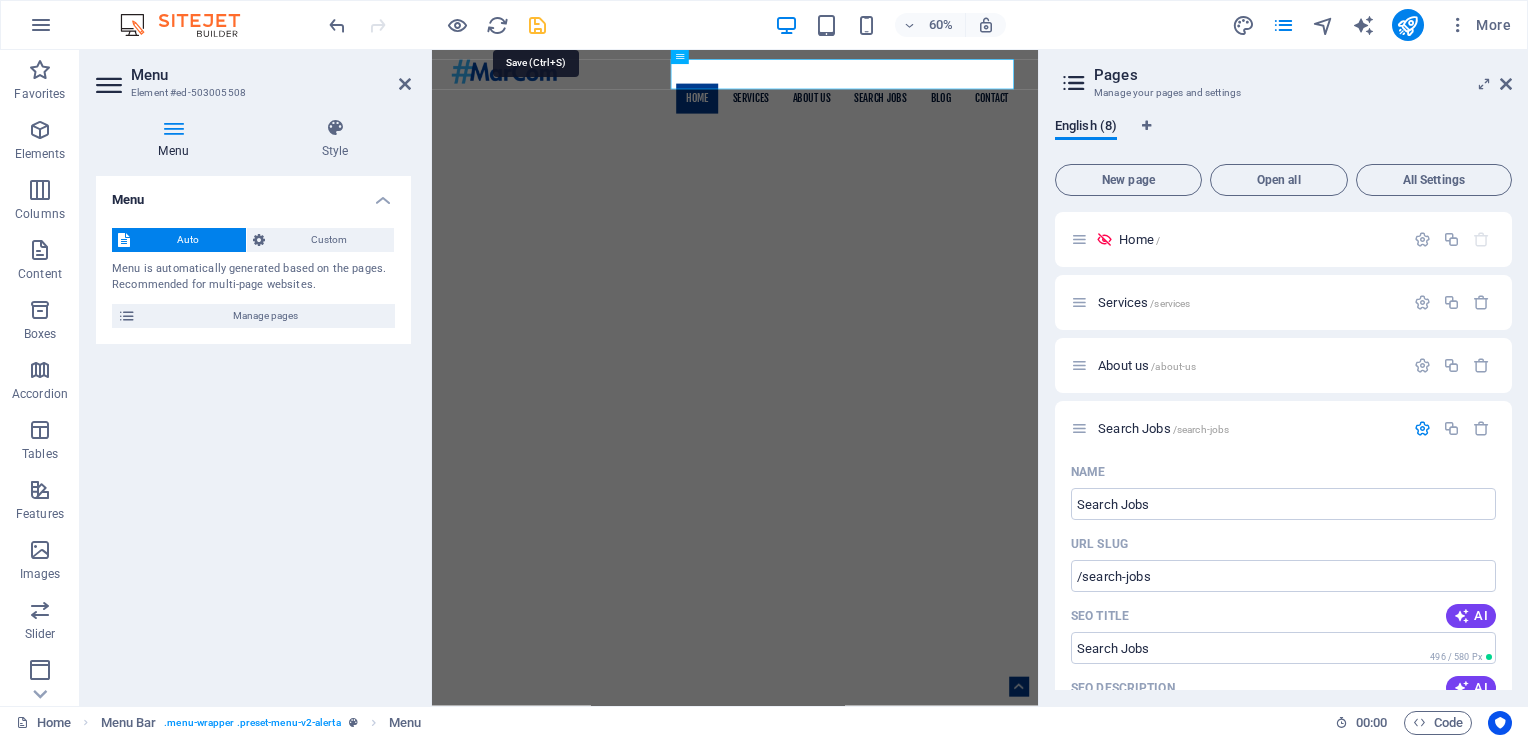 click at bounding box center (537, 25) 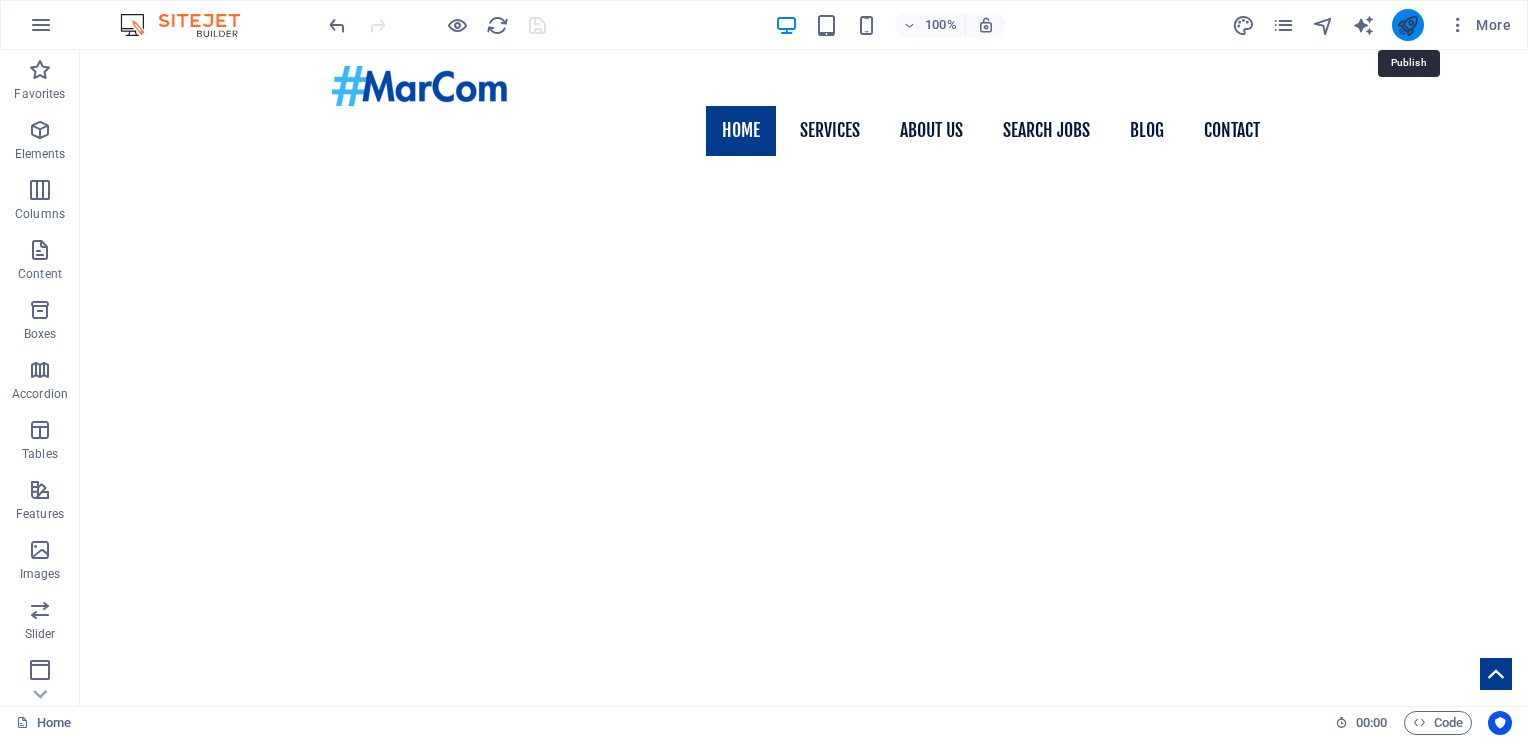 click at bounding box center (1407, 25) 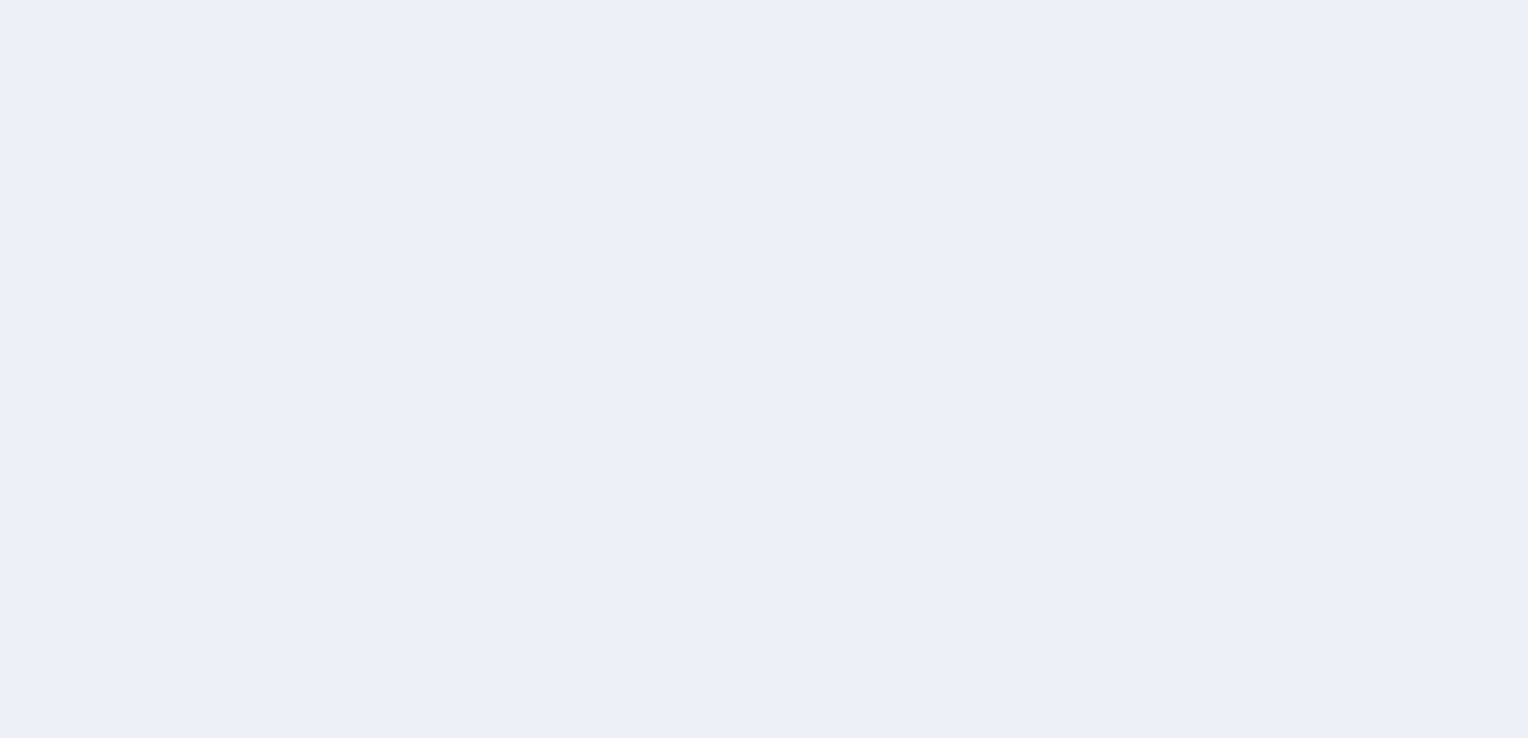 scroll, scrollTop: 0, scrollLeft: 0, axis: both 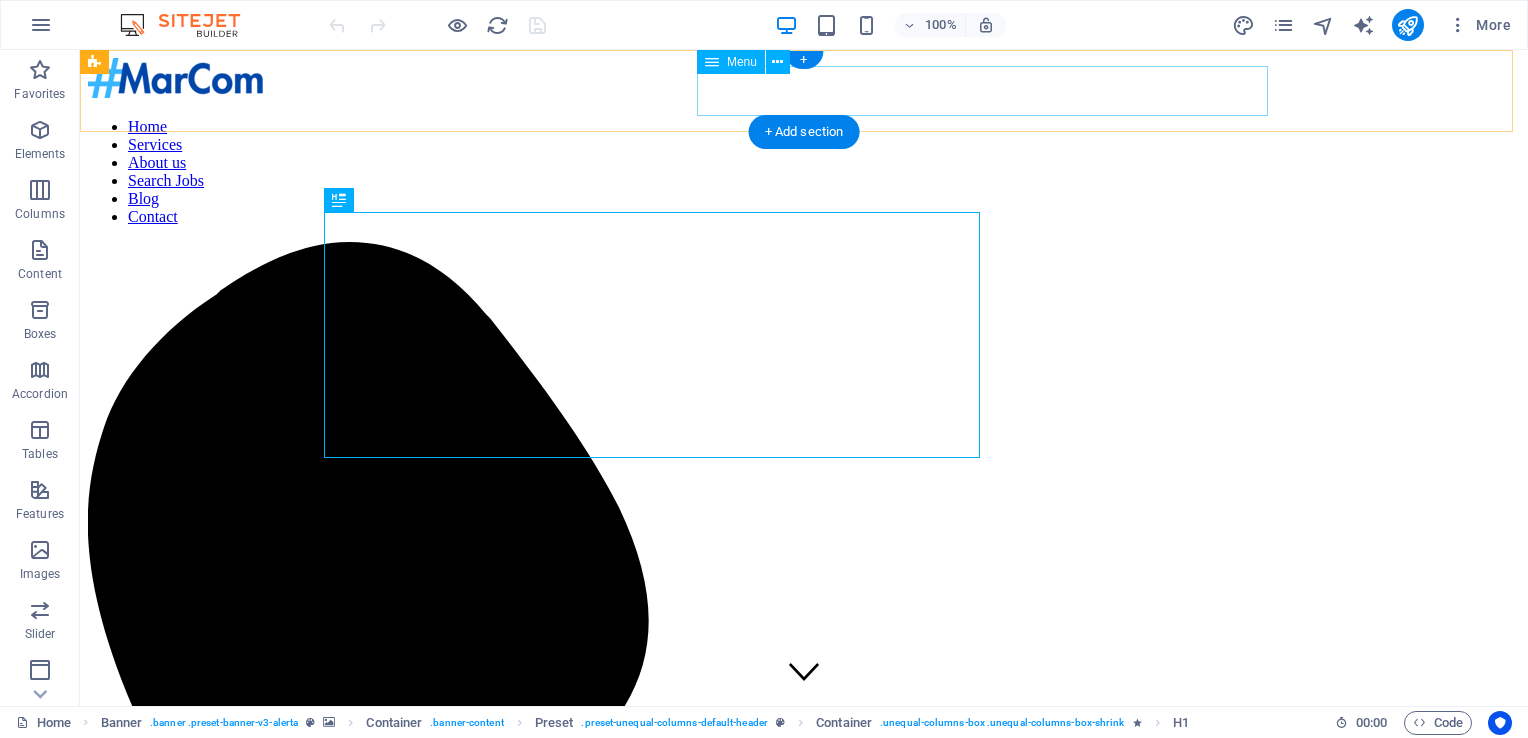 click on "Home Services About us Search Jobs Blog Contact" at bounding box center [804, 172] 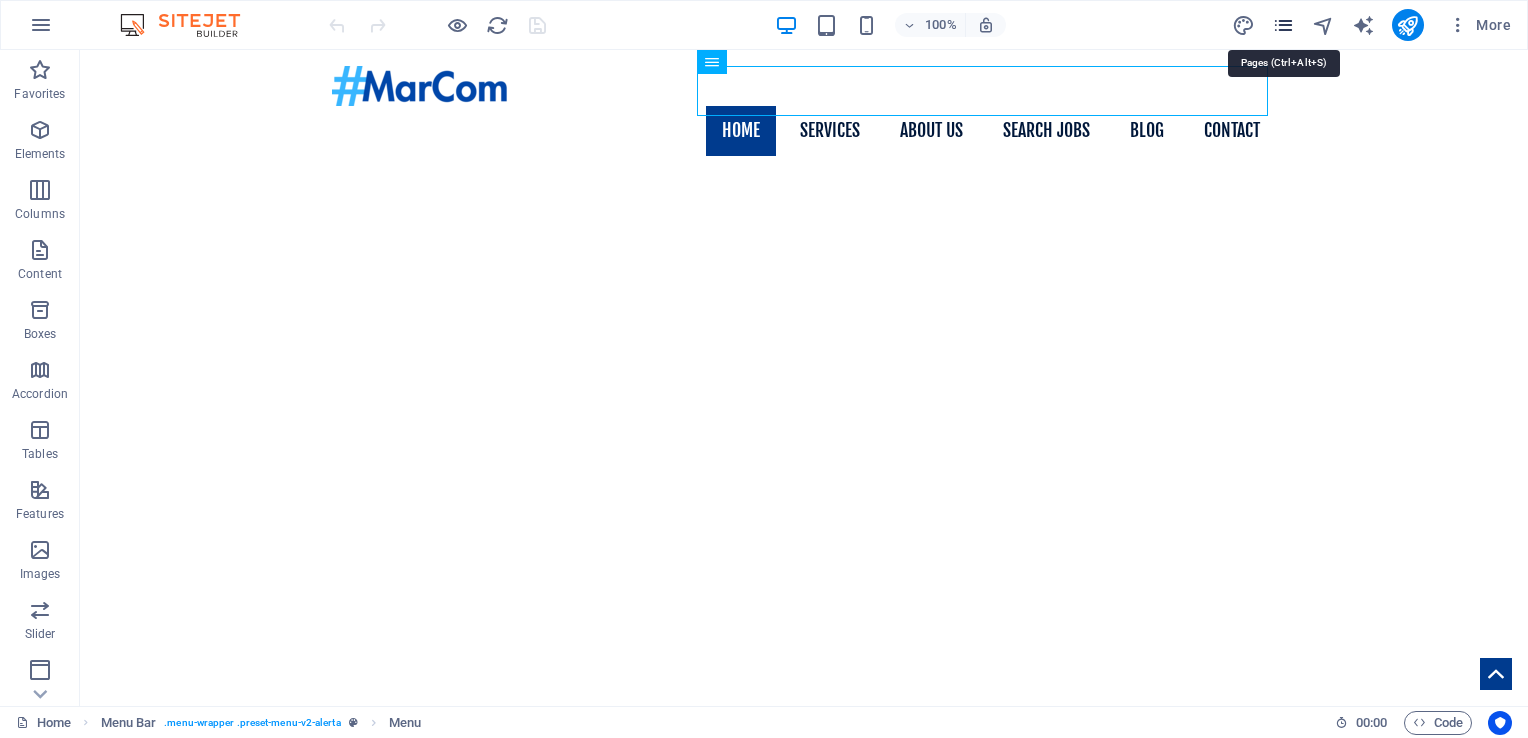 click at bounding box center [1283, 25] 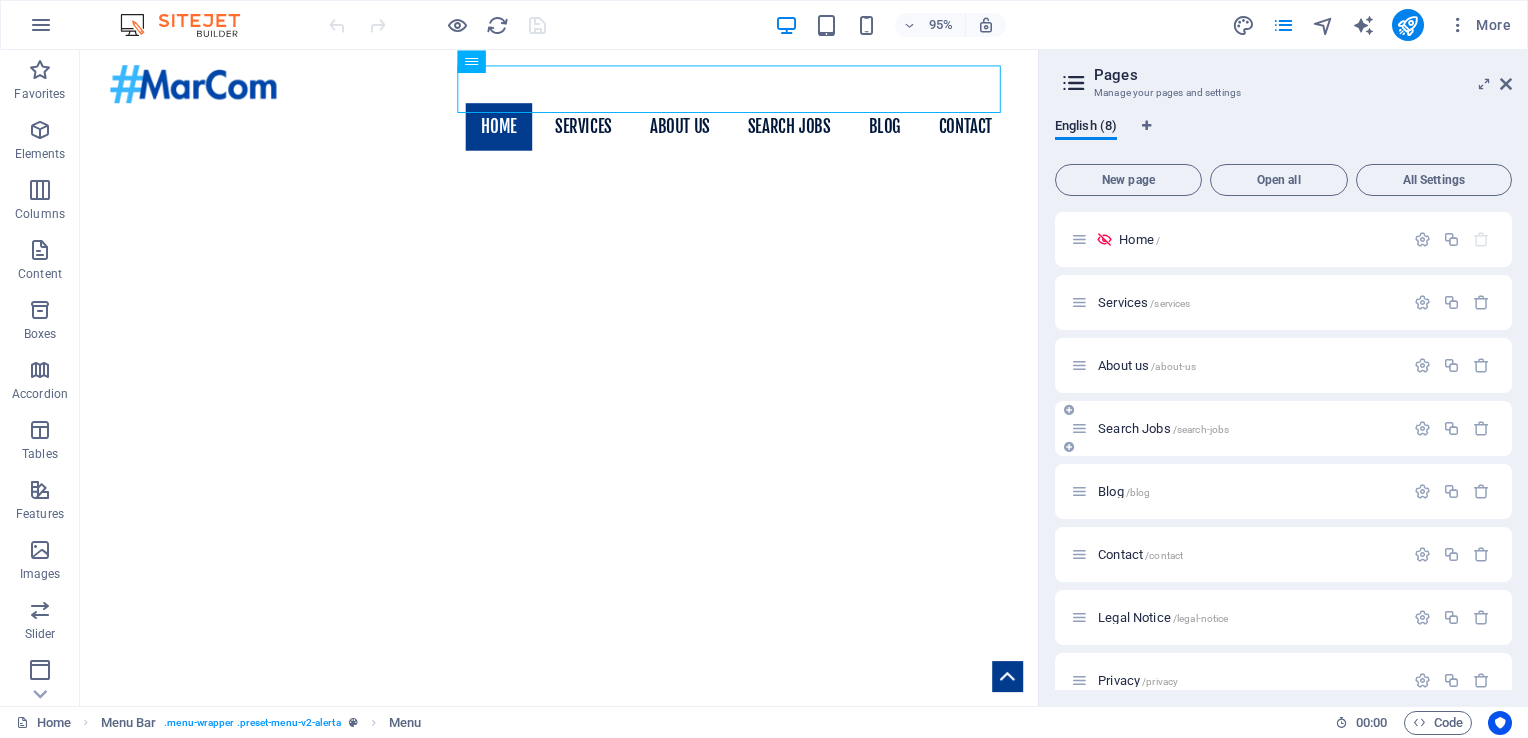 click on "/search-jobs" at bounding box center [1201, 429] 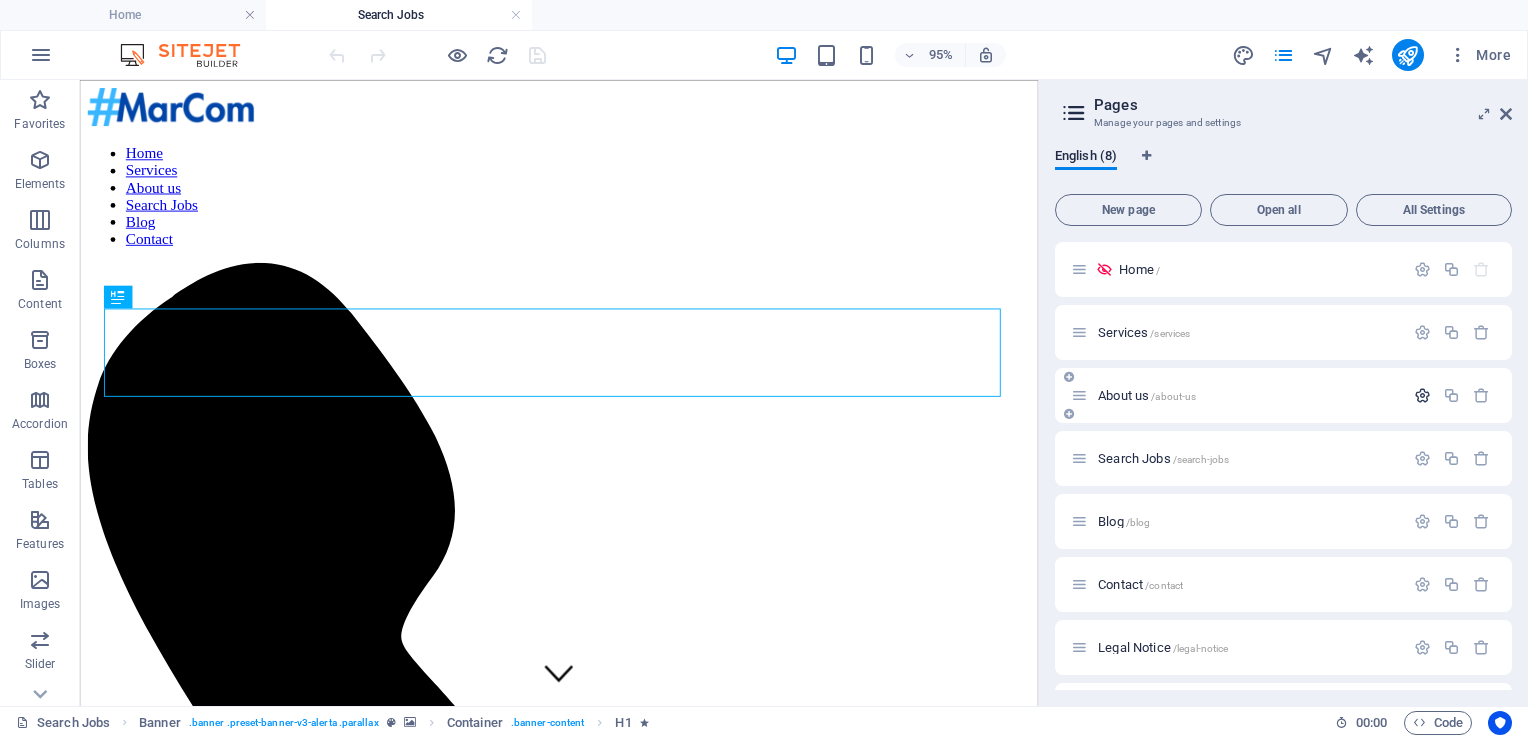 scroll, scrollTop: 0, scrollLeft: 0, axis: both 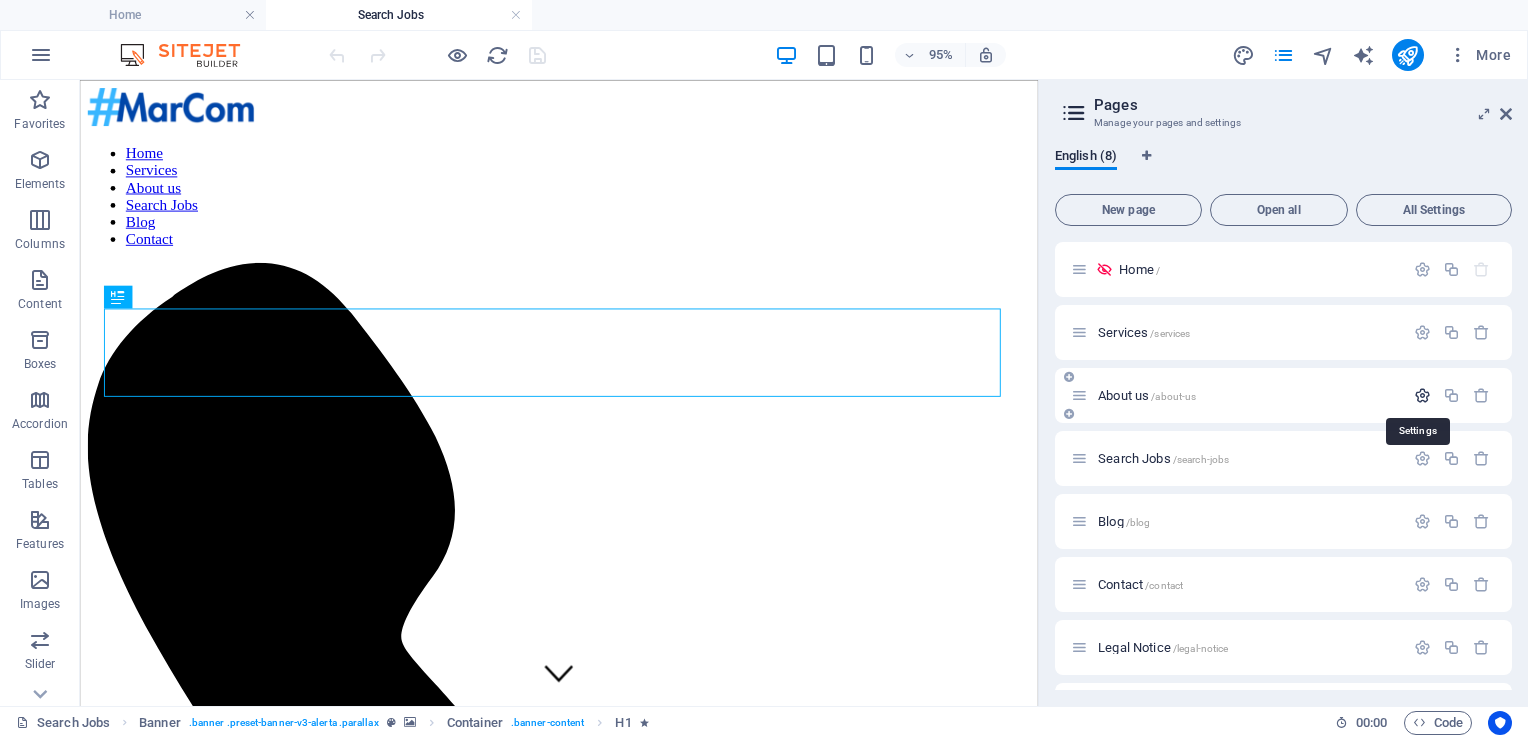 click at bounding box center (1422, 395) 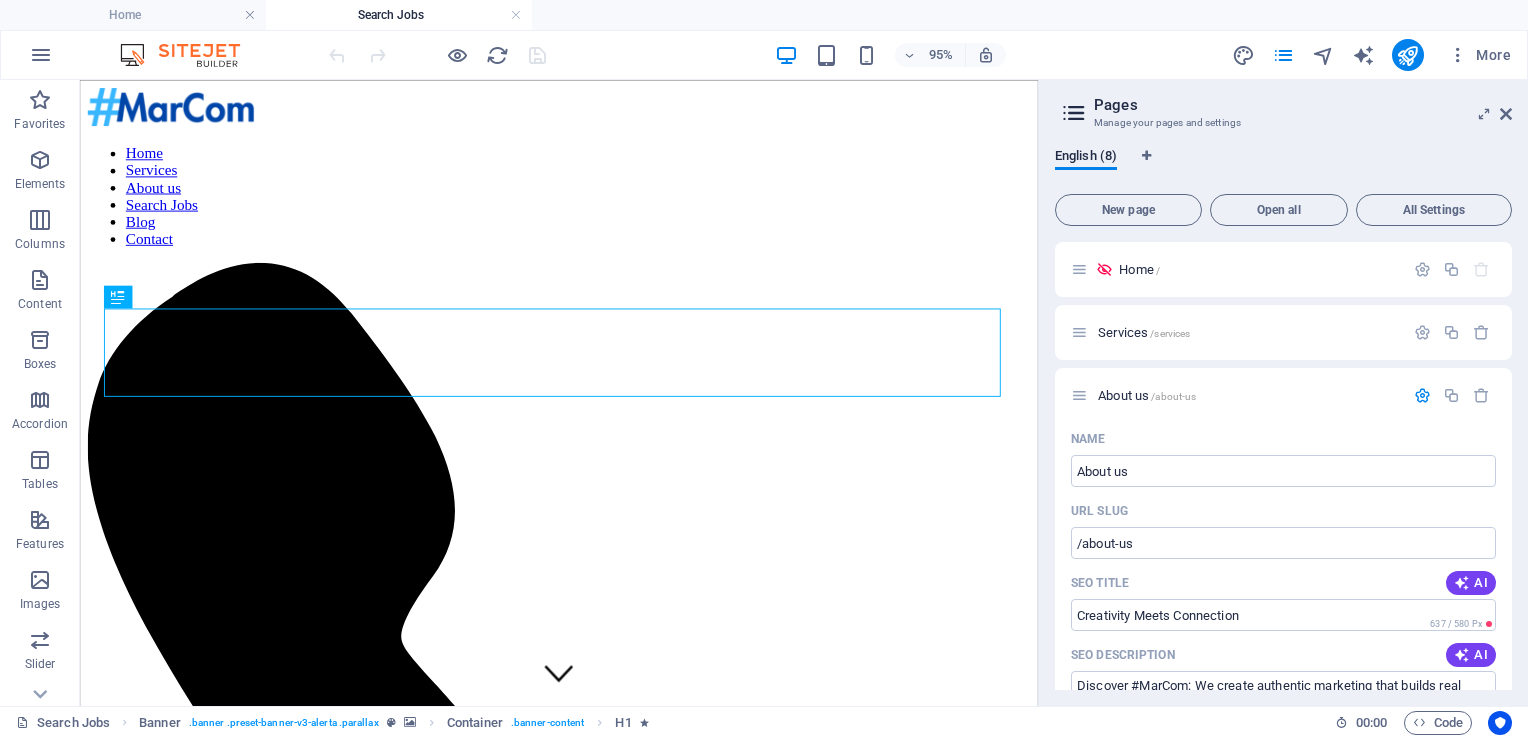 click on "English (8) New page Open all All Settings Home / Services /services About us /about-us Name About us ​ URL SLUG /about-us ​ SEO Title AI Creativity Meets Connection ​ 637 / 580 Px SEO Description AI Discover #MarCom: We create authentic marketing that builds real connections, empowering brands to engage meaningfully with audiences. ​ 889 / 990 Px SEO Keywords AI authentic marketing, brand storytelling, customer-centric strategies, emotional connection, innovative campaigns, meaningful engagement ​ Settings Menu Noindex Preview Mobile Desktop www.example.com about-us Creativity Meets Connection - #MarCom - 360° Performance Marketing Discover #MarCom: We create authentic marketing that builds real connections, empowering brands to engage meaningfully with audiences. Meta tags ​ Preview Image (Open Graph) Drag files here, click to choose files or select files from Files or our free stock photos & videos More Settings Search Jobs /search-jobs Blog /blog Contact /contact Legal Notice /legal-notice" at bounding box center [1283, 419] 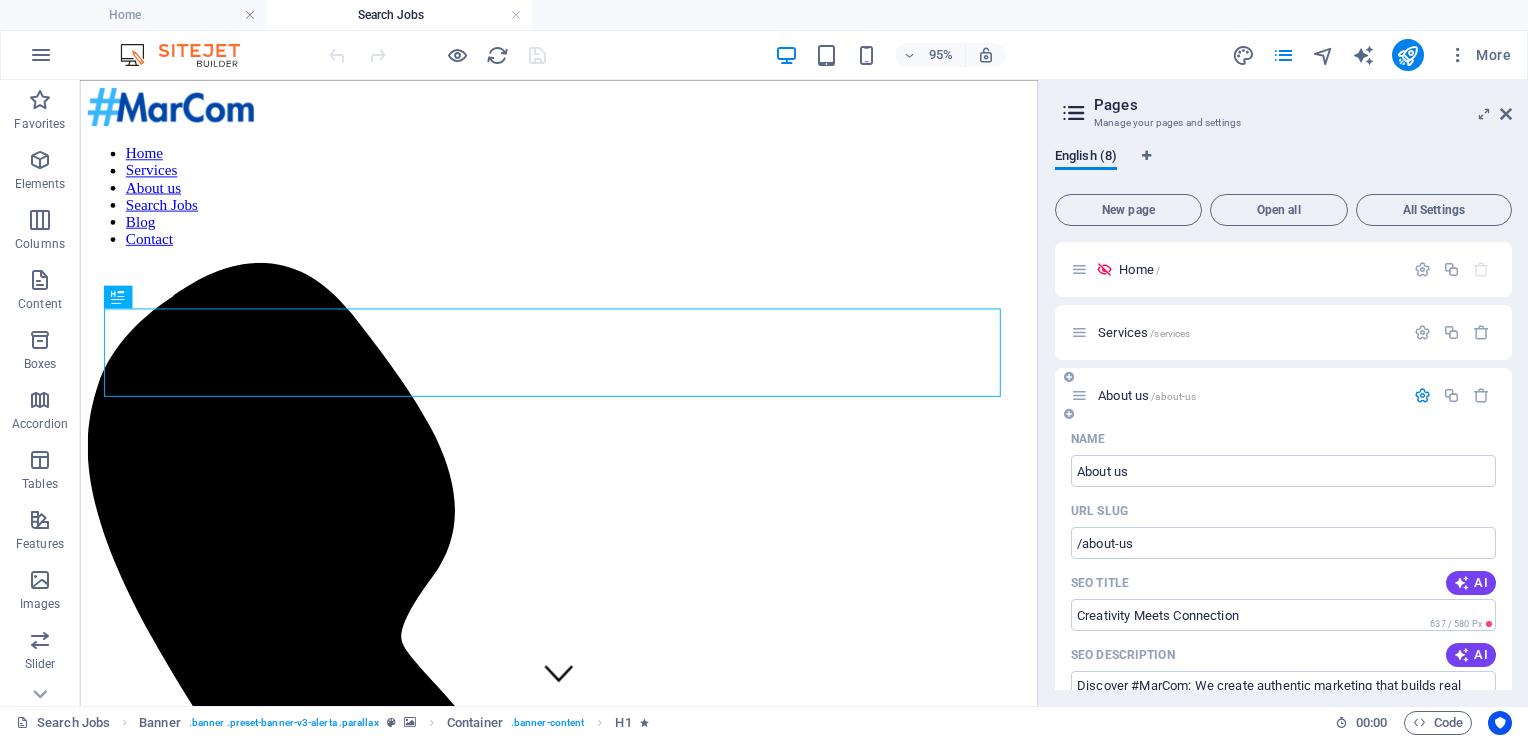 click at bounding box center (1079, 395) 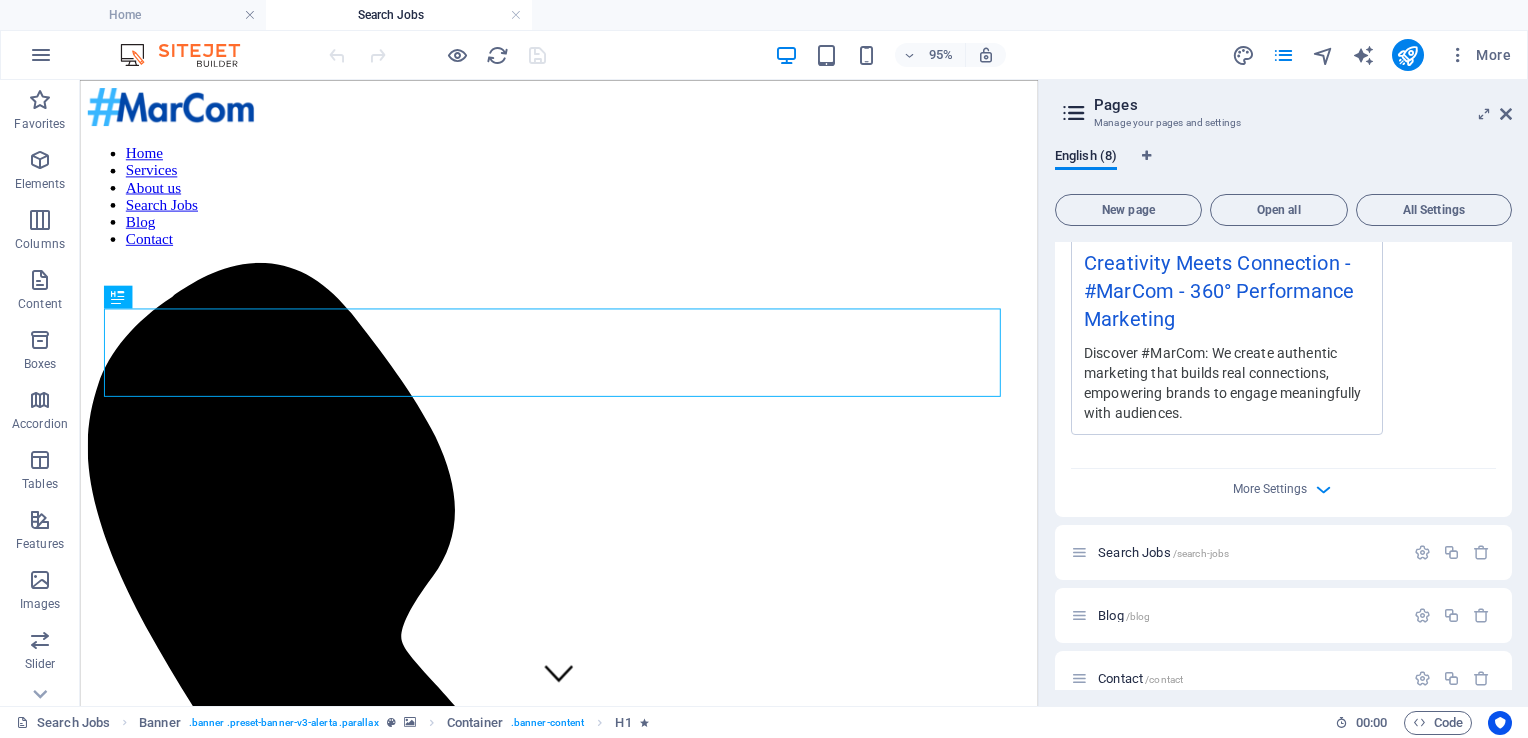 scroll, scrollTop: 916, scrollLeft: 0, axis: vertical 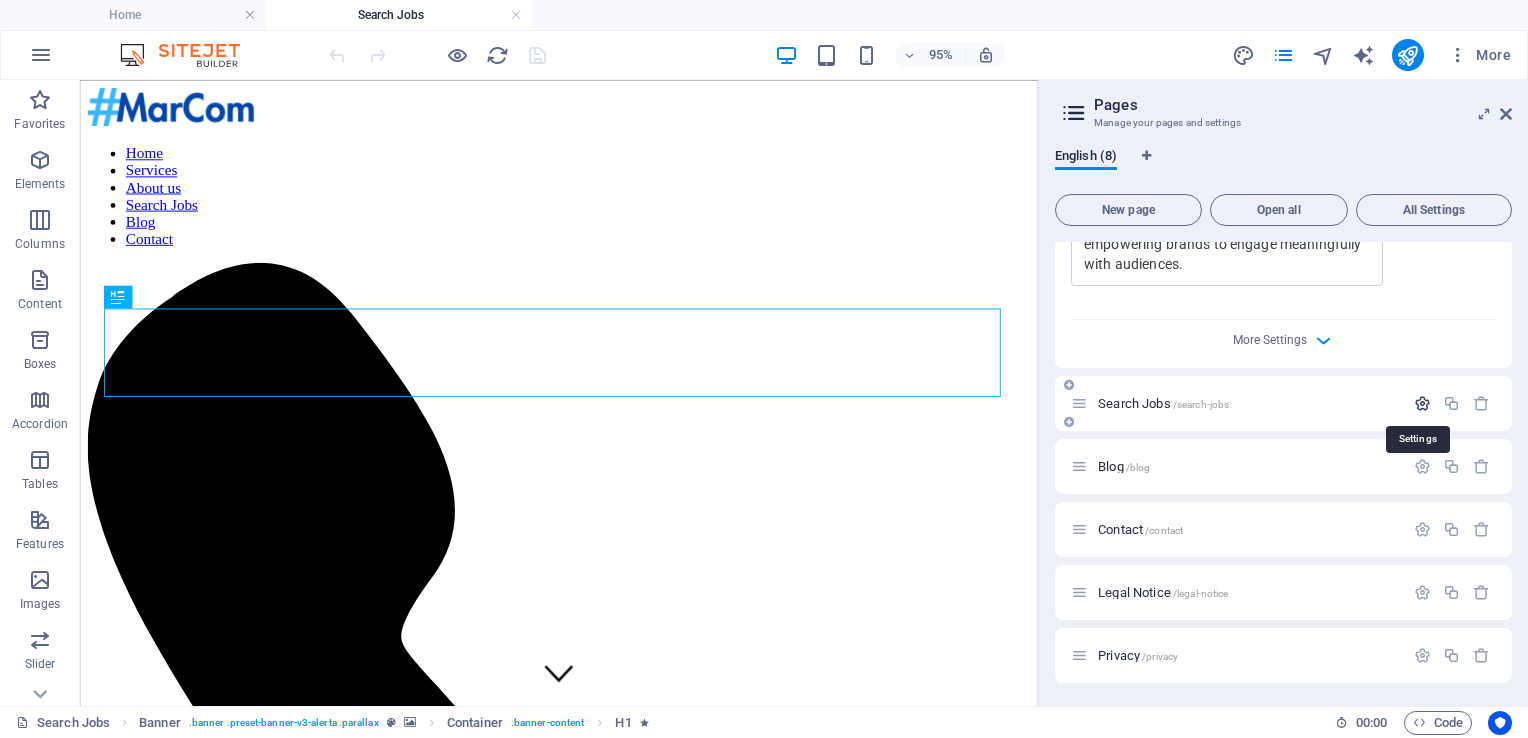 click at bounding box center [1422, 403] 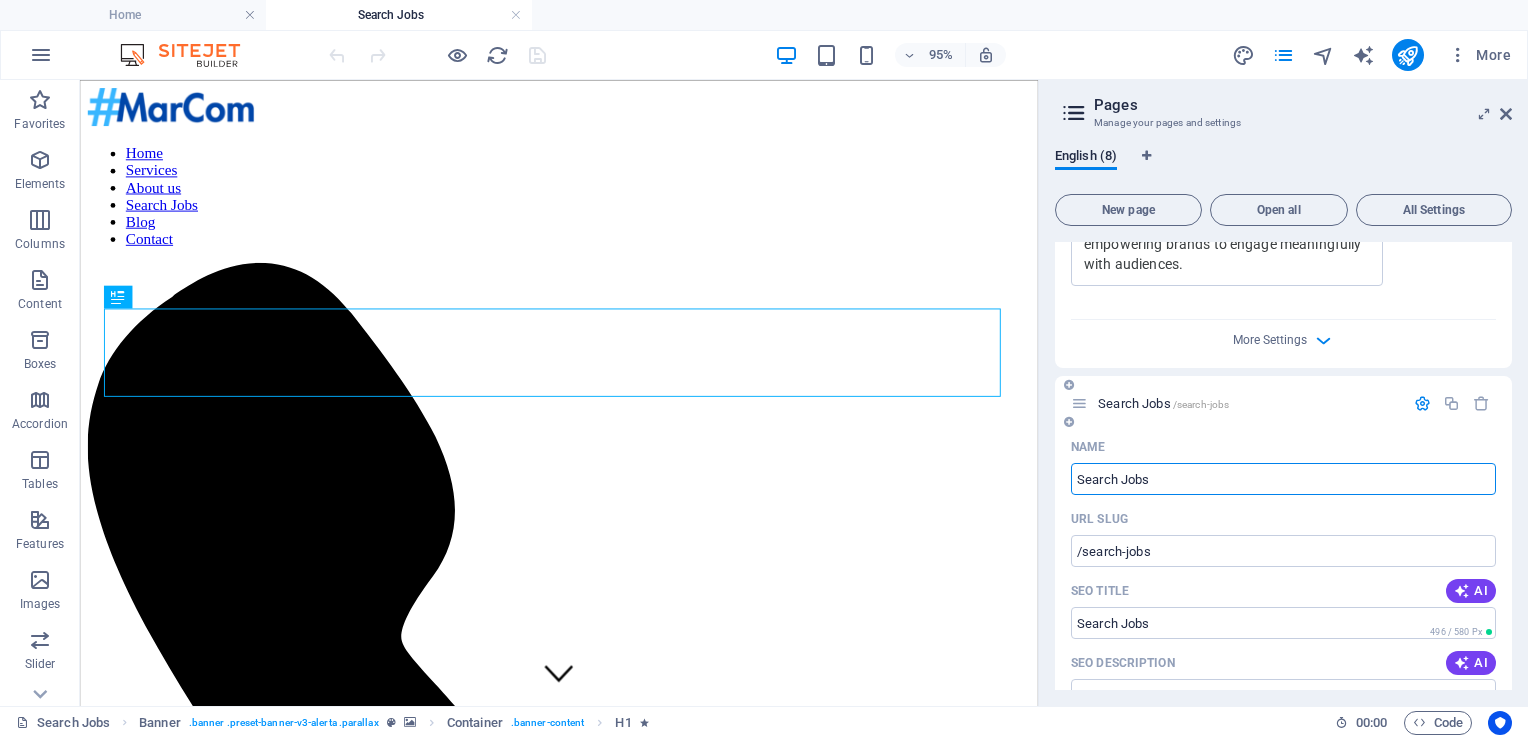 drag, startPoint x: 1168, startPoint y: 483, endPoint x: 1073, endPoint y: 489, distance: 95.189285 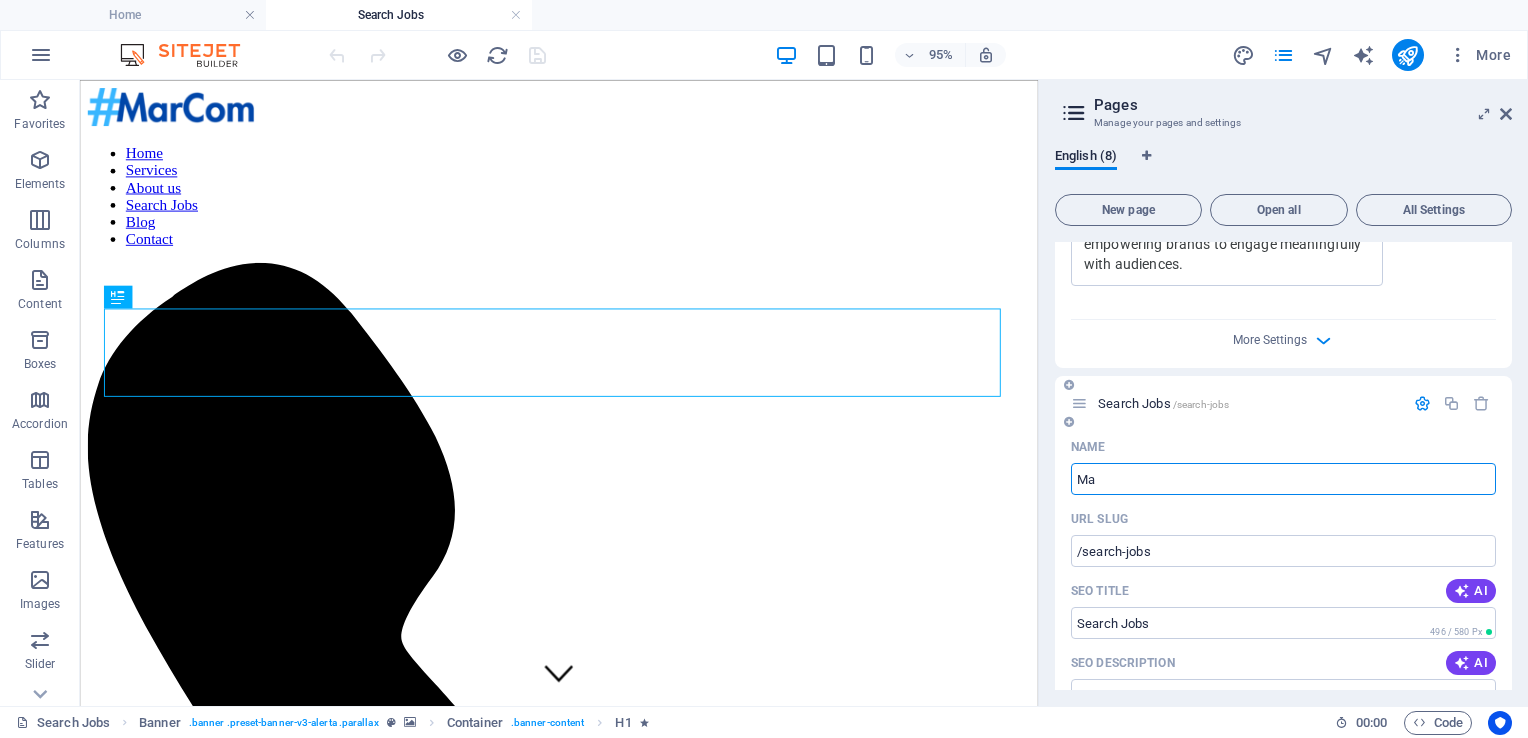 type on "Ma" 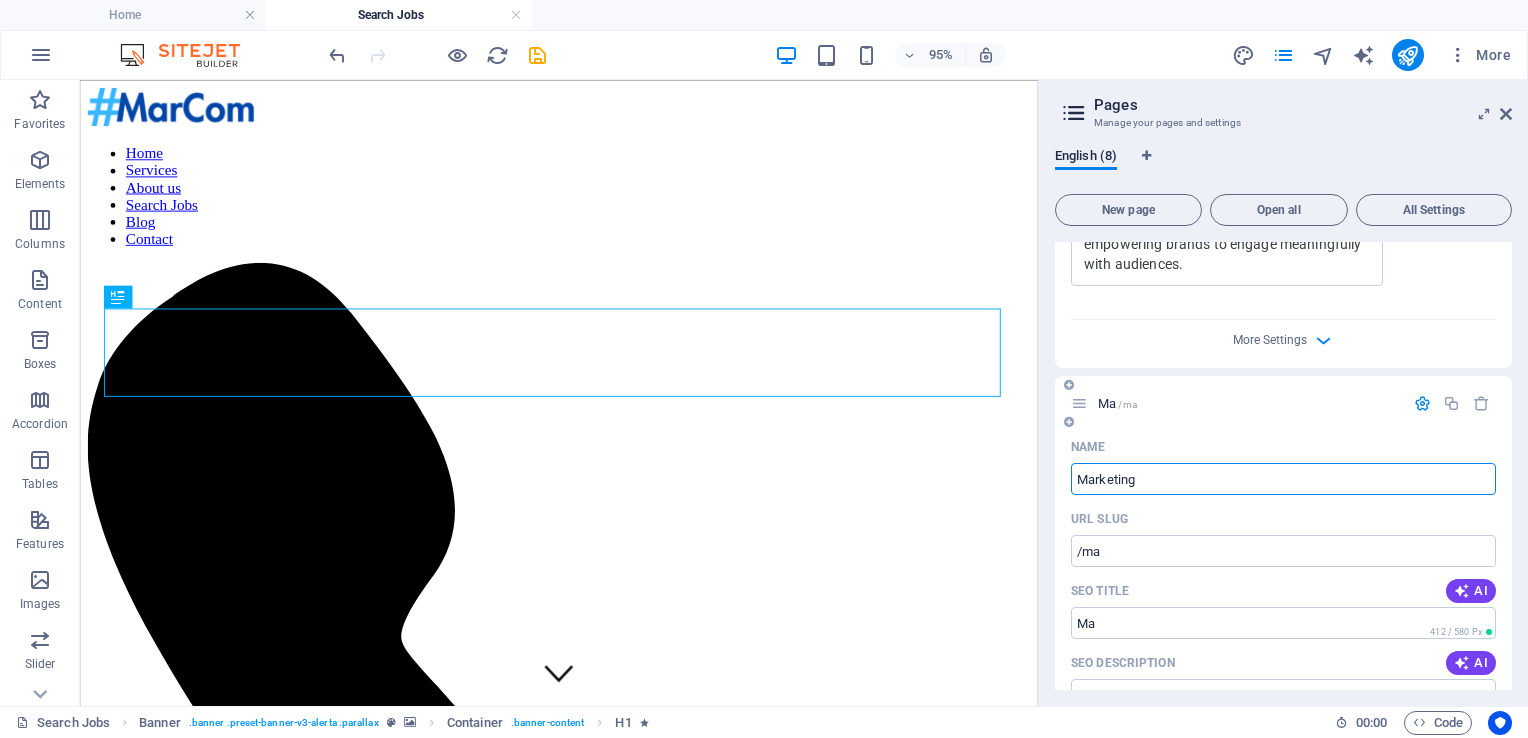type on "Marketing" 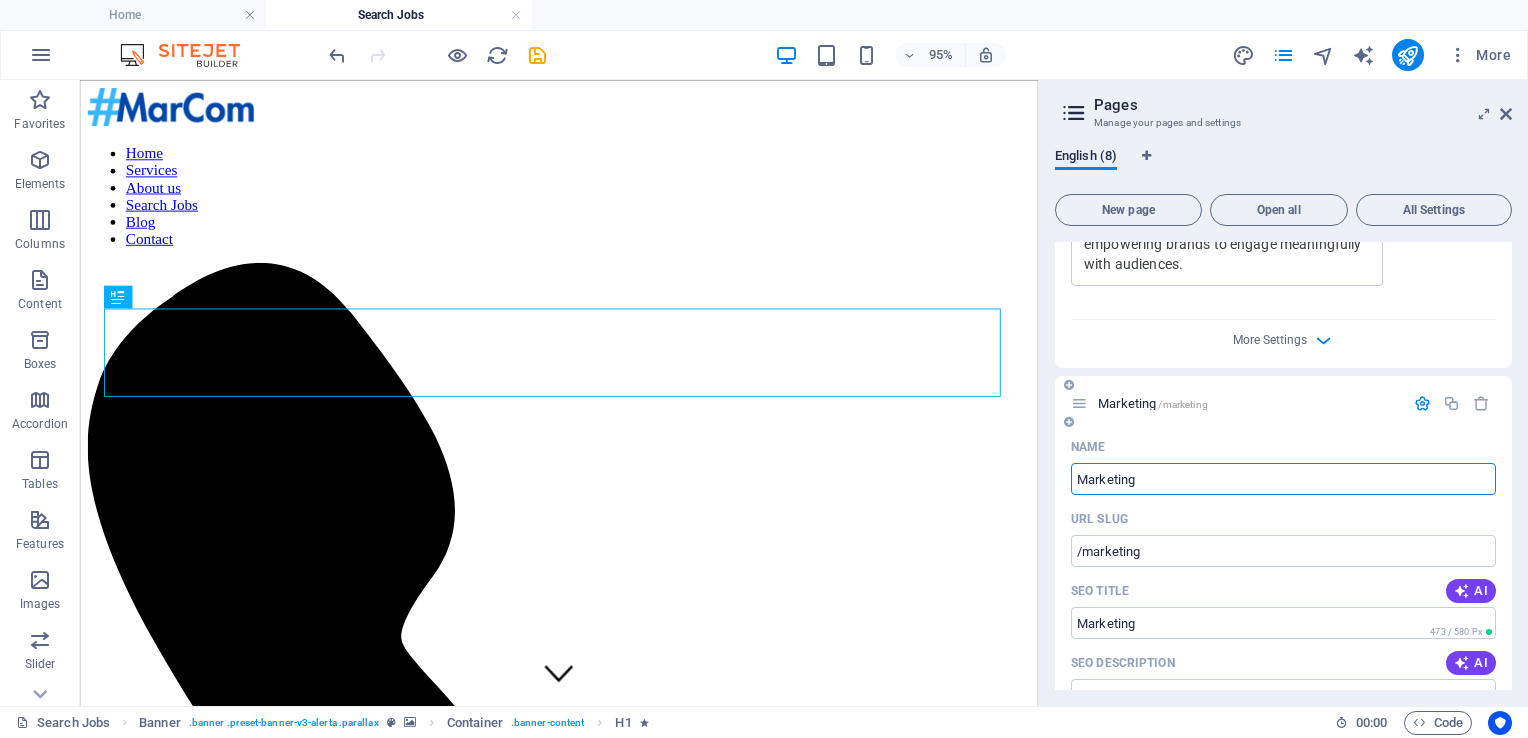 type on "Marketing" 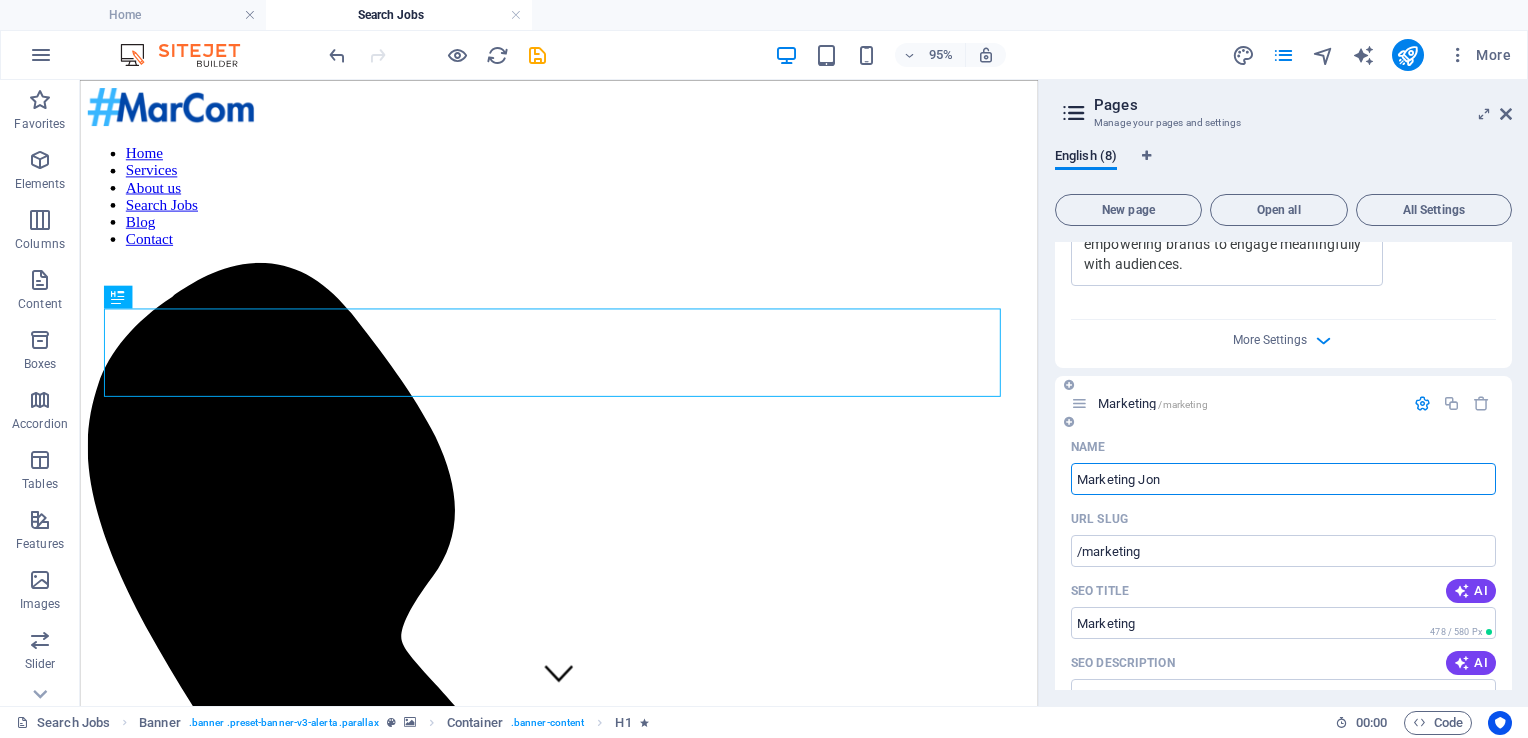 type on "Marketing Jon" 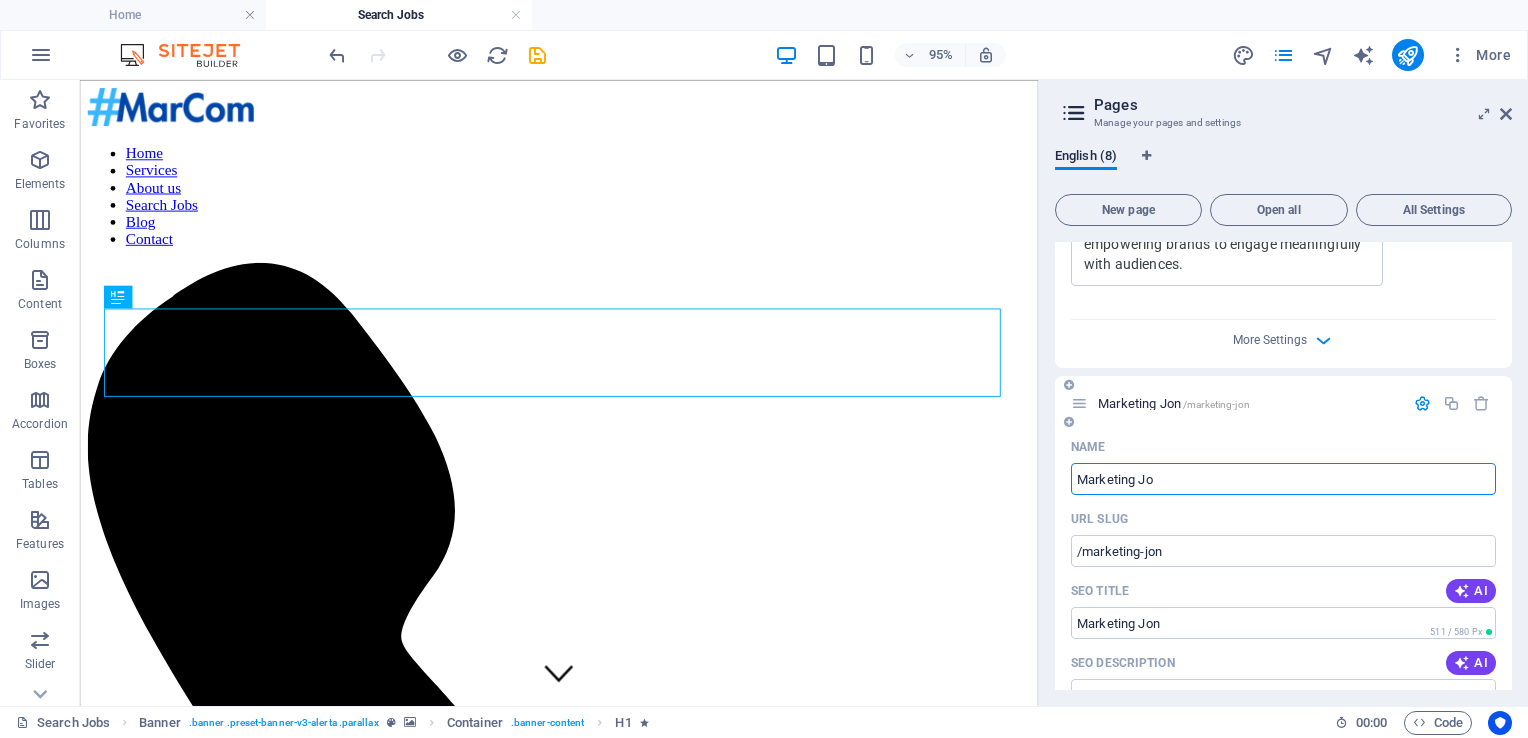 type on "Marketing Jo" 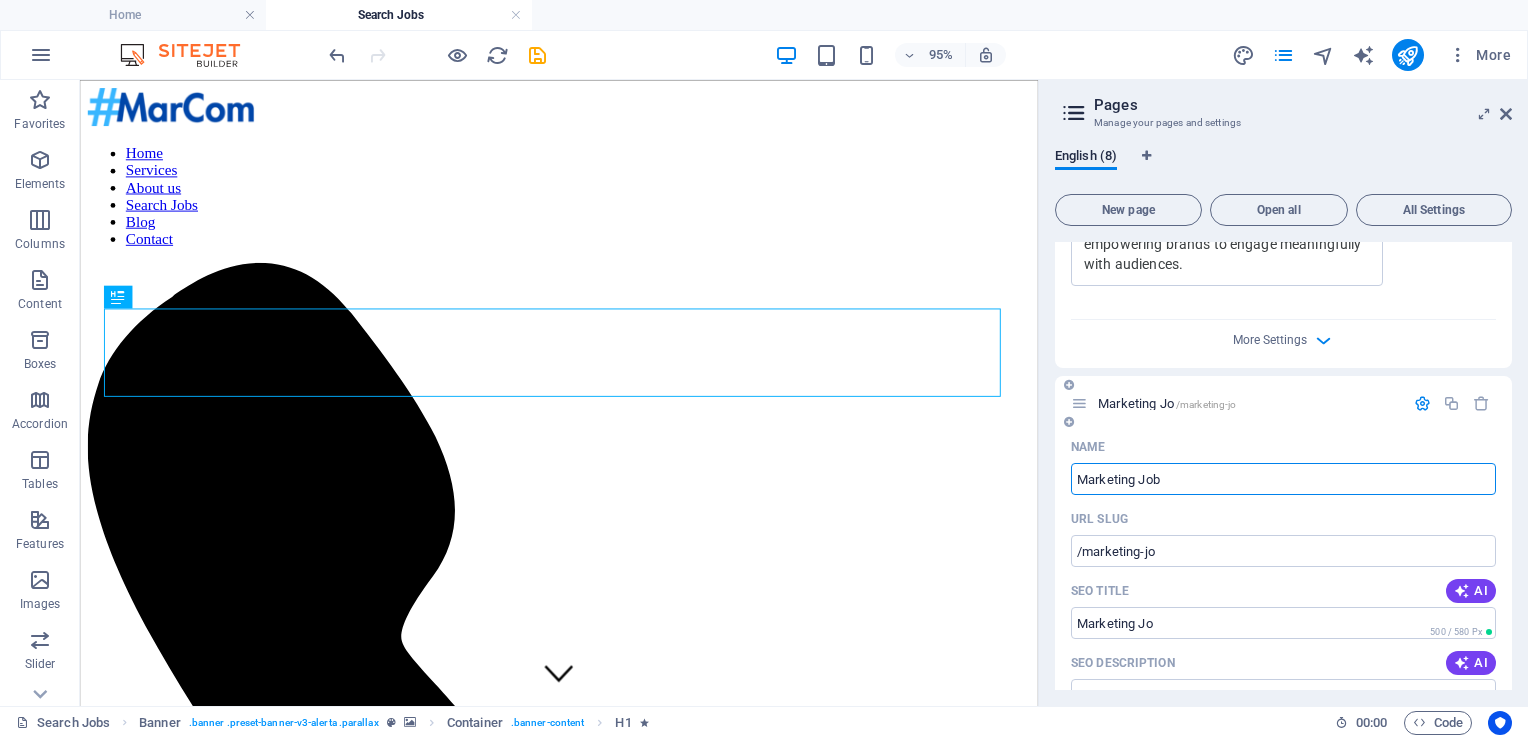 type on "Marketing Job" 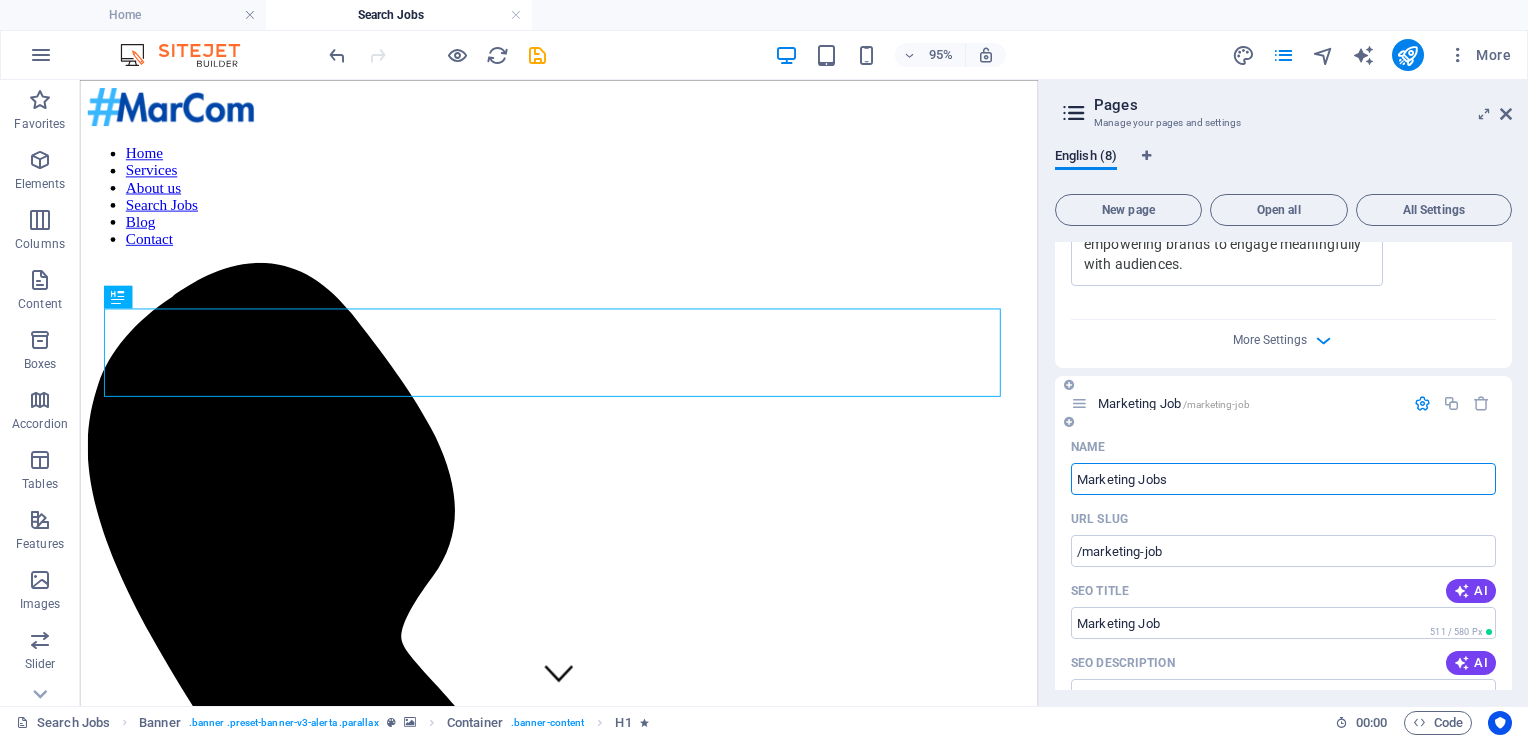 type on "Marketing Jobs" 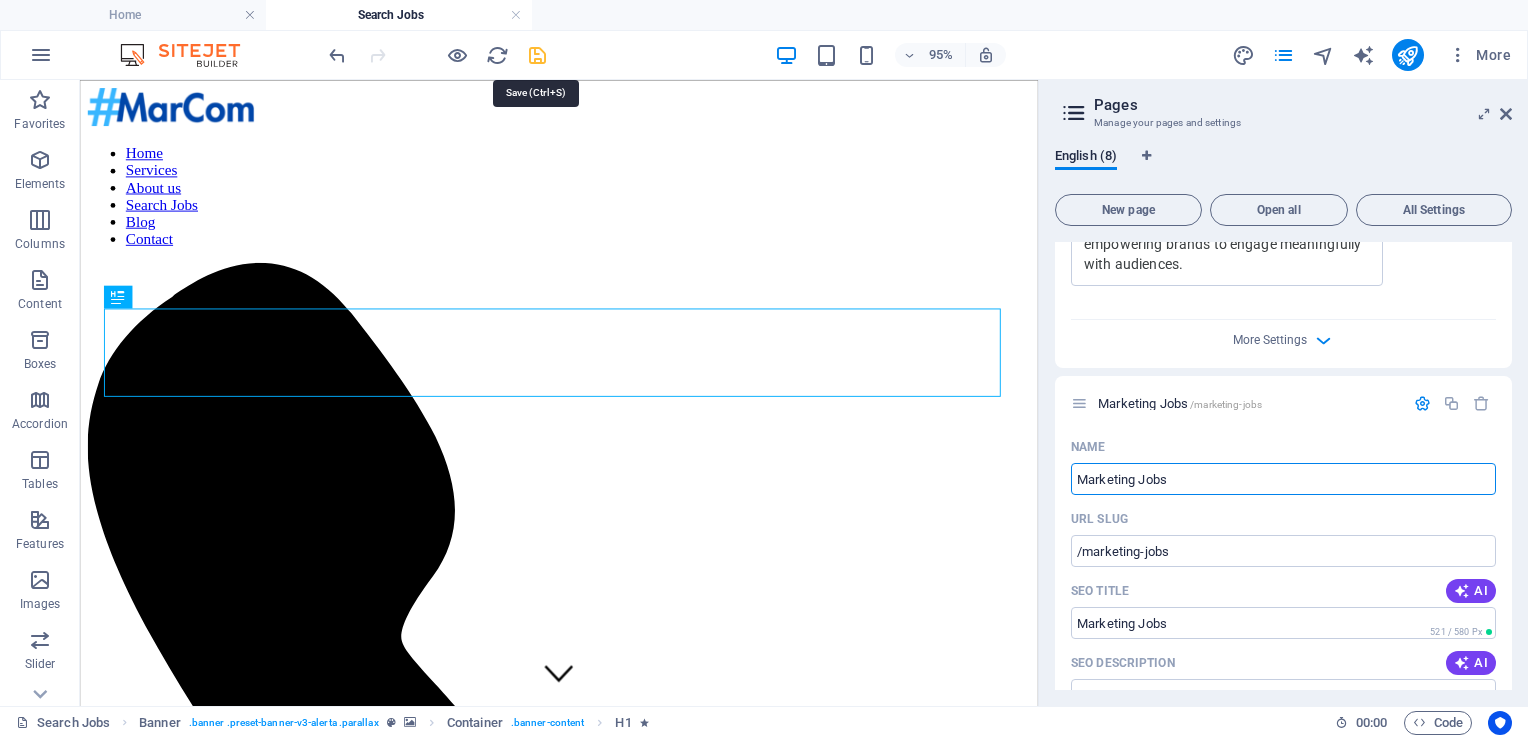 type on "Marketing Jobs" 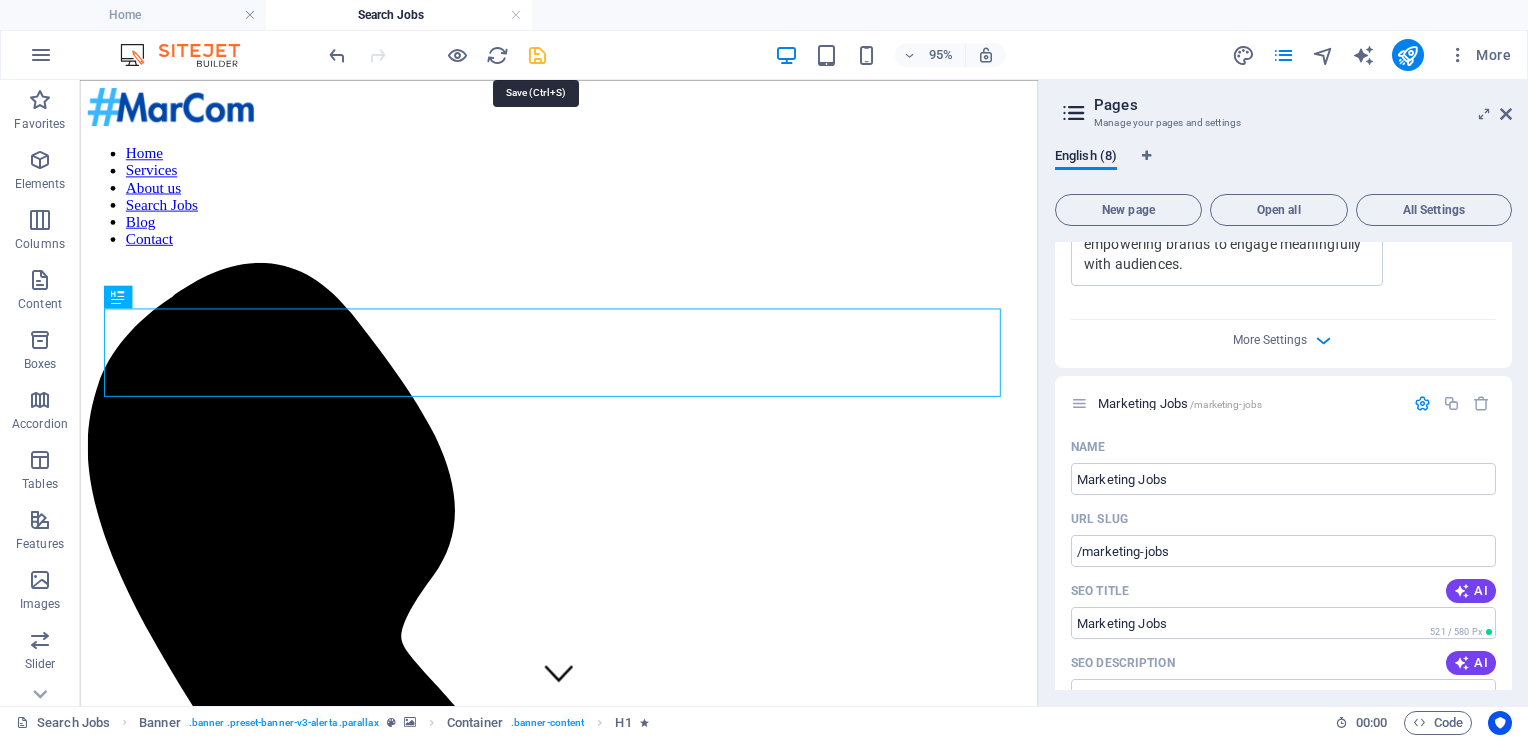 click at bounding box center (537, 55) 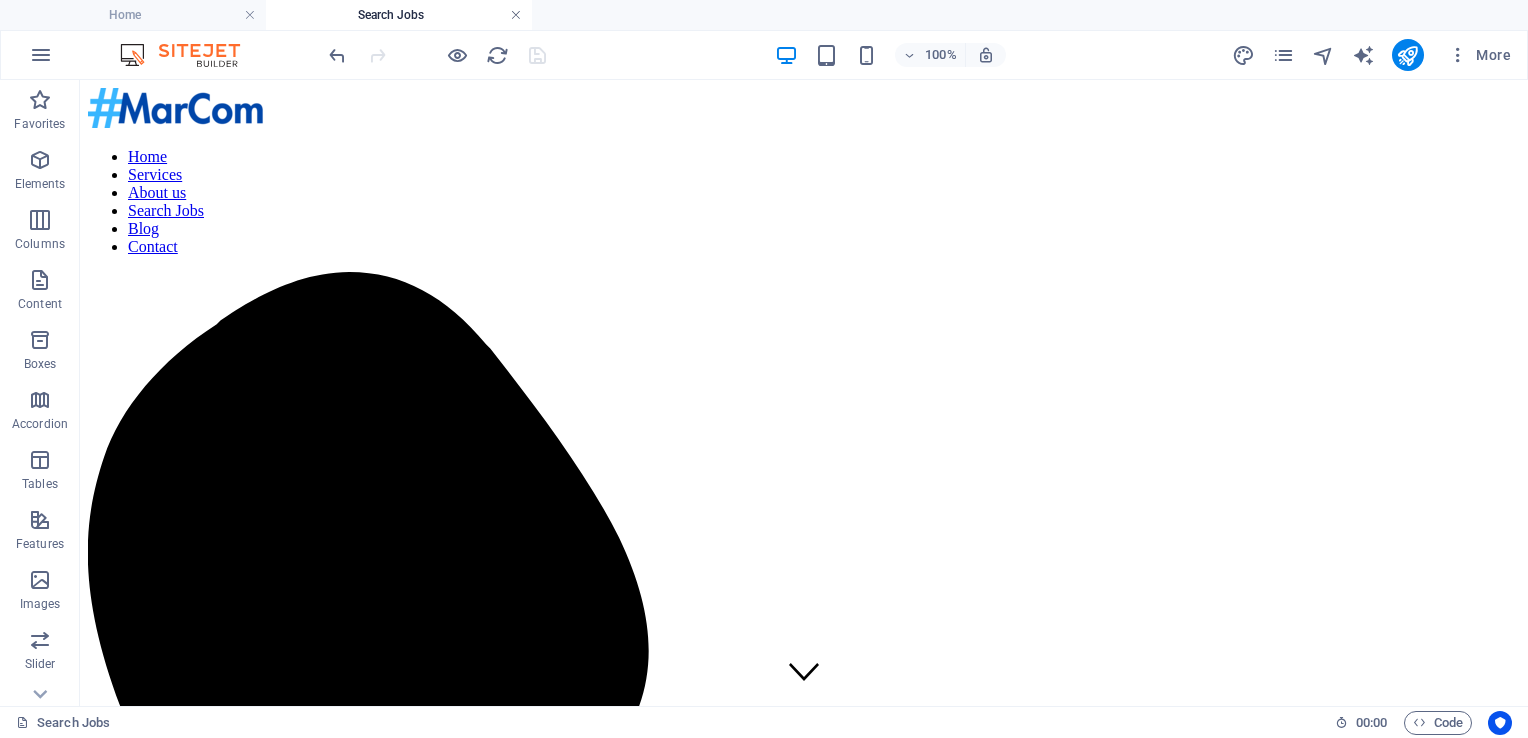 click at bounding box center [516, 15] 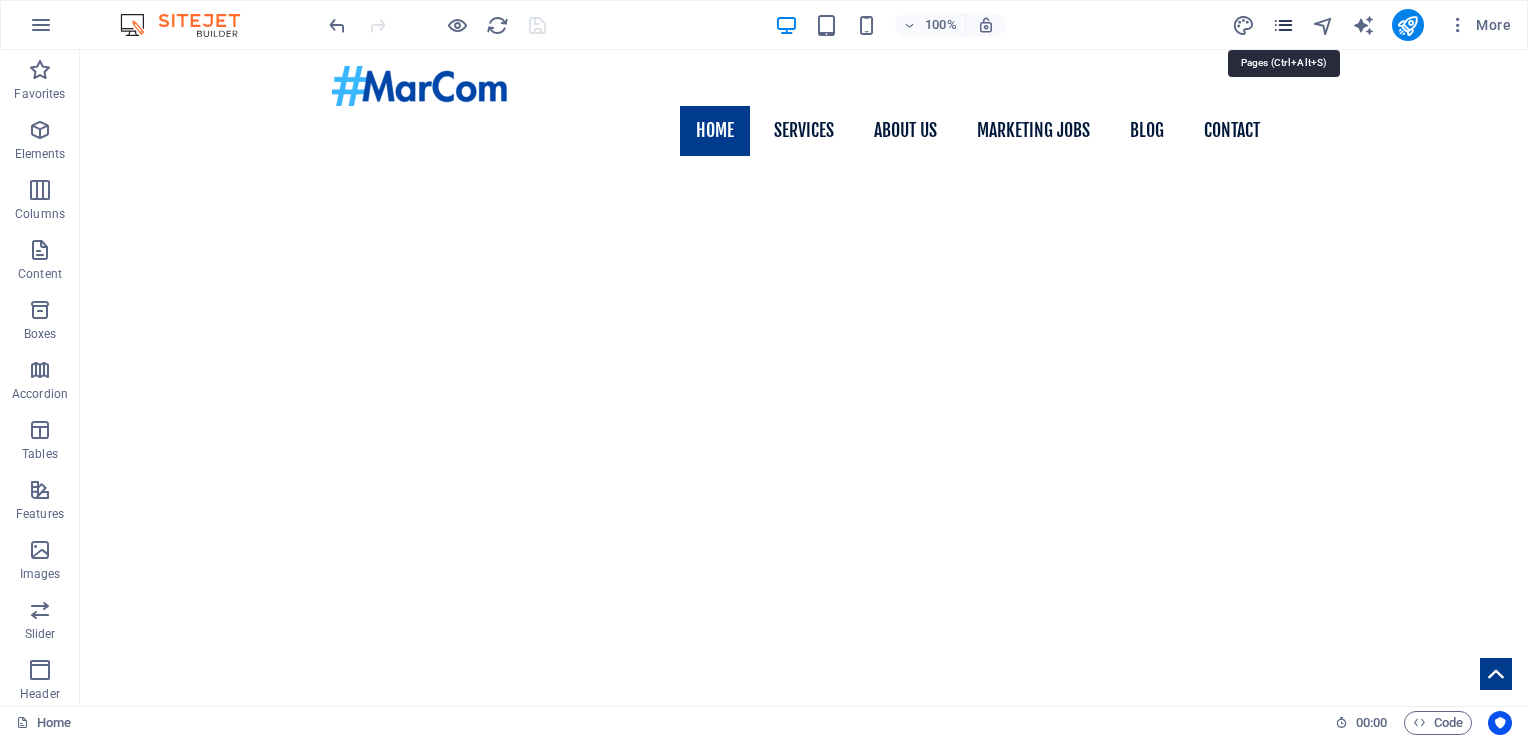 click at bounding box center [1283, 25] 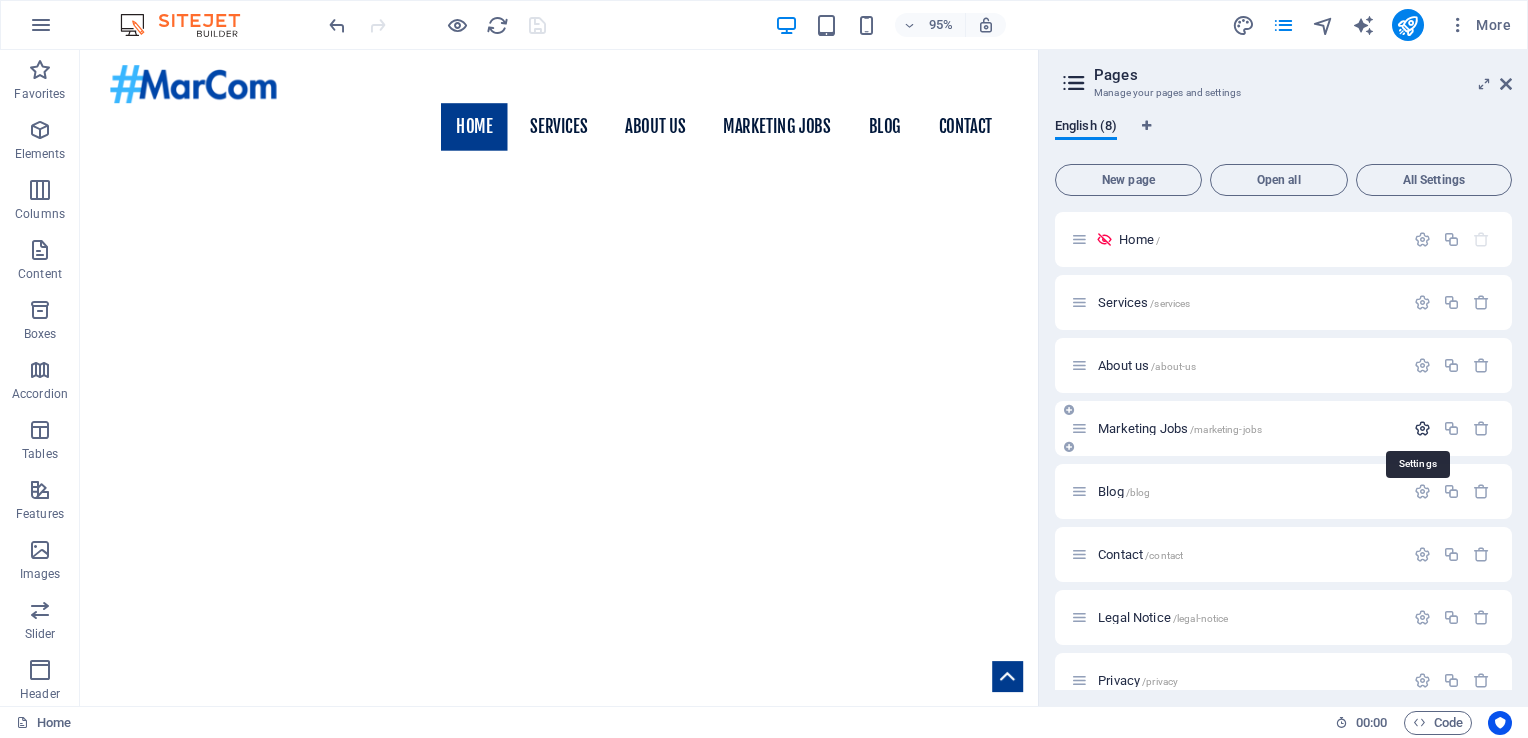 click at bounding box center (1422, 428) 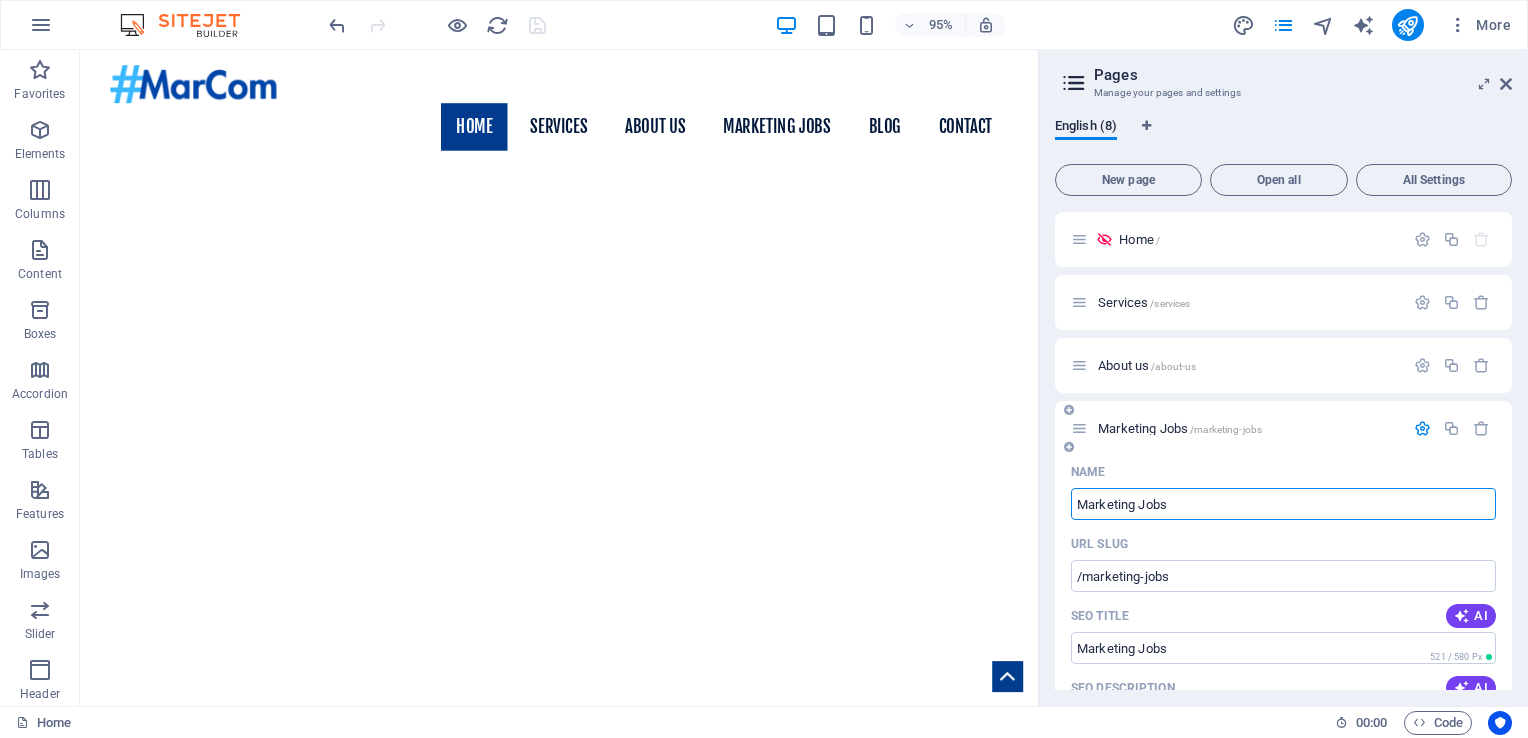 drag, startPoint x: 1179, startPoint y: 506, endPoint x: 1143, endPoint y: 505, distance: 36.013885 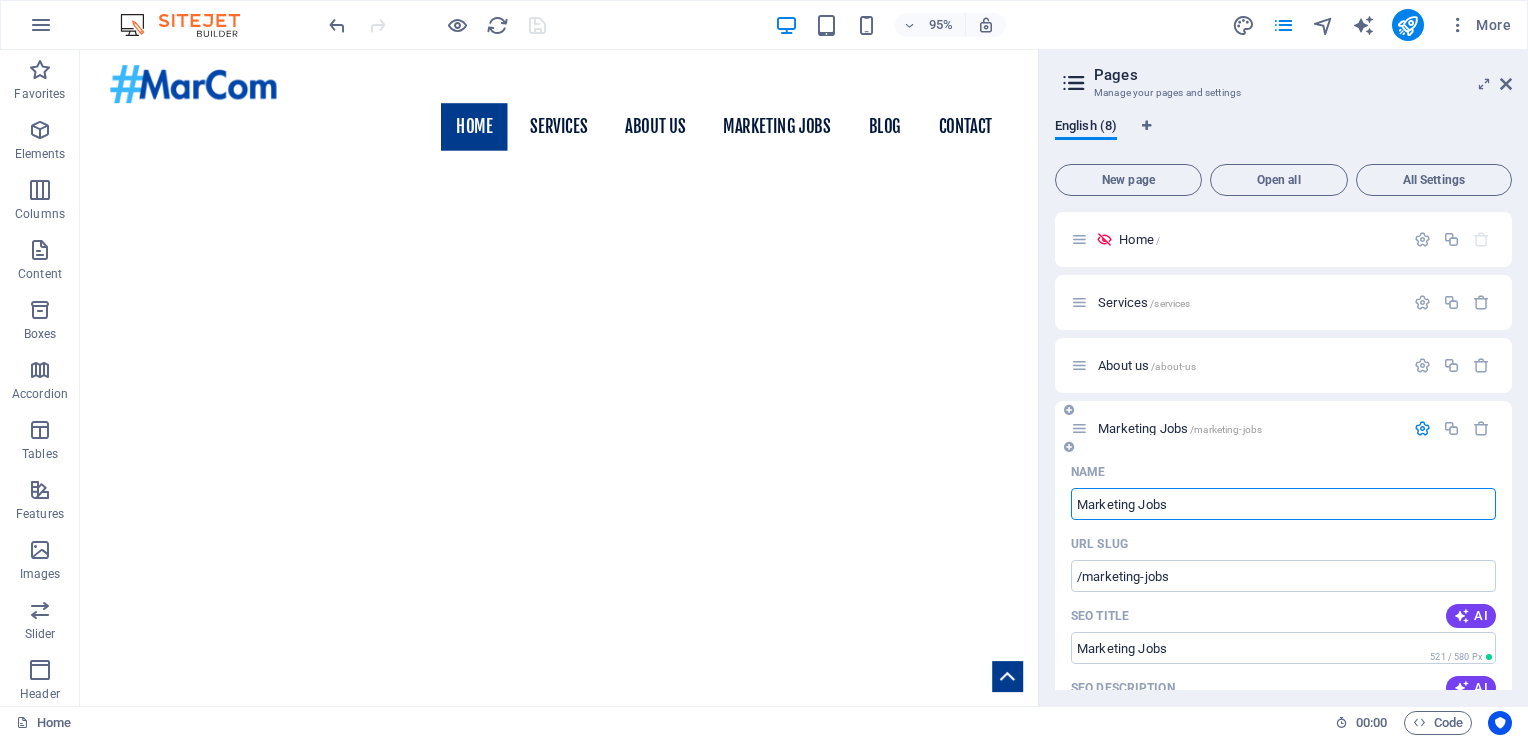 click on "Marketing Jobs" at bounding box center (1283, 504) 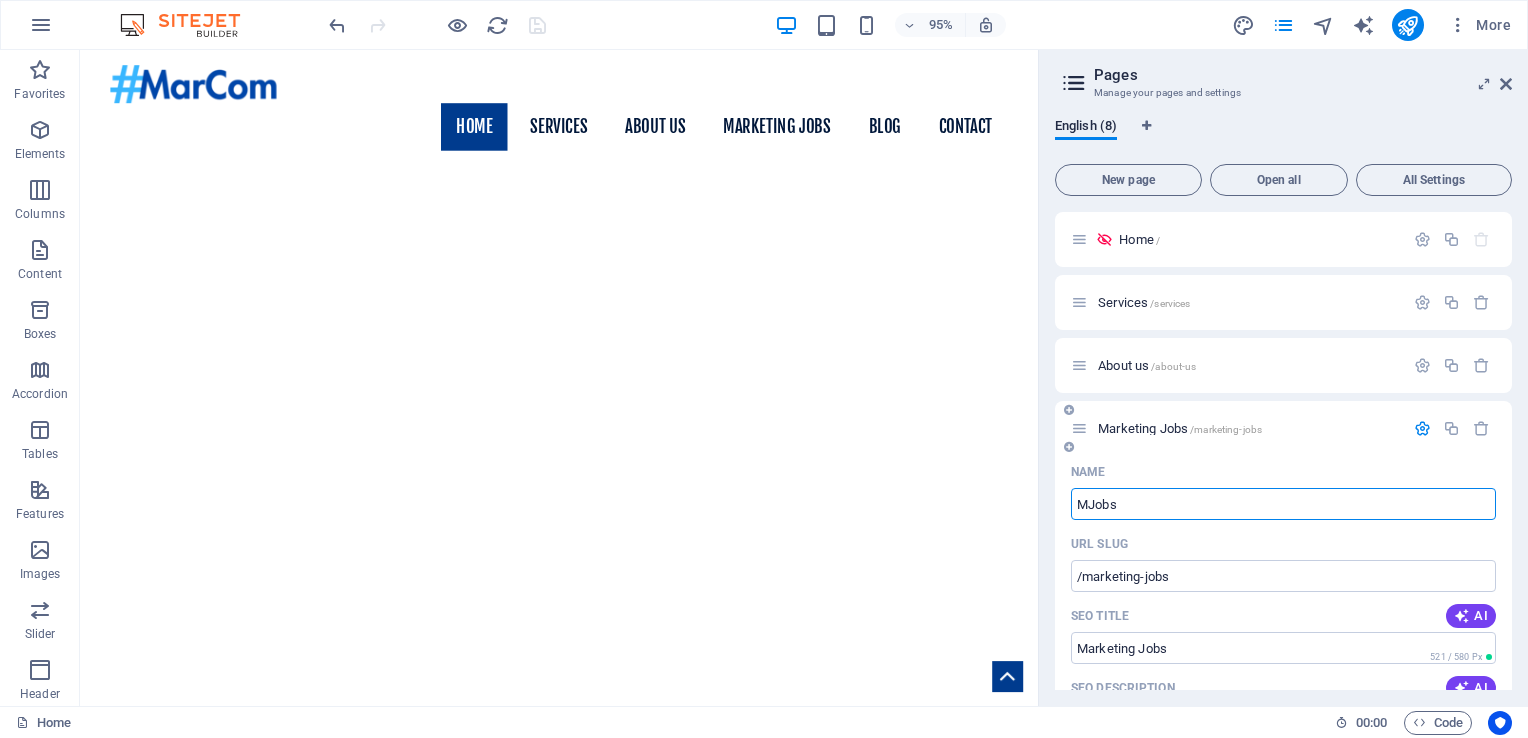 type on "Jobs" 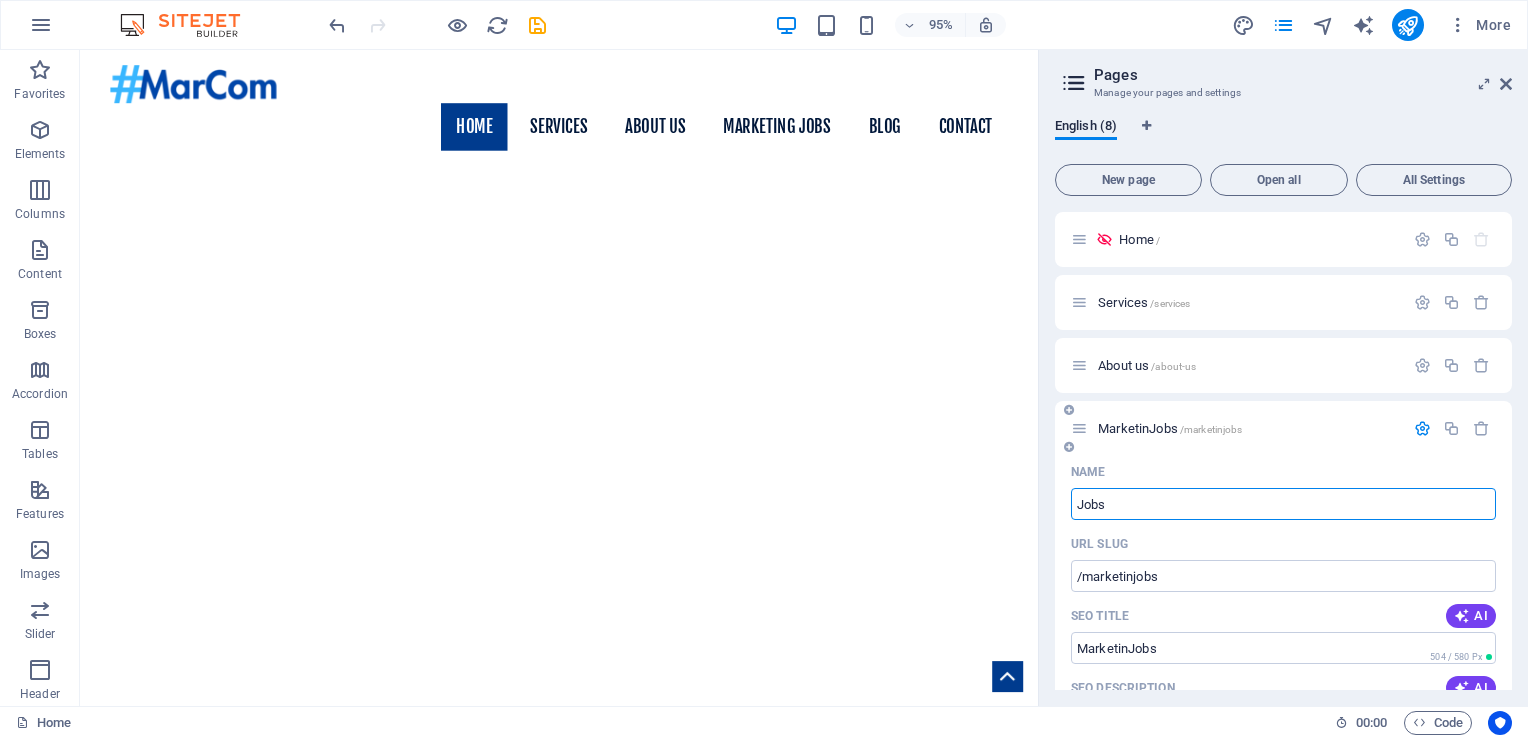 type on "/marketinjobs" 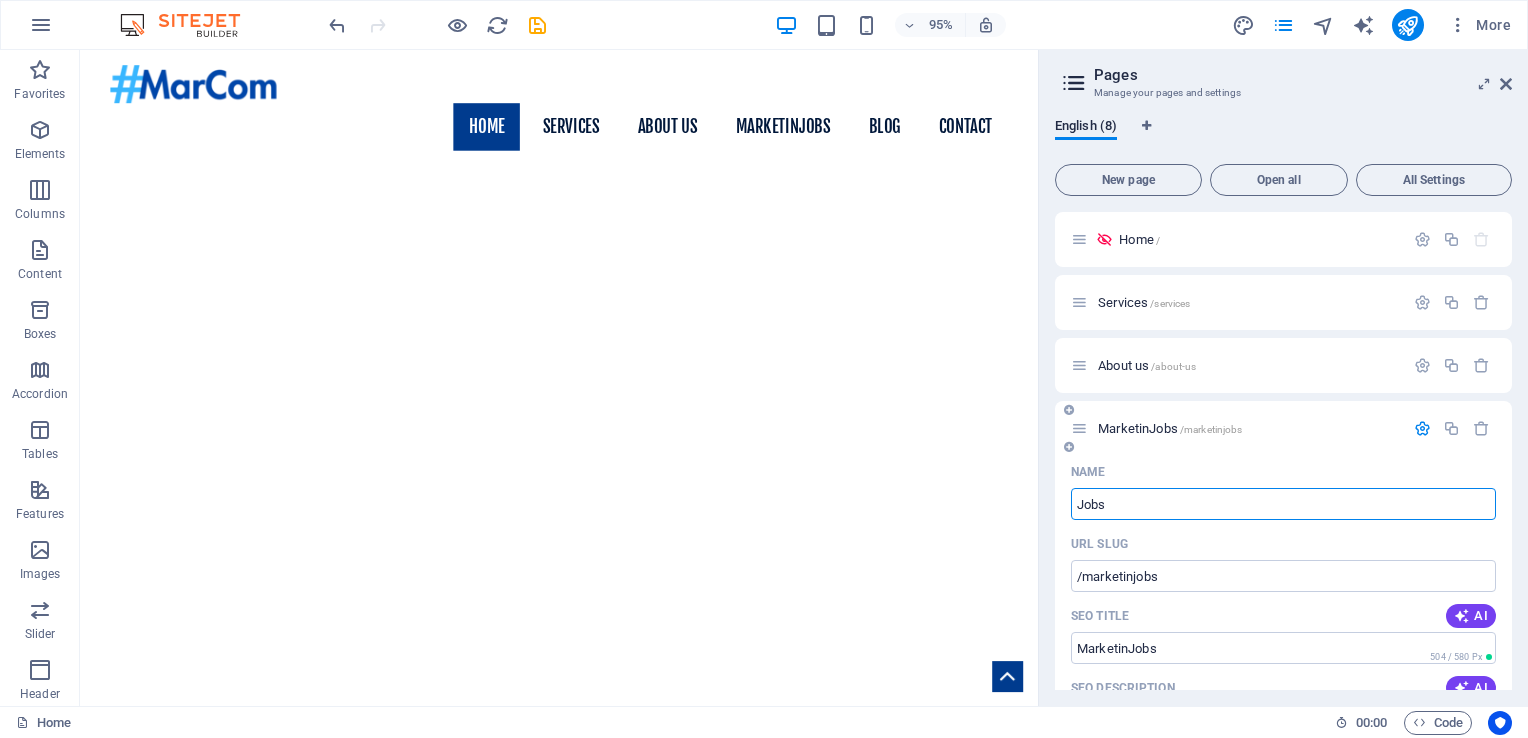 type on "Jobs" 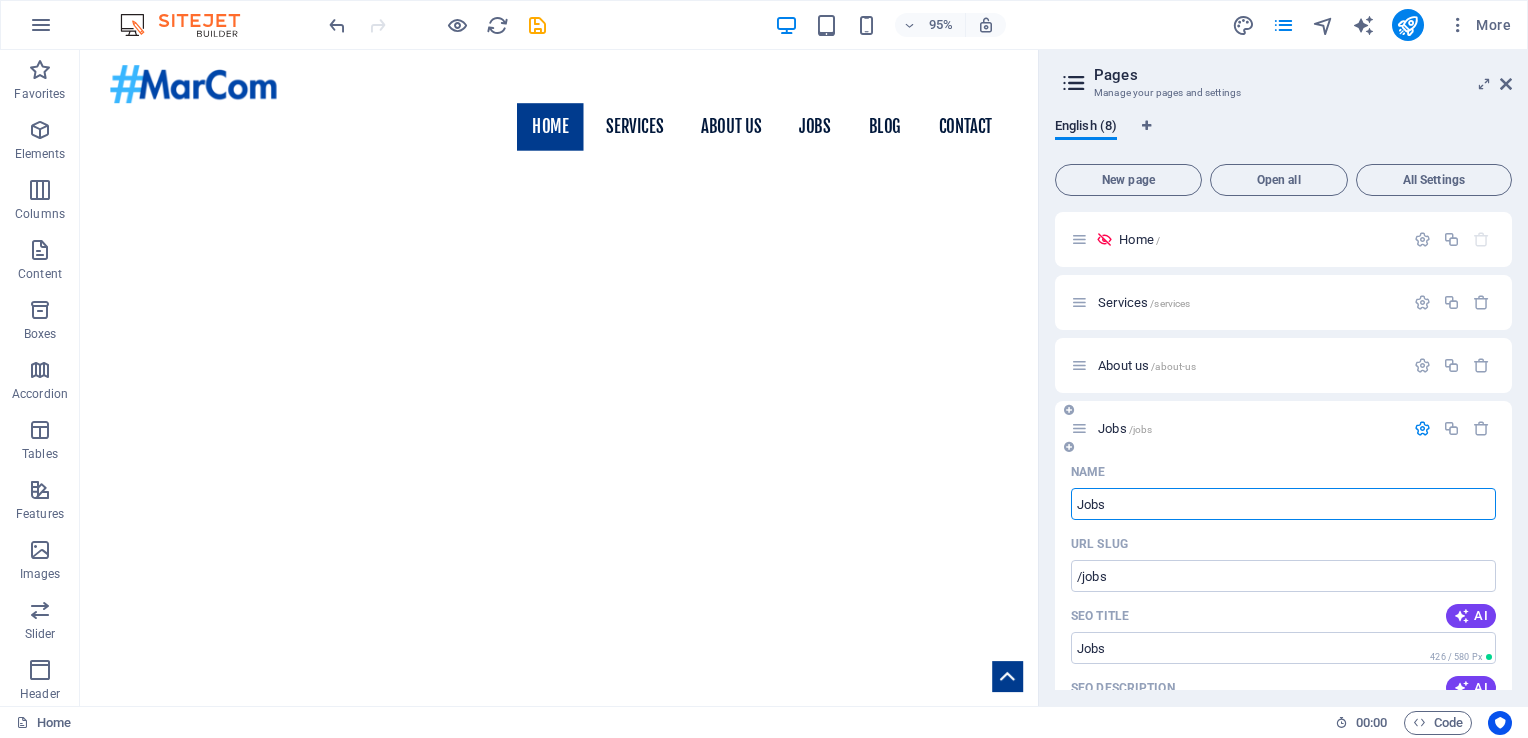 click on "Jobs" at bounding box center (1283, 504) 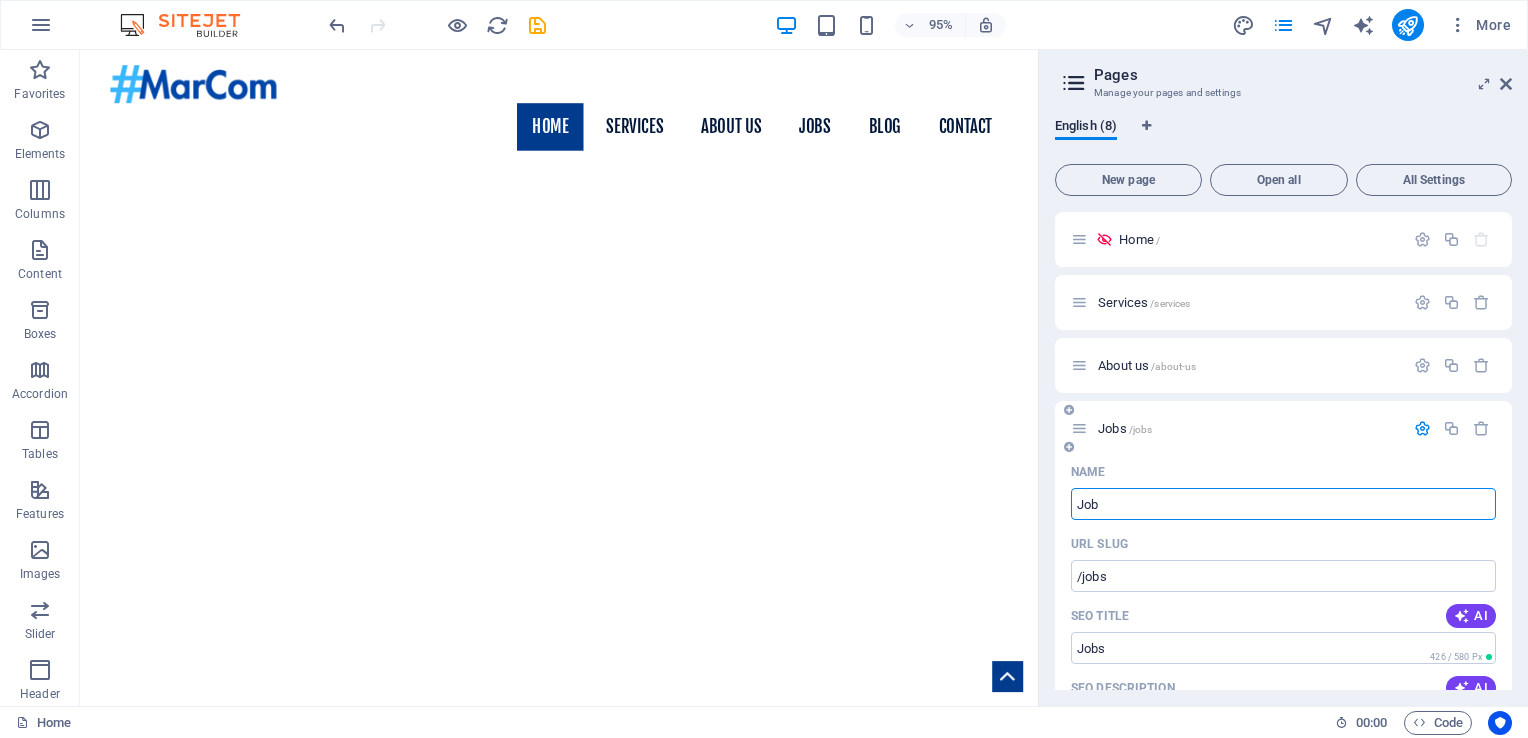 type on "Job" 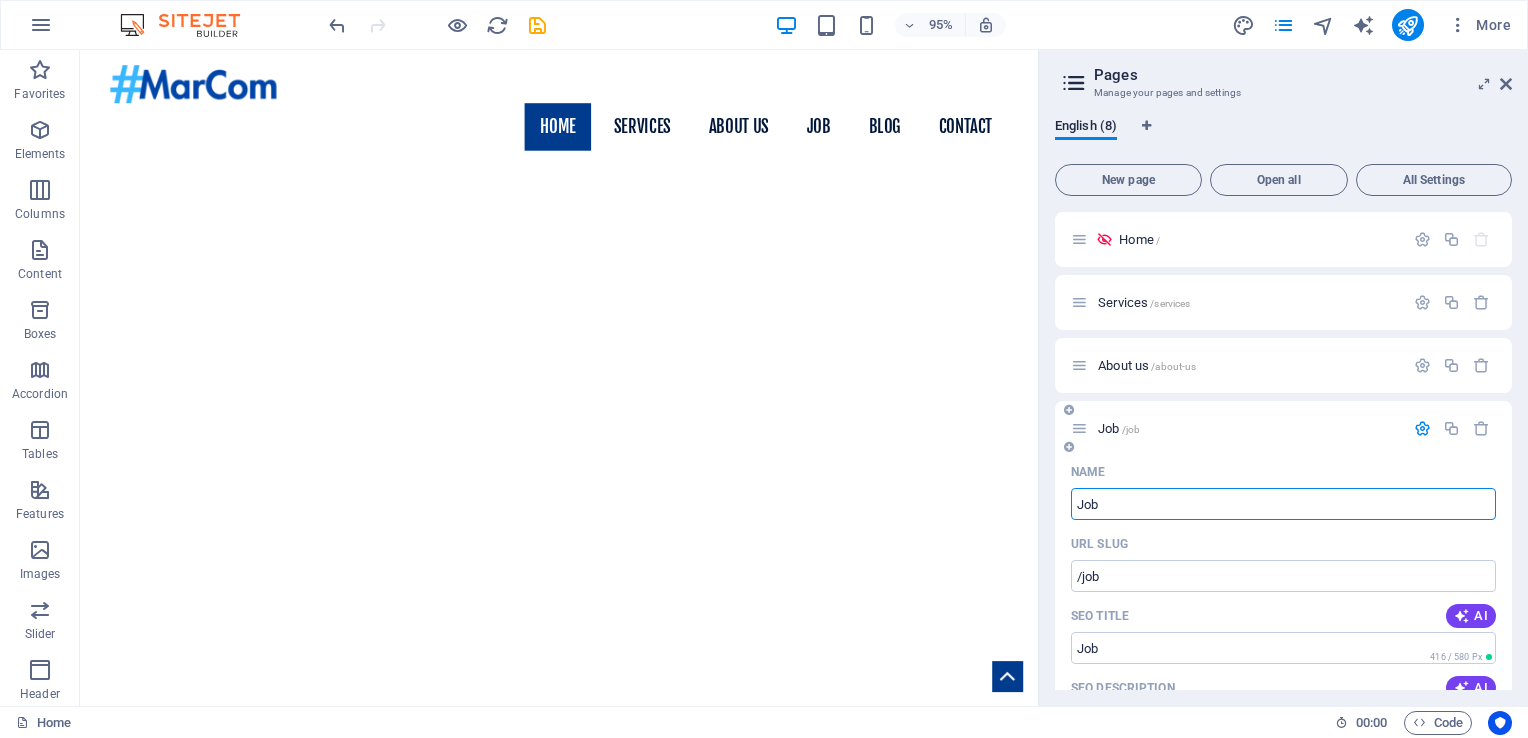 type on "Job" 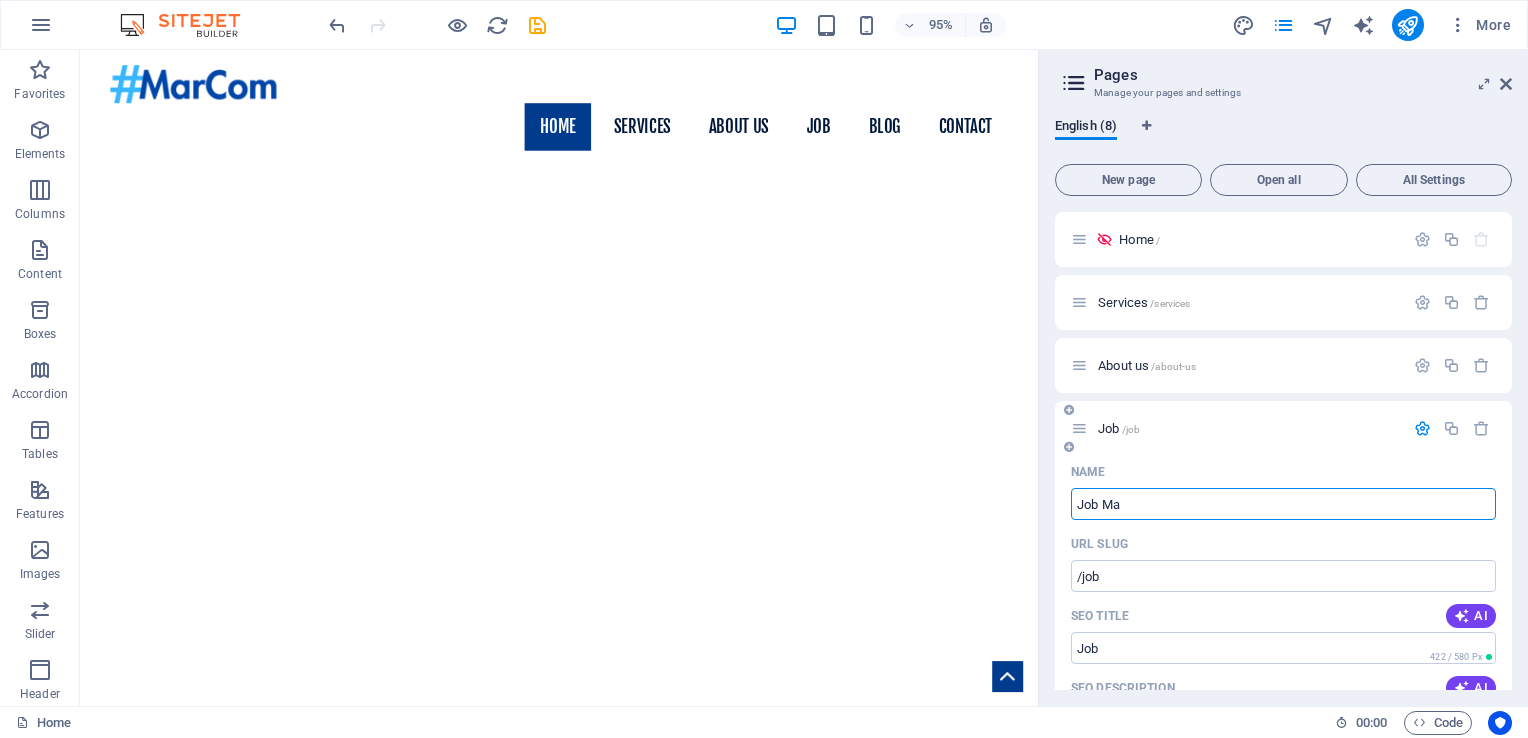 type on "Job Ma" 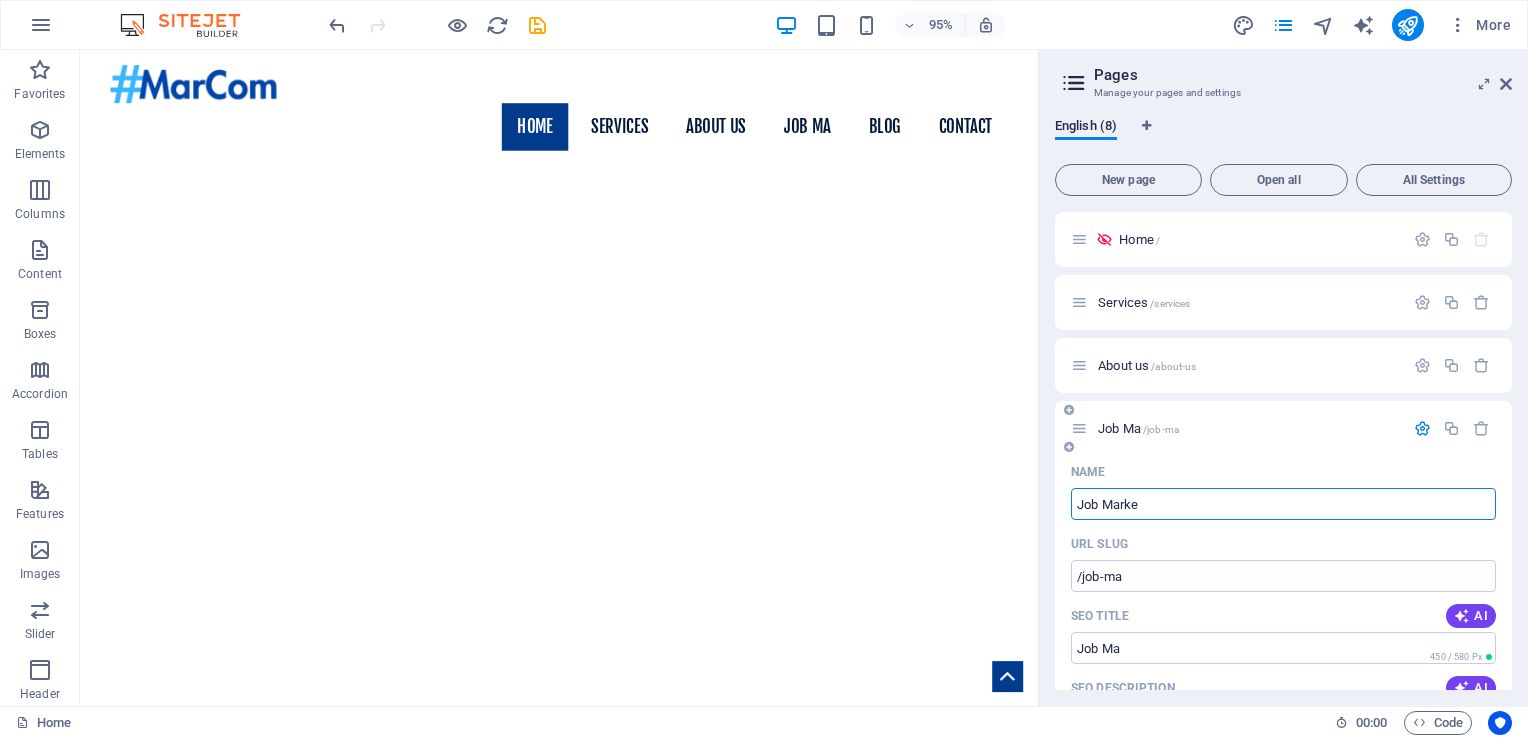 type on "Job Marke" 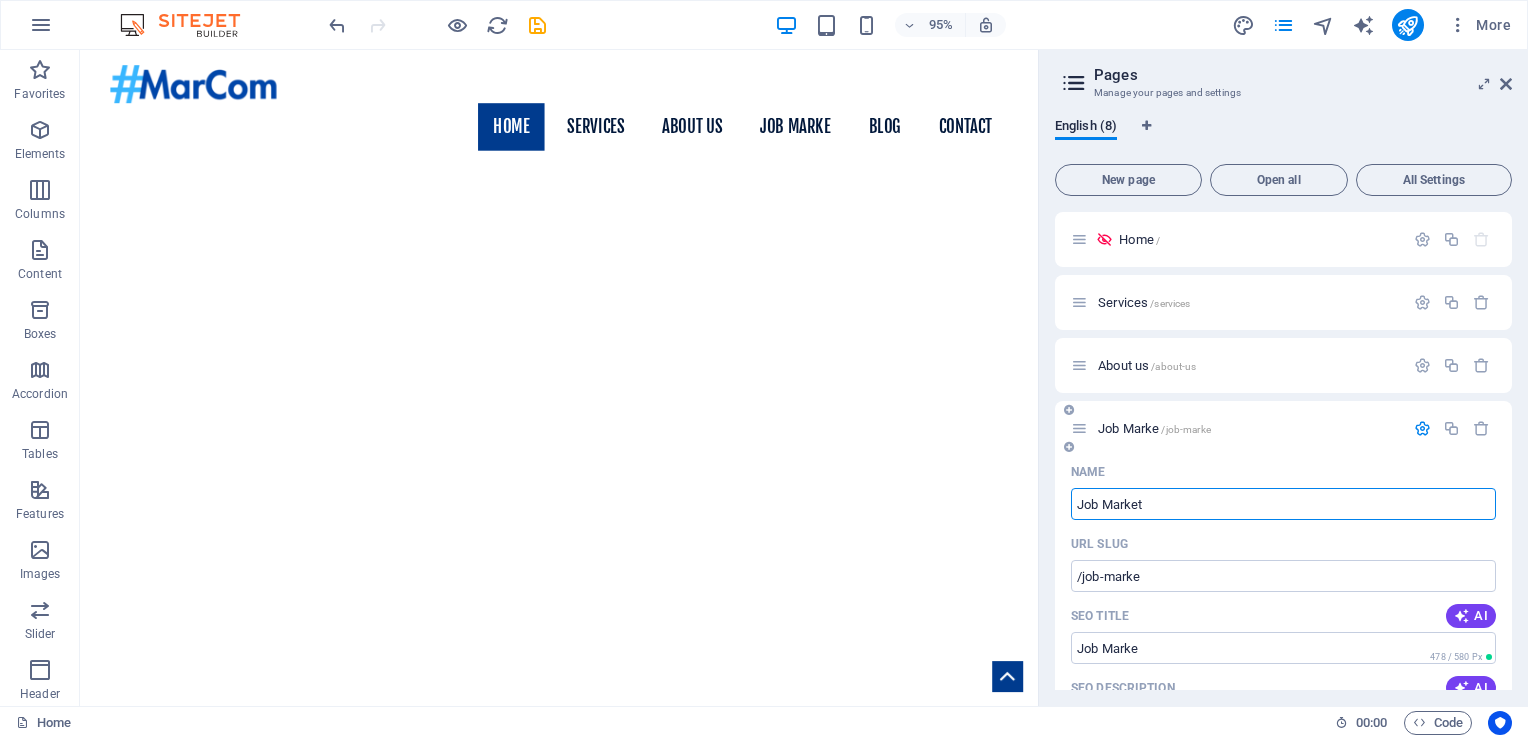 type on "Job Market" 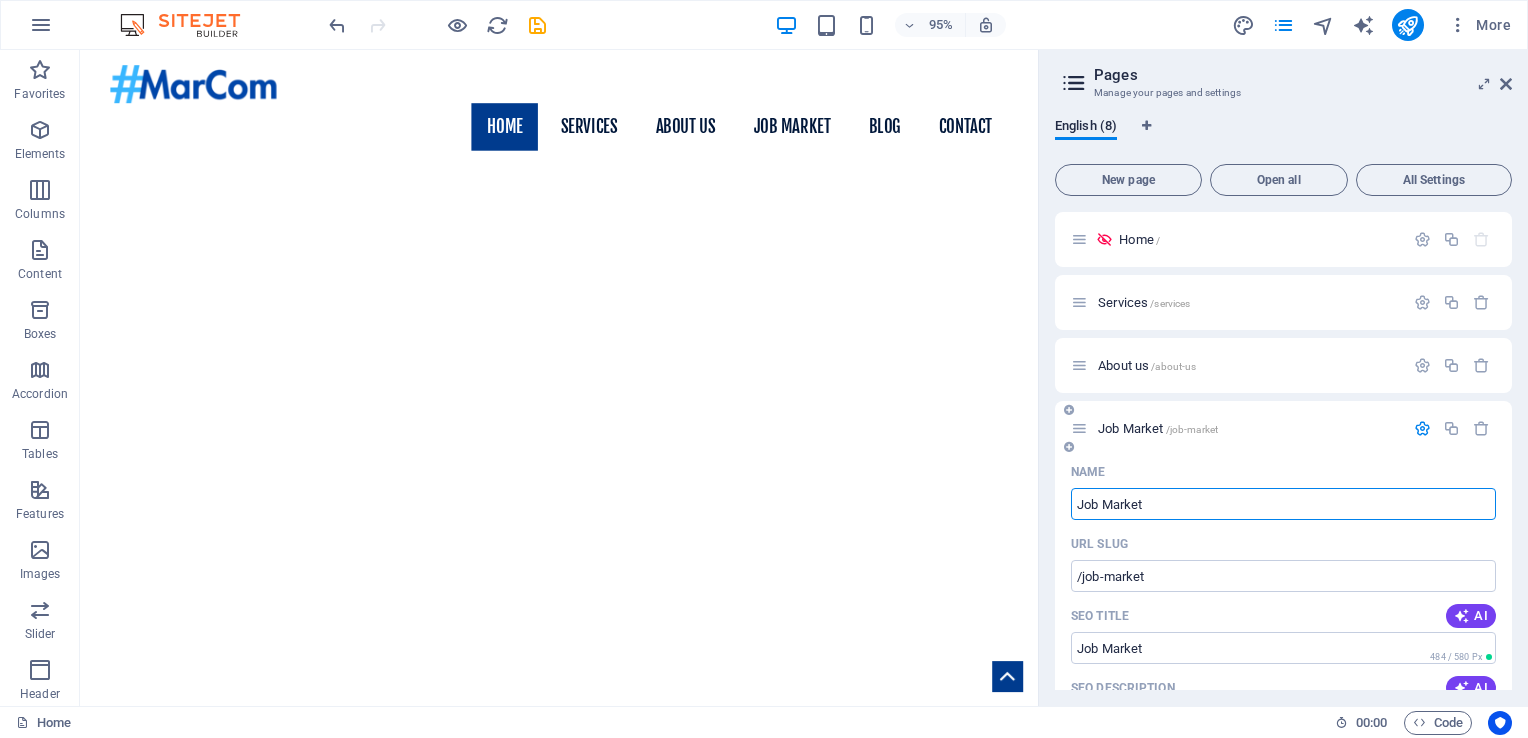click on "Job Market" at bounding box center (1283, 504) 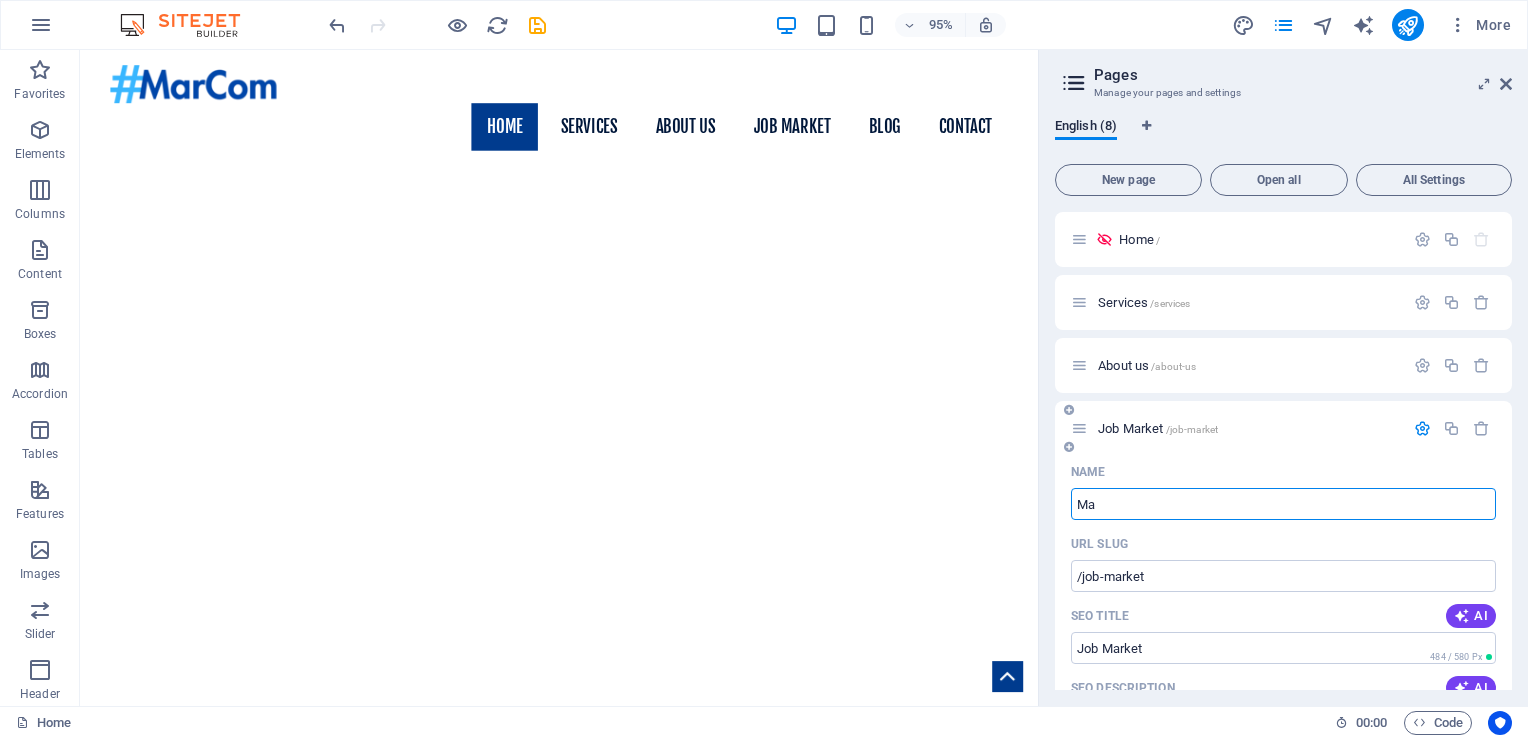 type on "Mar" 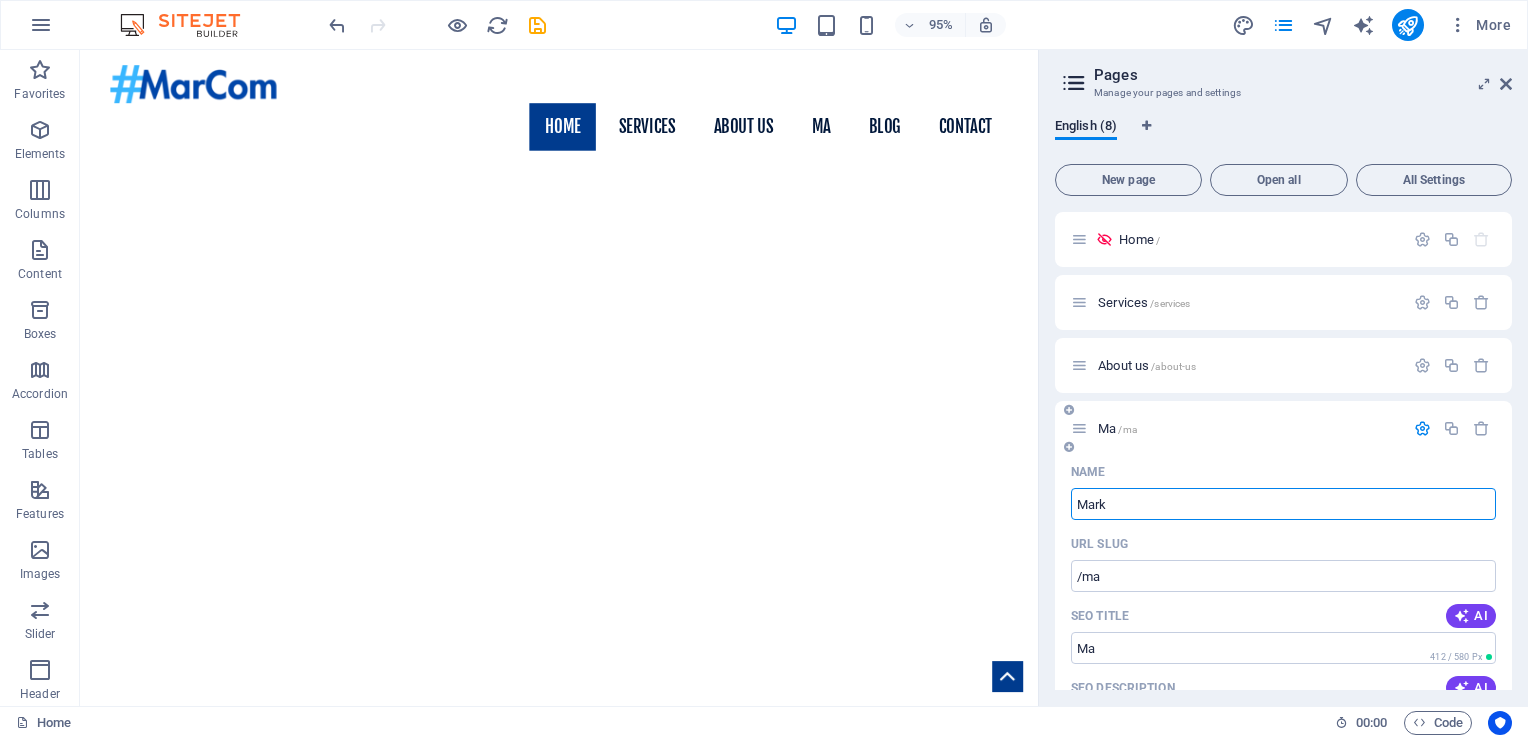 type on "Mark" 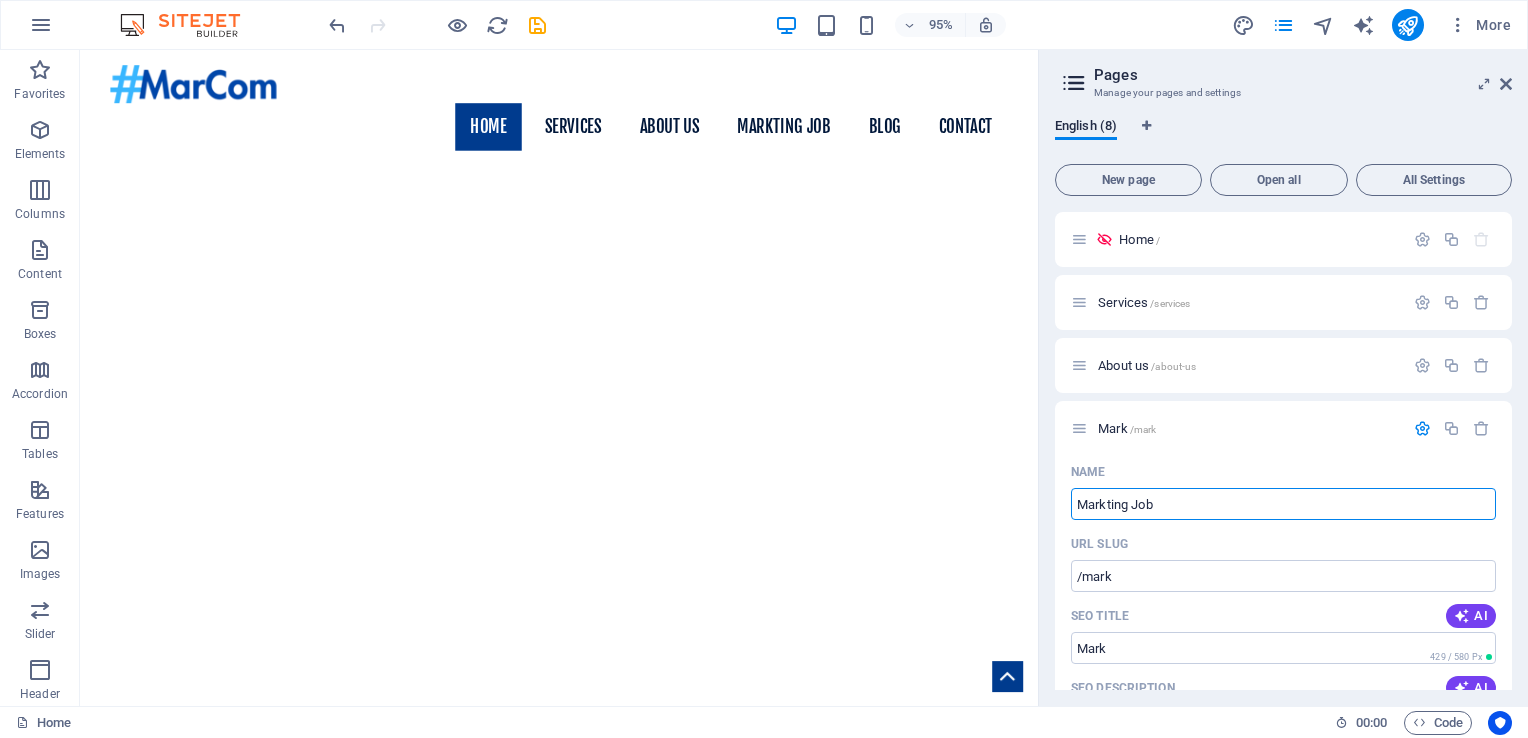 type on "Markting Job" 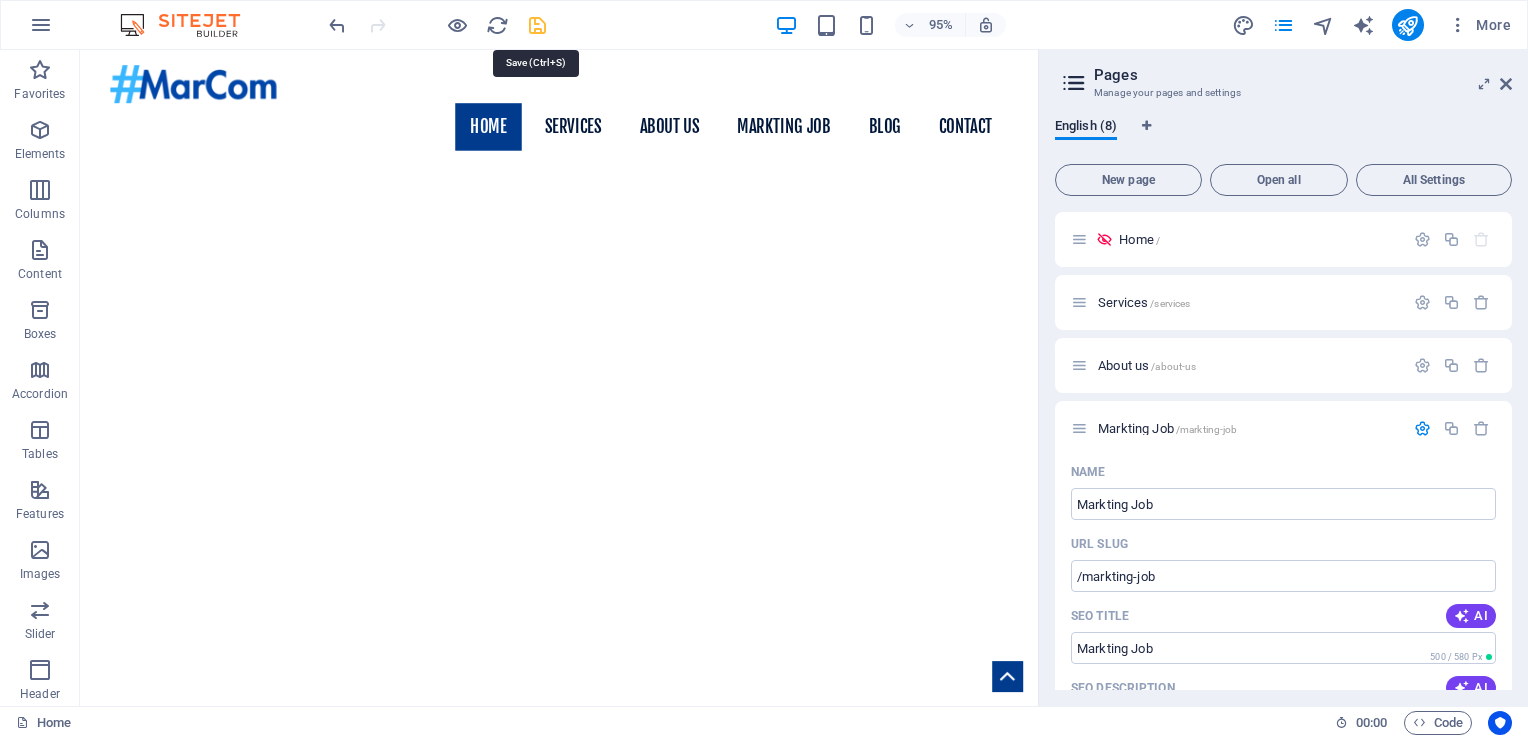 click at bounding box center [537, 25] 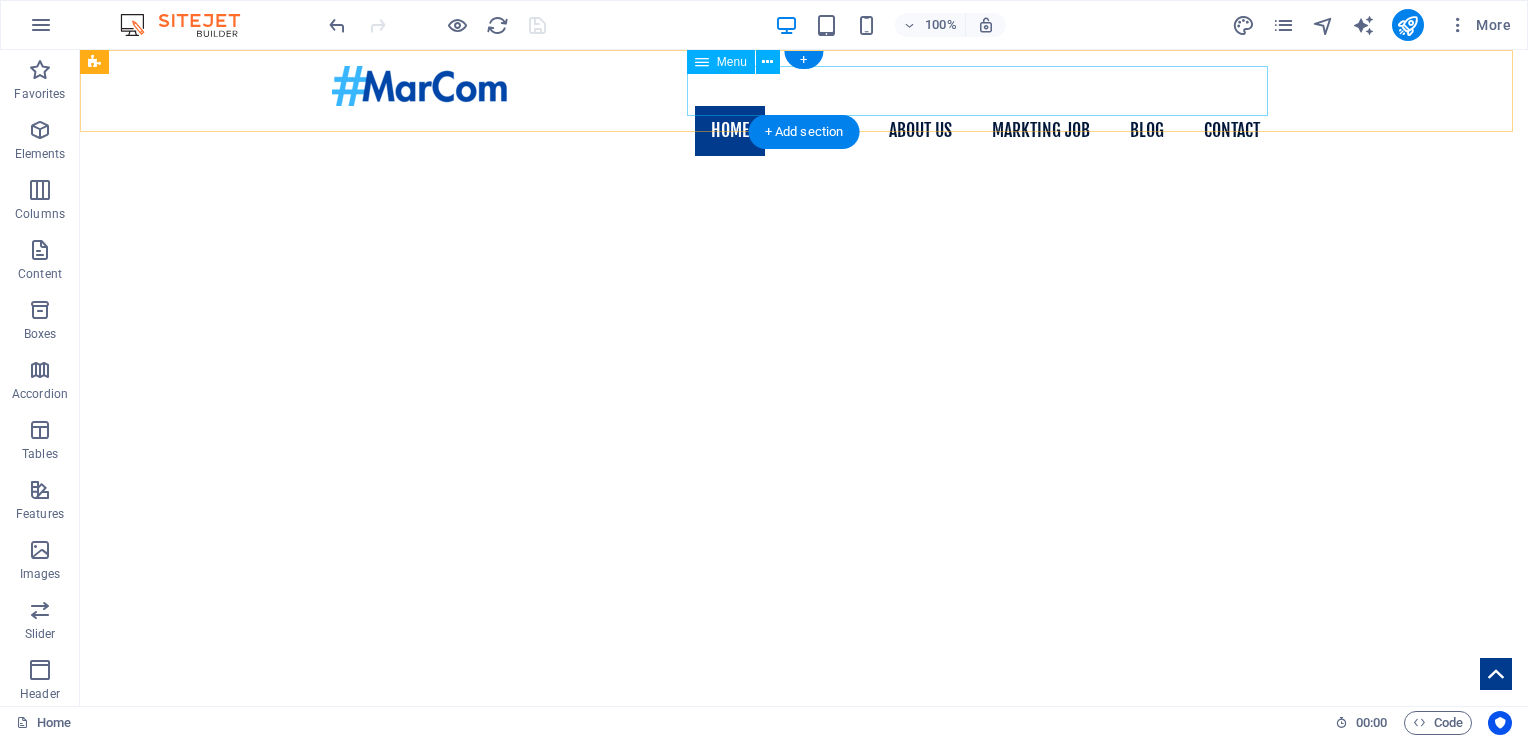 click on "Home Services About us Markting Job Blog Contact" at bounding box center [804, 131] 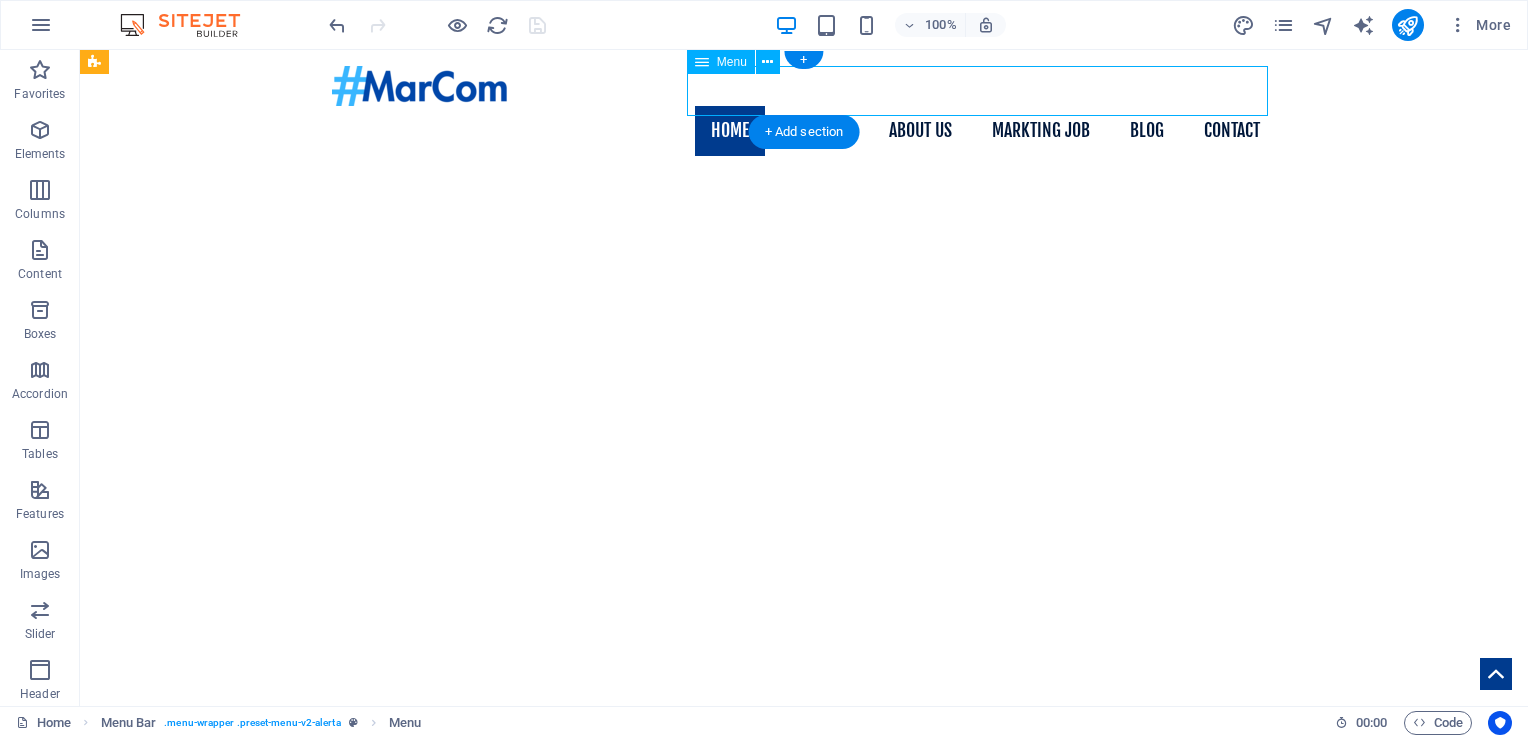 click on "Home Services About us Markting Job Blog Contact" at bounding box center [804, 131] 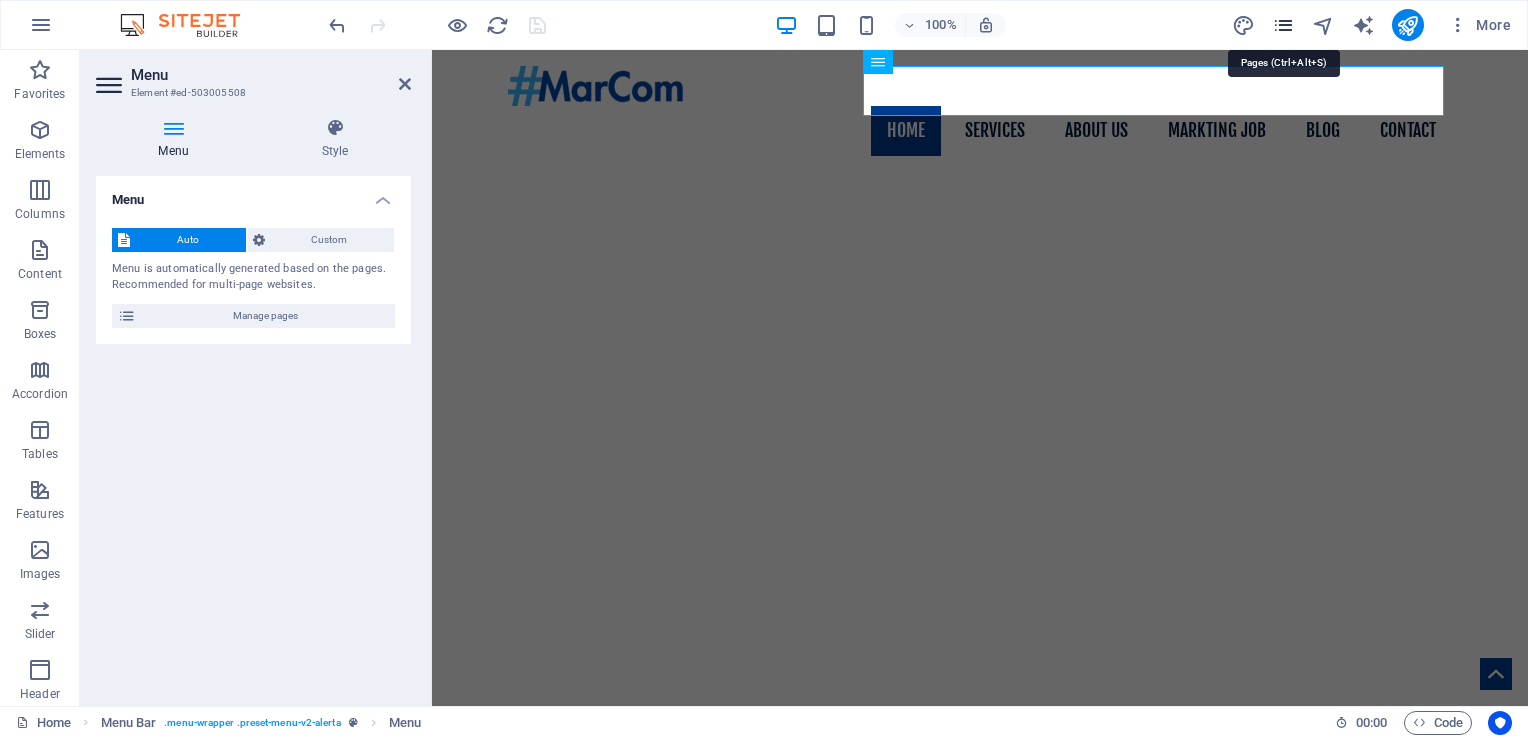 click at bounding box center [1283, 25] 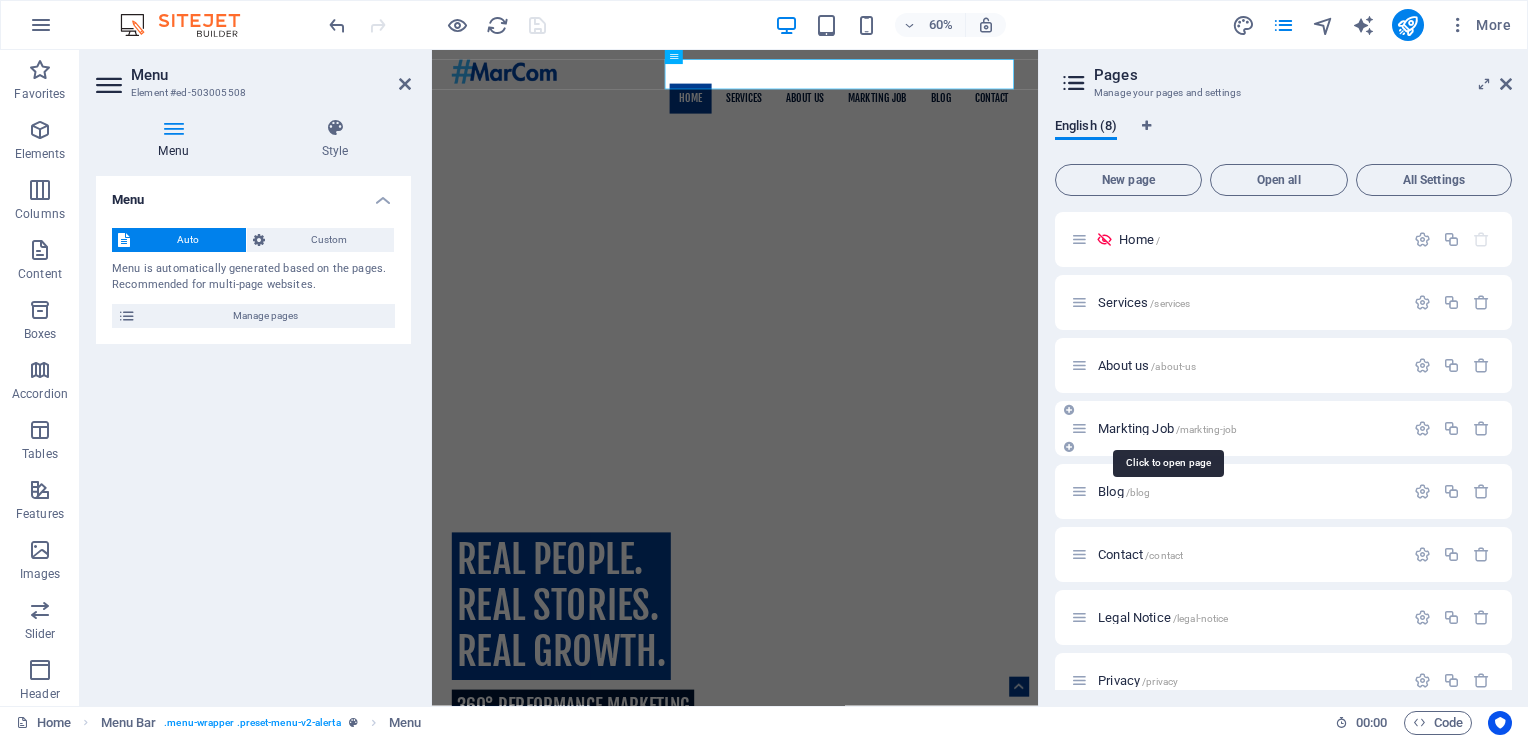 click on "Markting Job /markting-job" at bounding box center (1167, 428) 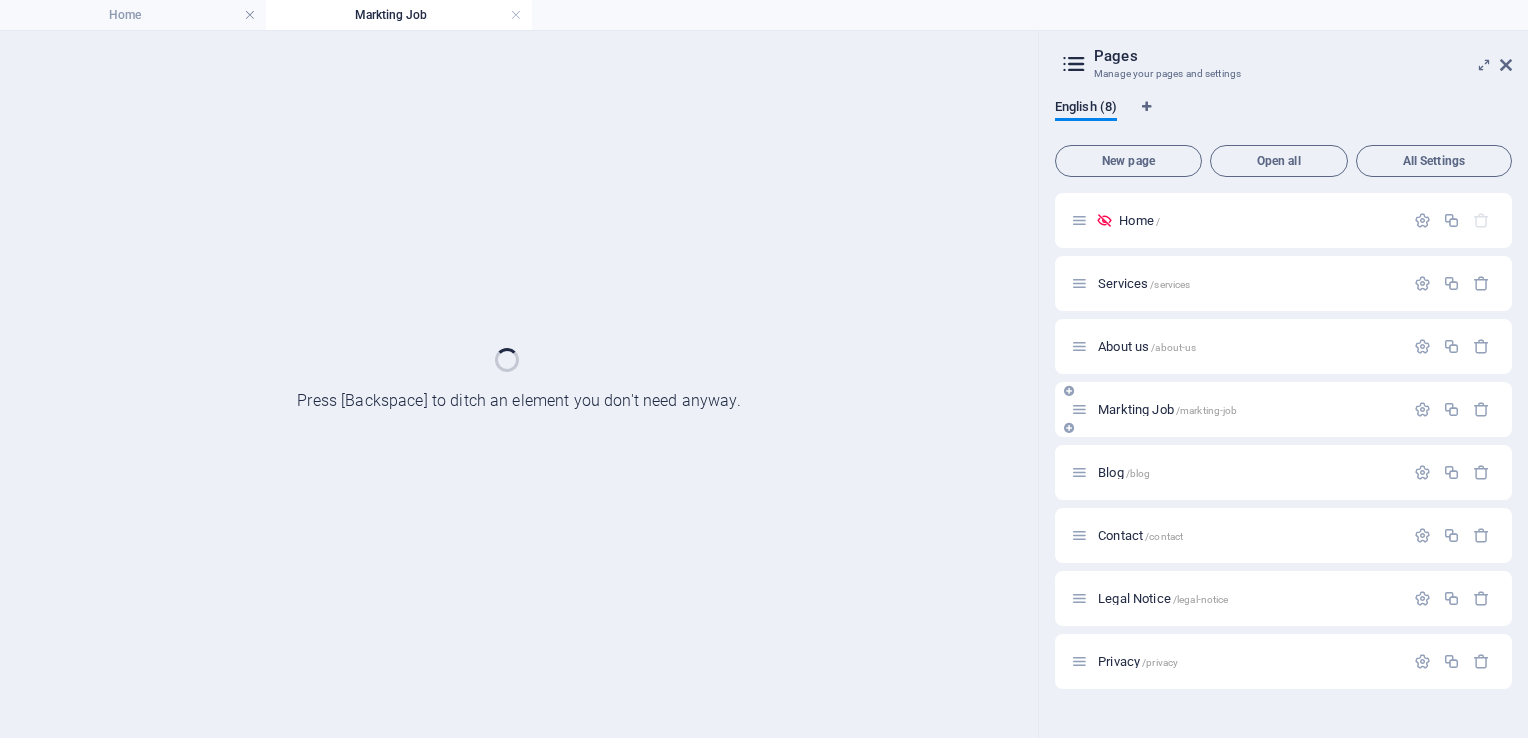 click on "Markting Job /markting-job" at bounding box center (1283, 409) 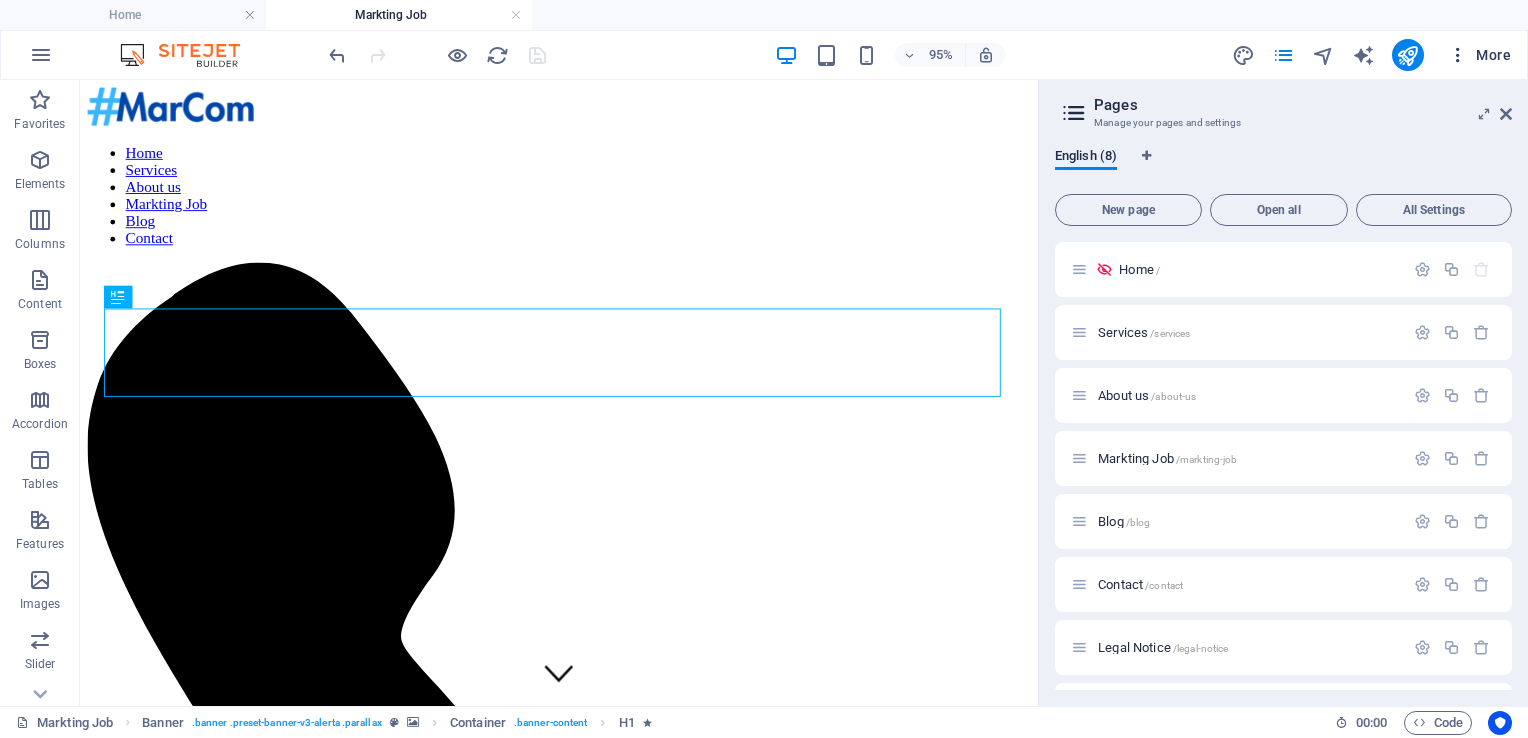 scroll, scrollTop: 0, scrollLeft: 0, axis: both 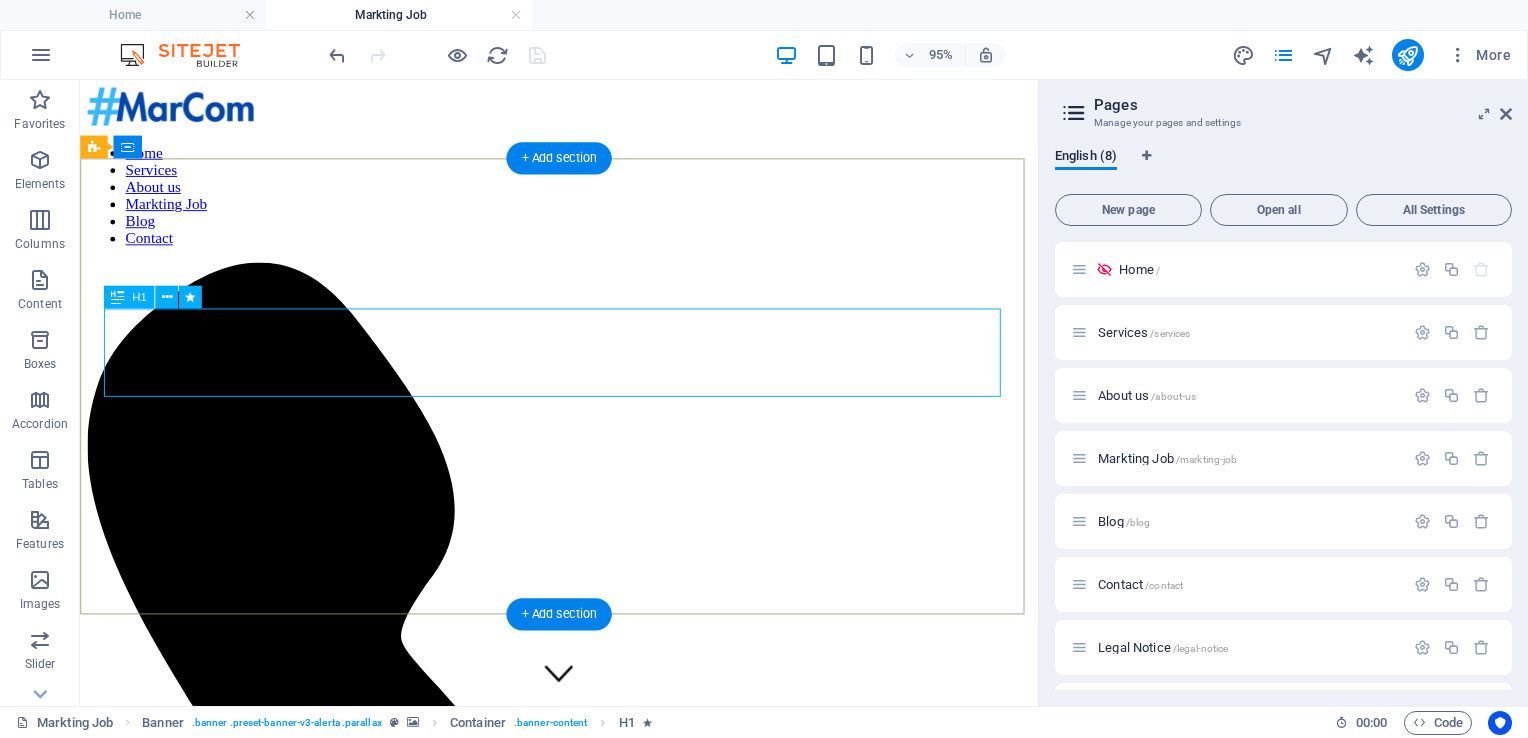 click on "Careers" at bounding box center [584, 1897] 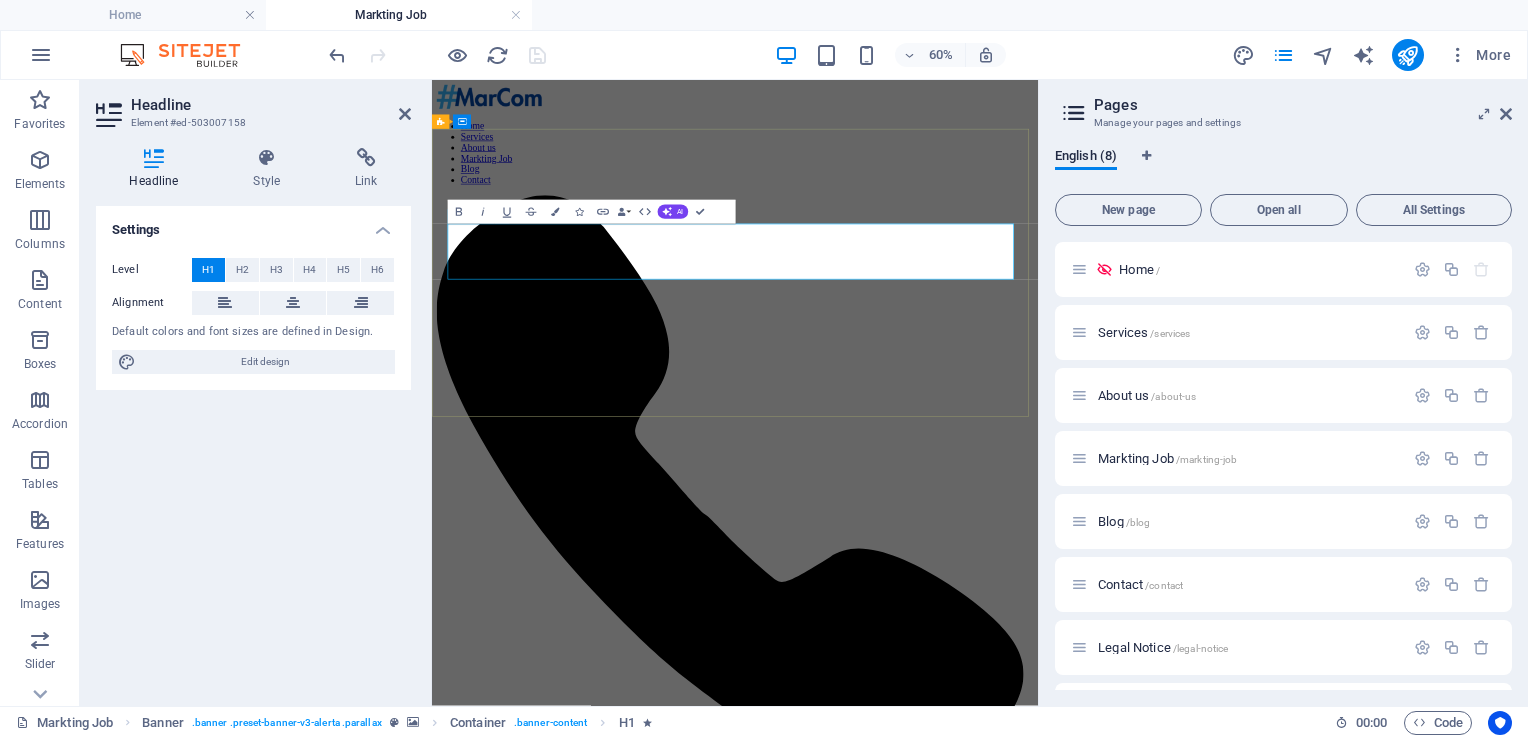 click on "Careers" at bounding box center [937, 1899] 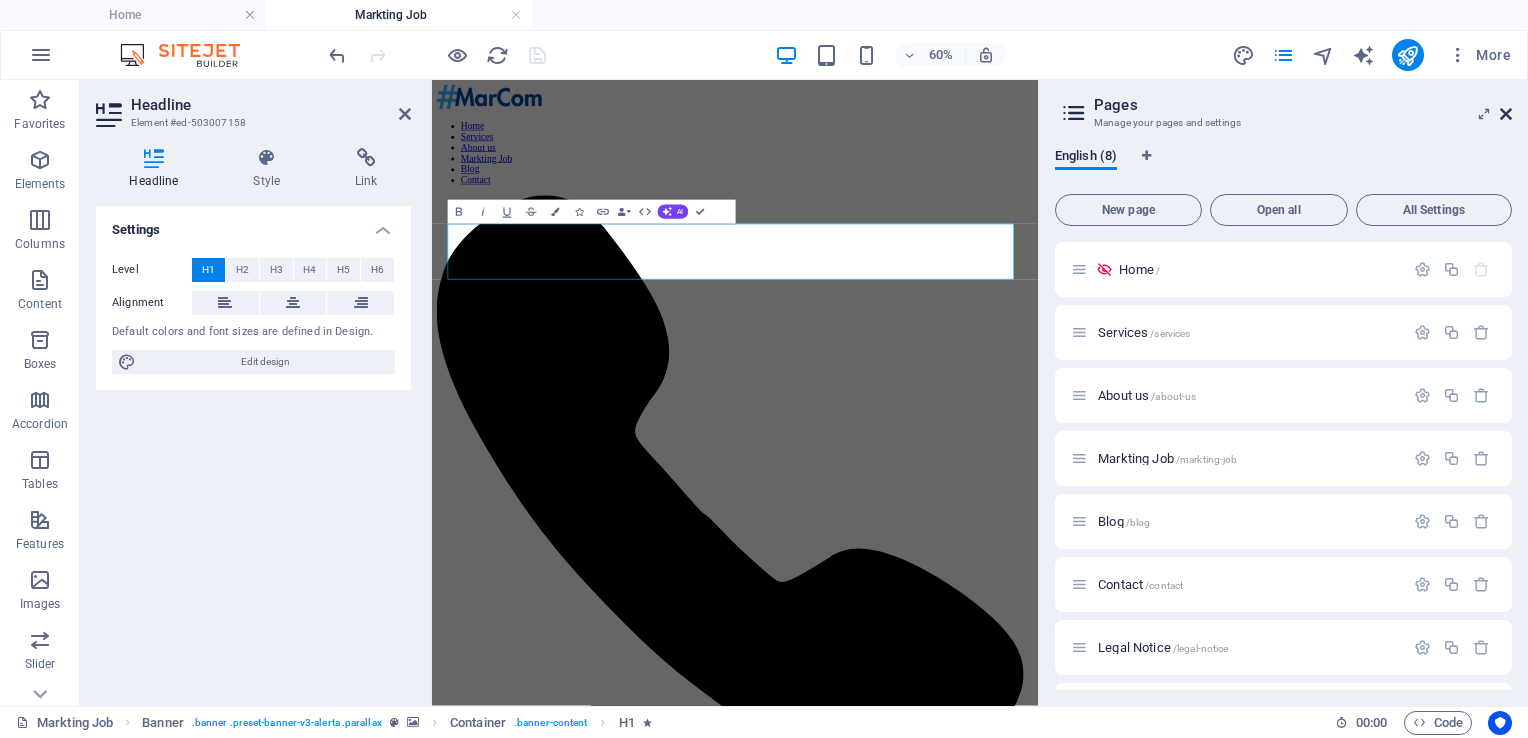 click at bounding box center (1506, 114) 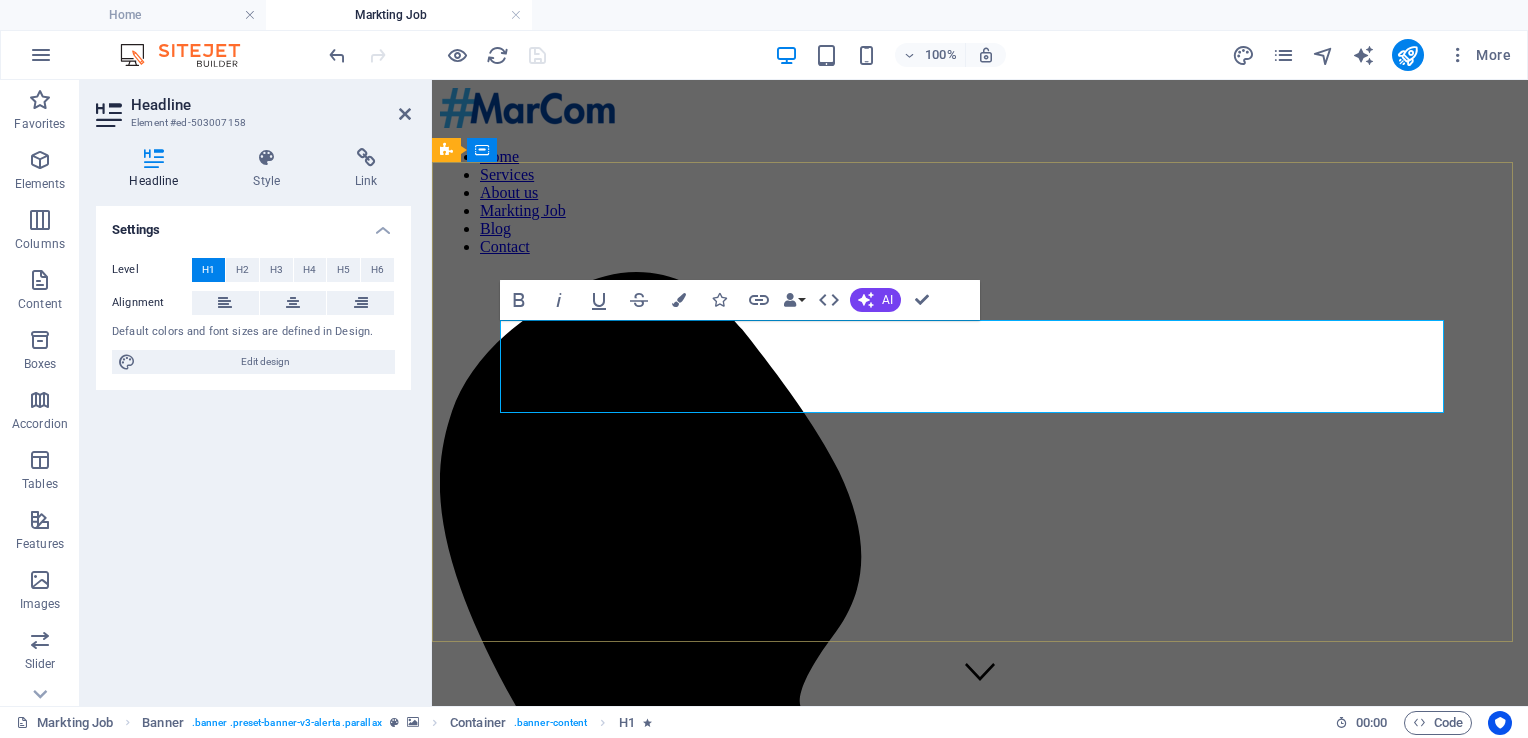 click on "​Marketing JoB In [COUNTRY]" at bounding box center [980, 2254] 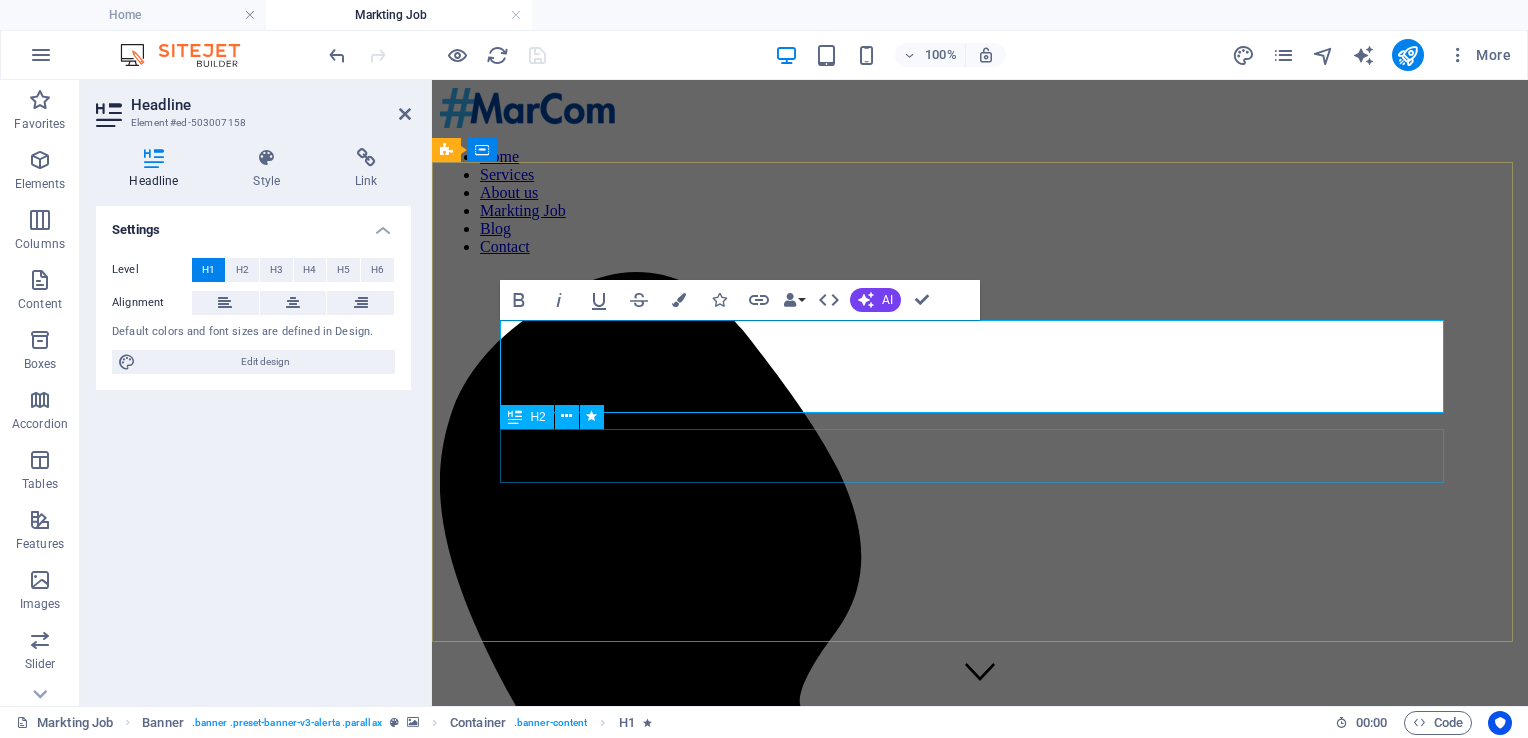 click on "Be part of the team" at bounding box center (980, 2052) 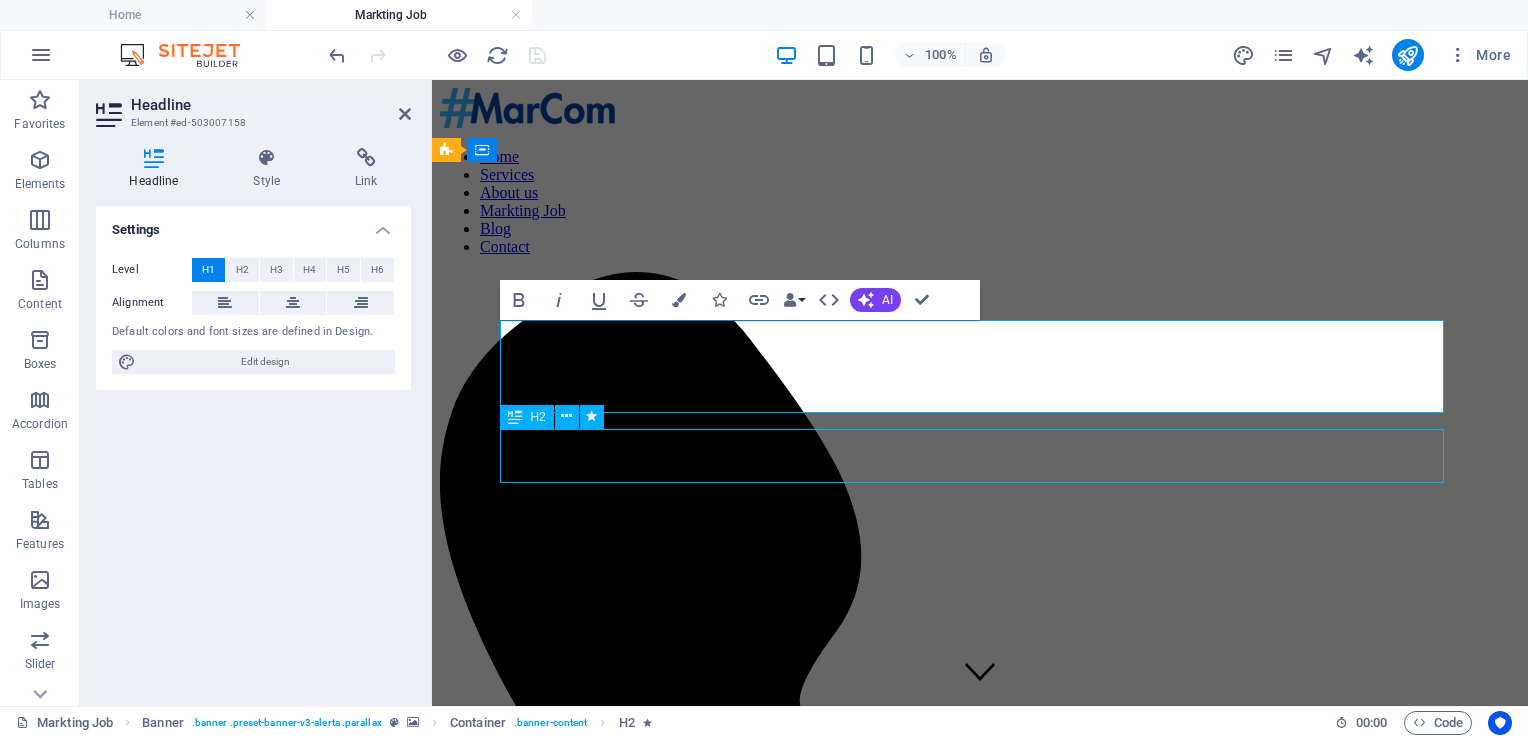 click on "Be part of the team" at bounding box center (980, 2052) 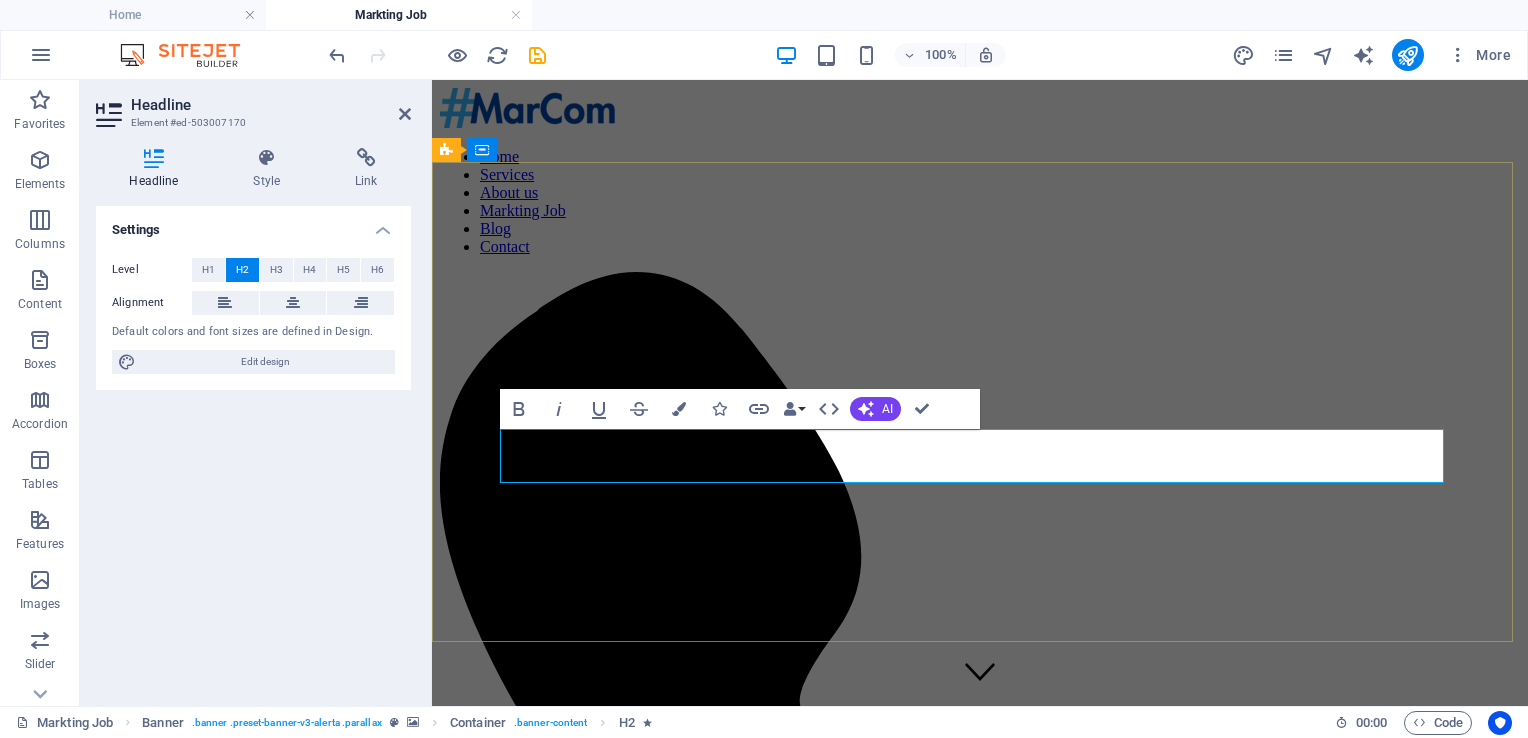 click on "Be part of the team" at bounding box center (980, 2052) 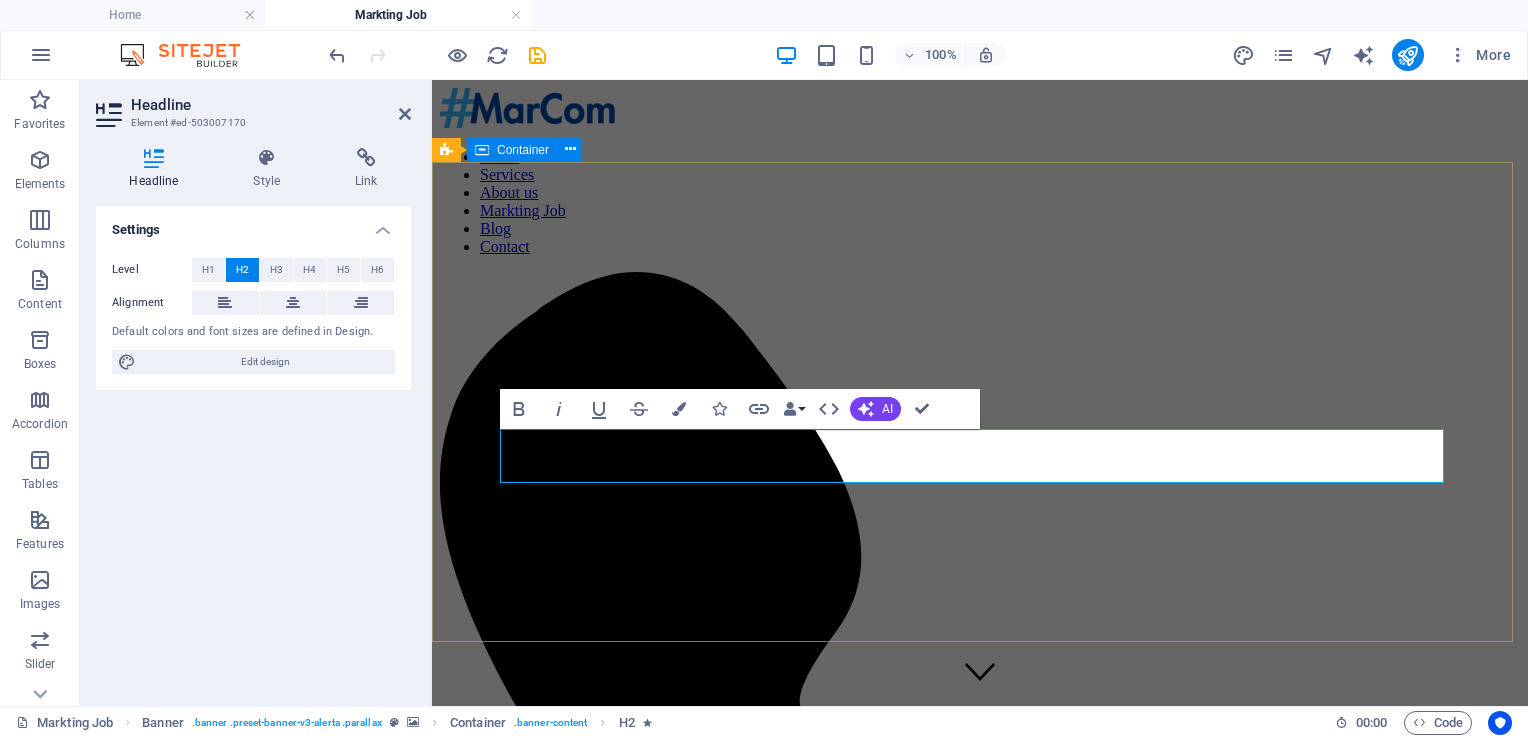 drag, startPoint x: 755, startPoint y: 462, endPoint x: 497, endPoint y: 450, distance: 258.27893 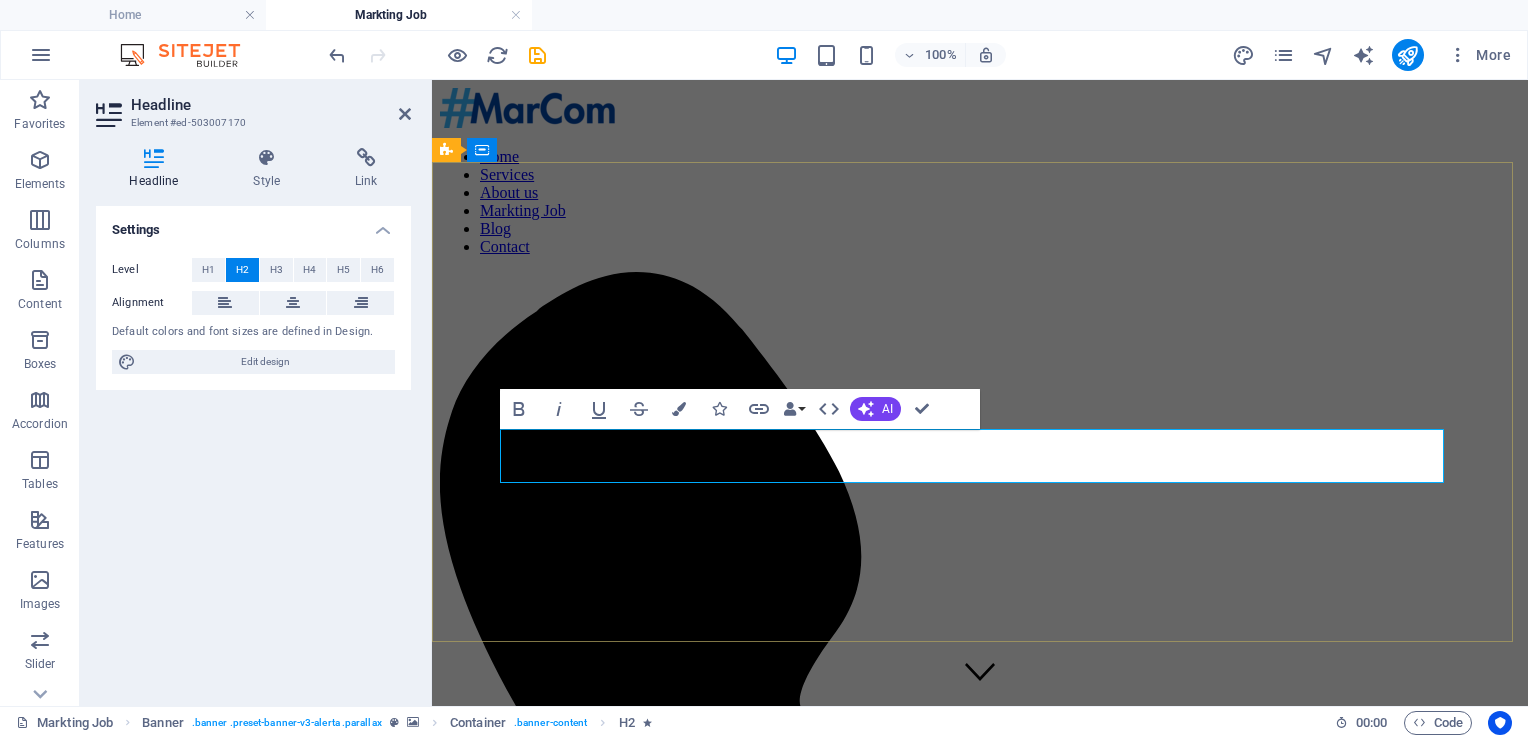 click on "[COUNTRY] Biggets Marketing Network" at bounding box center (980, 2052) 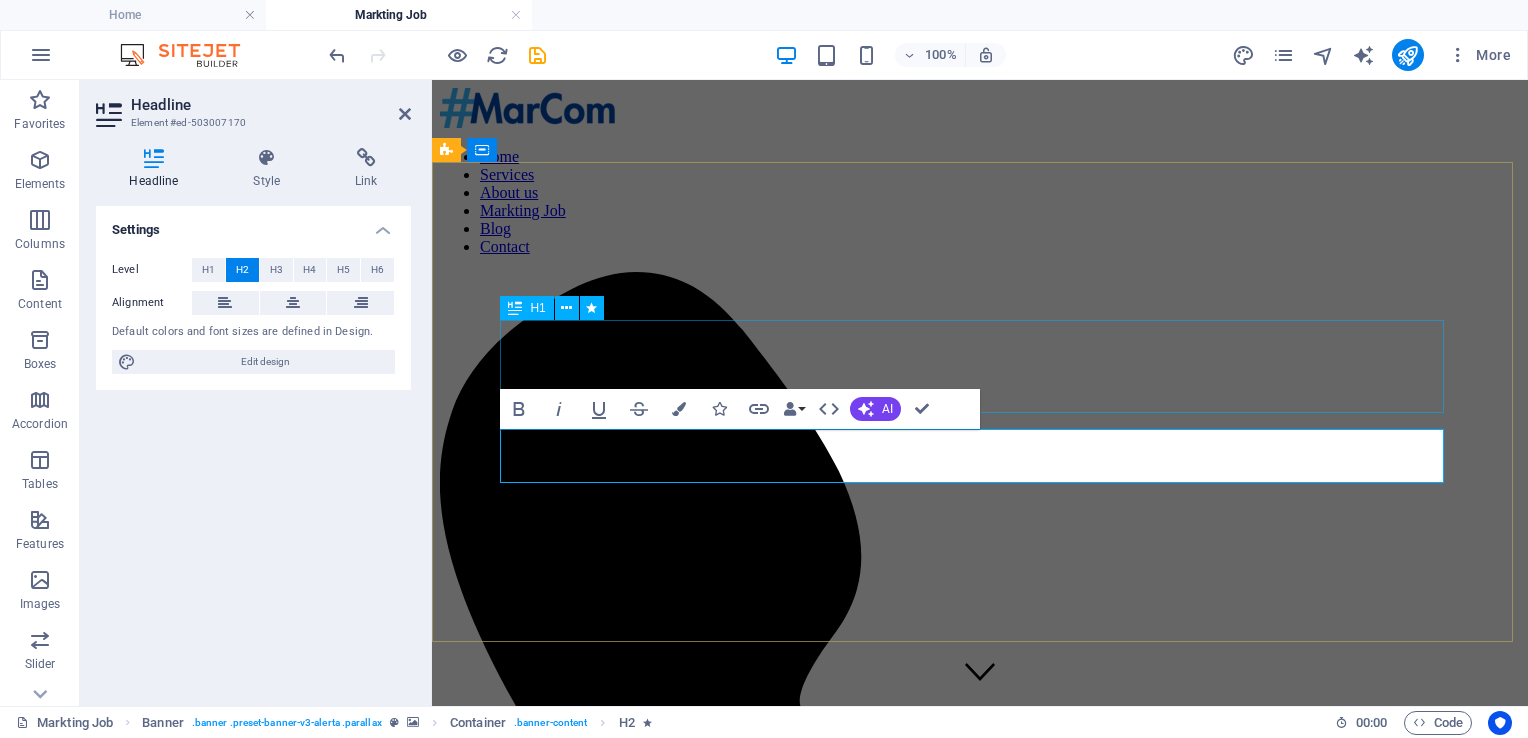 click on "Marketing JoB In [COUNTRY]" at bounding box center (980, 1962) 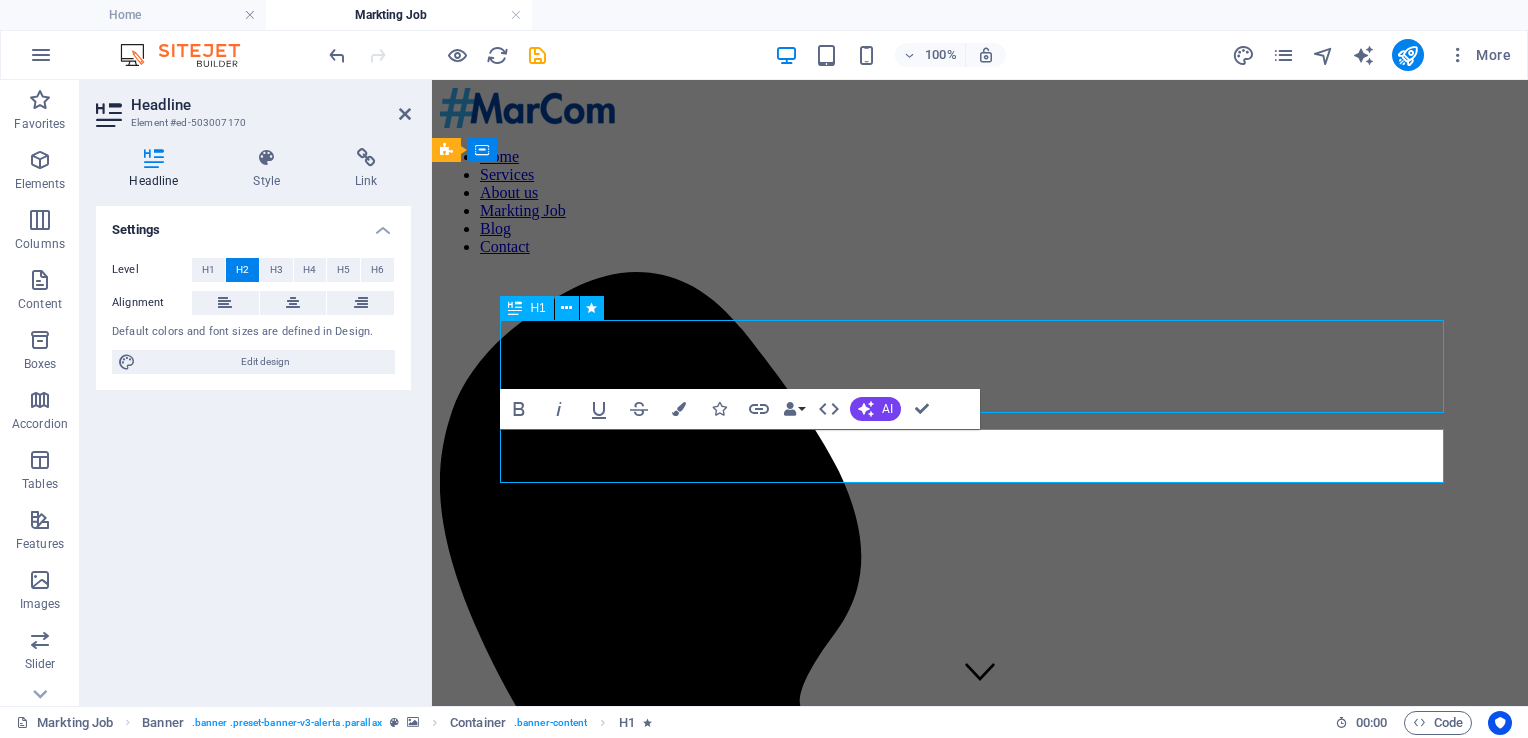 click on "Marketing JoB In [COUNTRY]" at bounding box center [980, 1962] 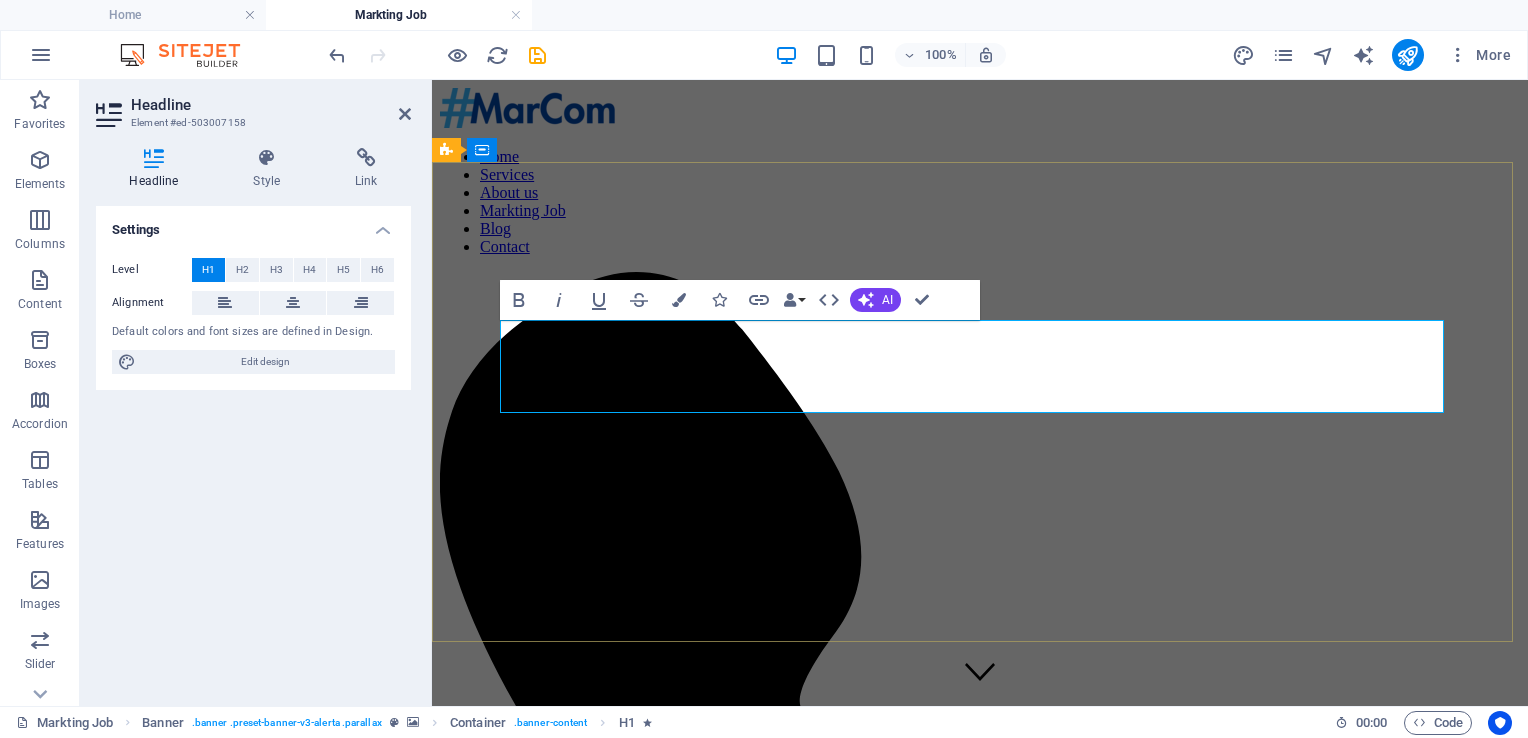 click on "Marketing JoB In [COUNTRY]" at bounding box center (980, 1962) 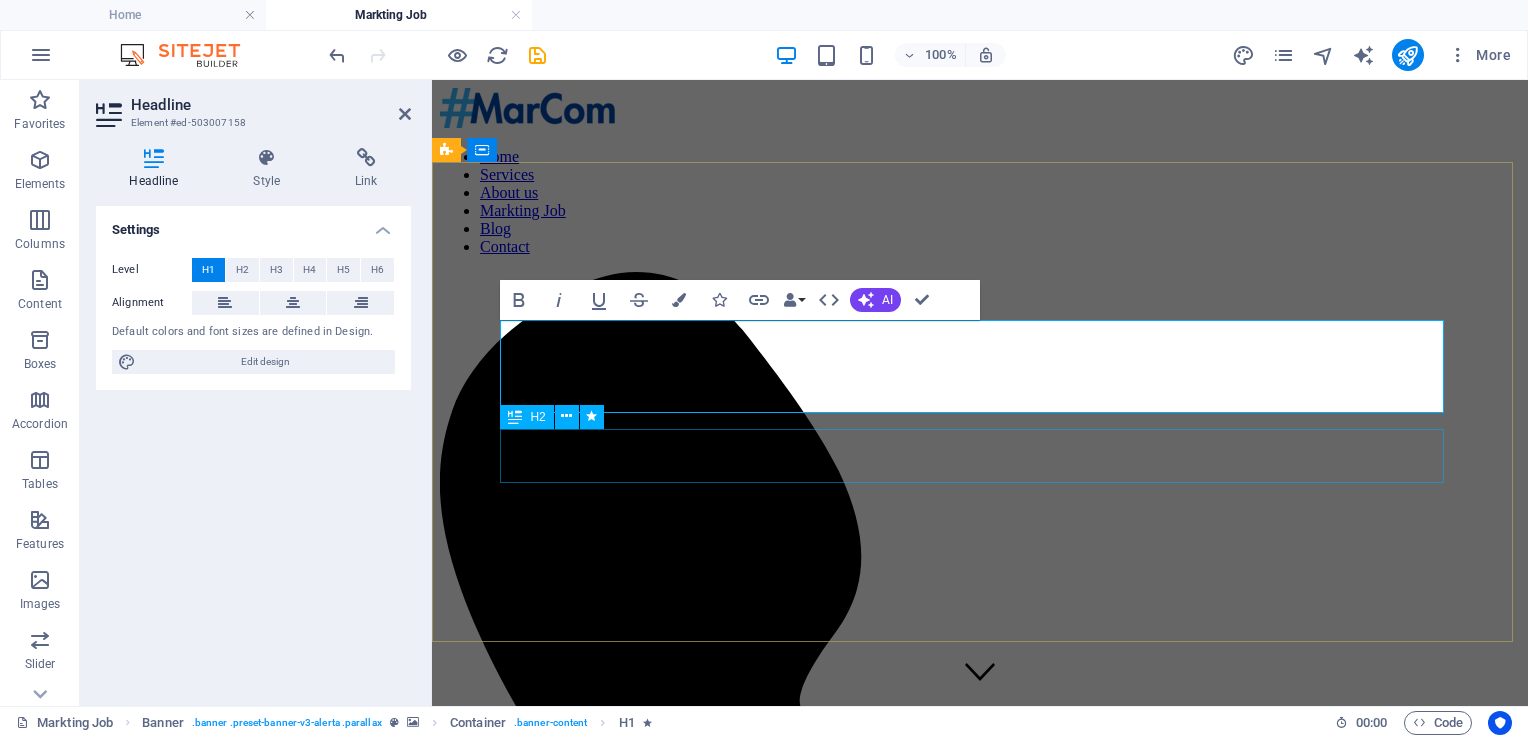 click on "[COUNTRY] Biggets Marketing Network" at bounding box center [980, 2052] 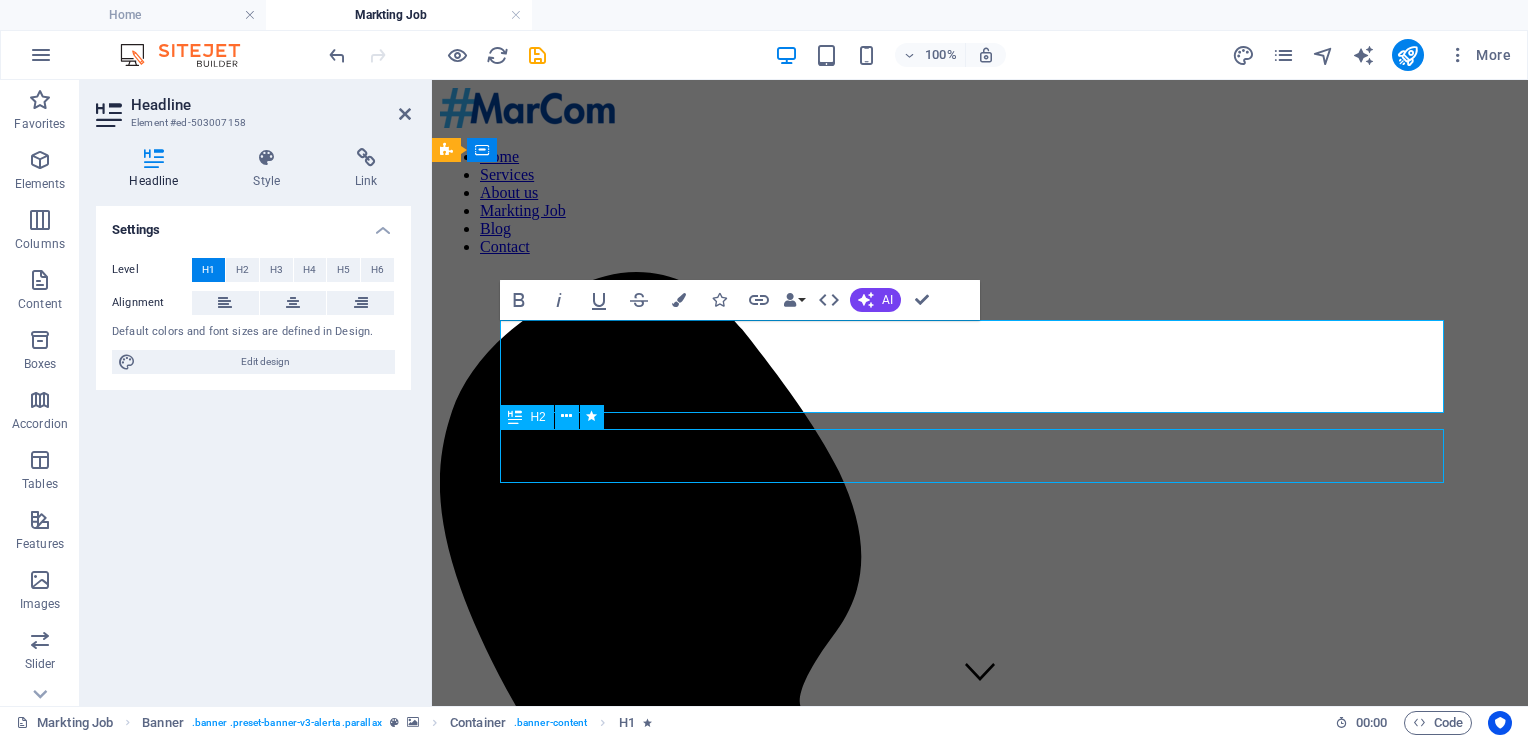 click on "[COUNTRY] Biggets Marketing Network" at bounding box center (980, 2052) 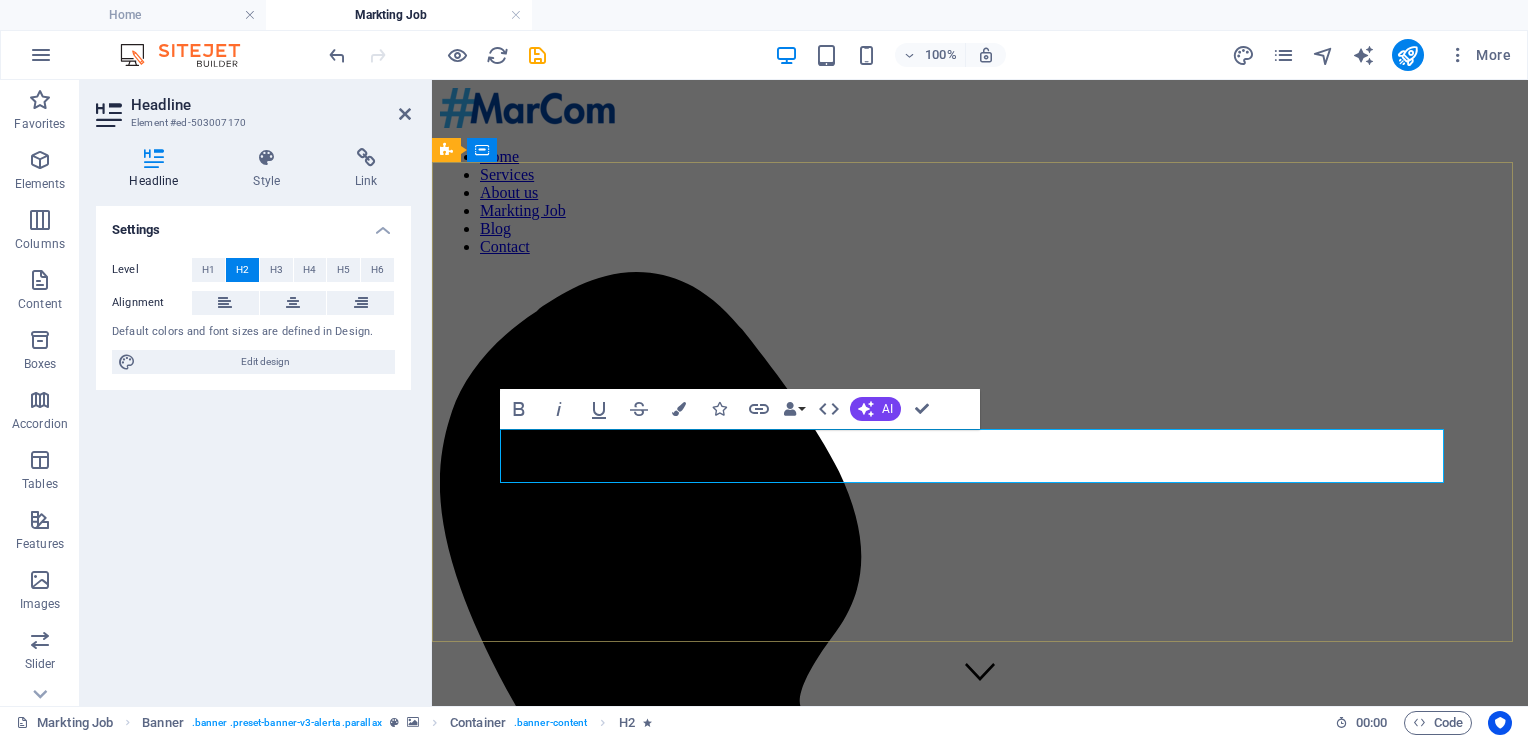 click on "[COUNTRY] Biggets Marketing Network" at bounding box center (980, 2052) 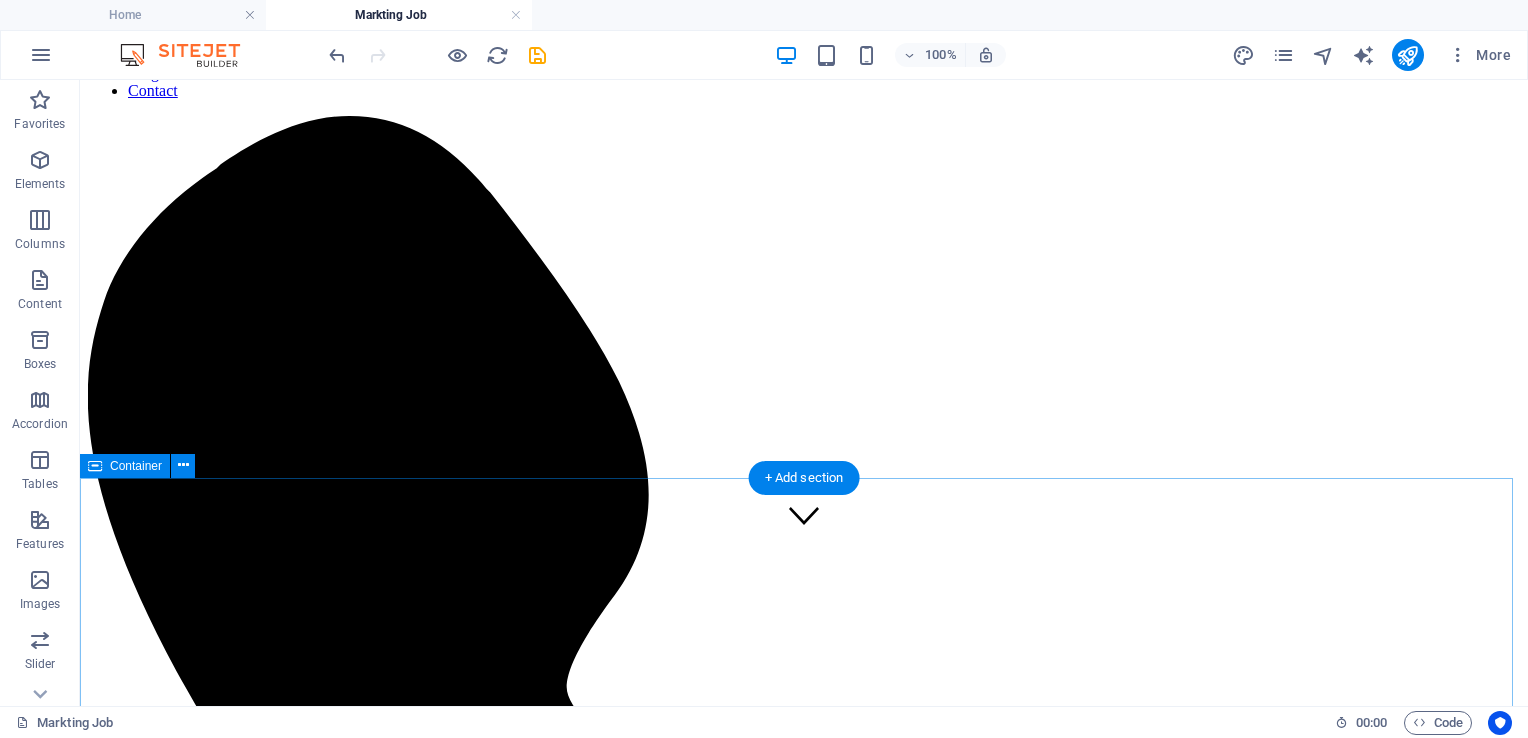 scroll, scrollTop: 150, scrollLeft: 0, axis: vertical 